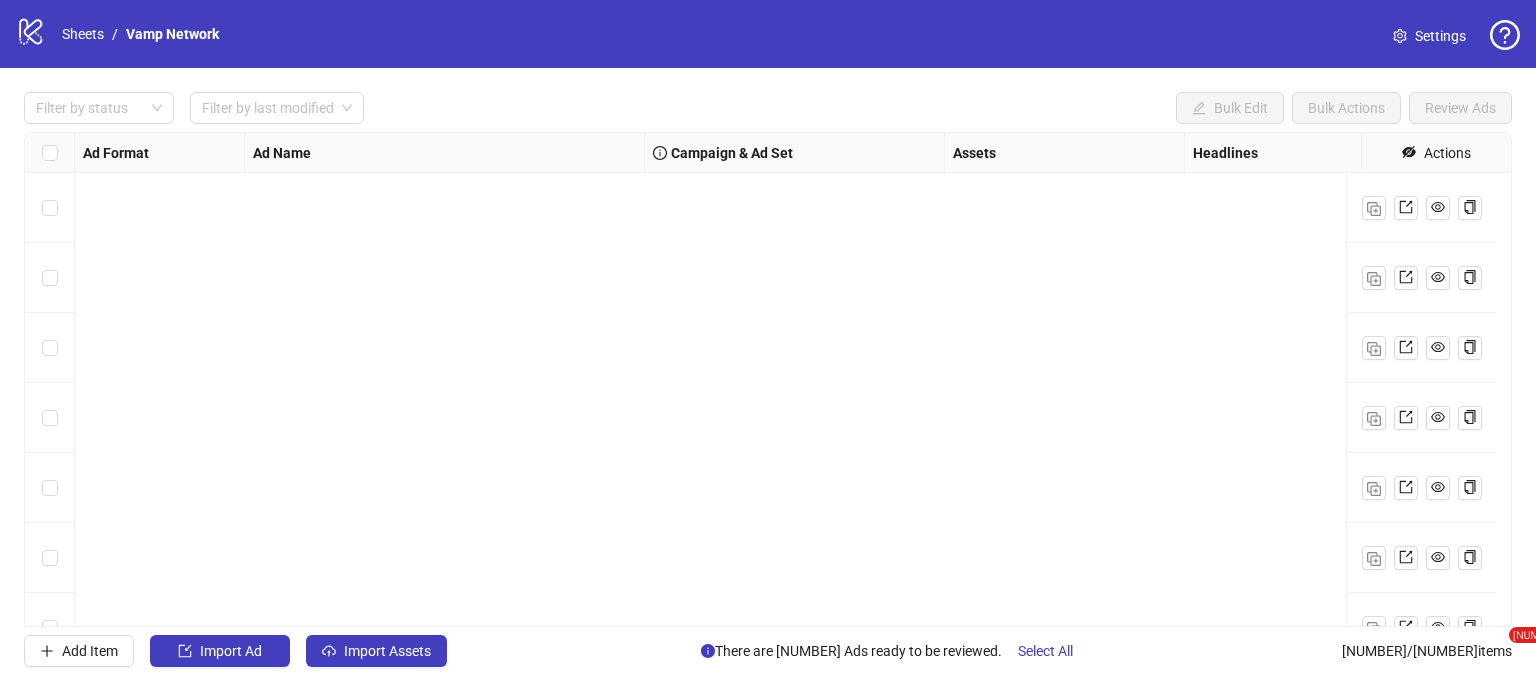 scroll, scrollTop: 0, scrollLeft: 0, axis: both 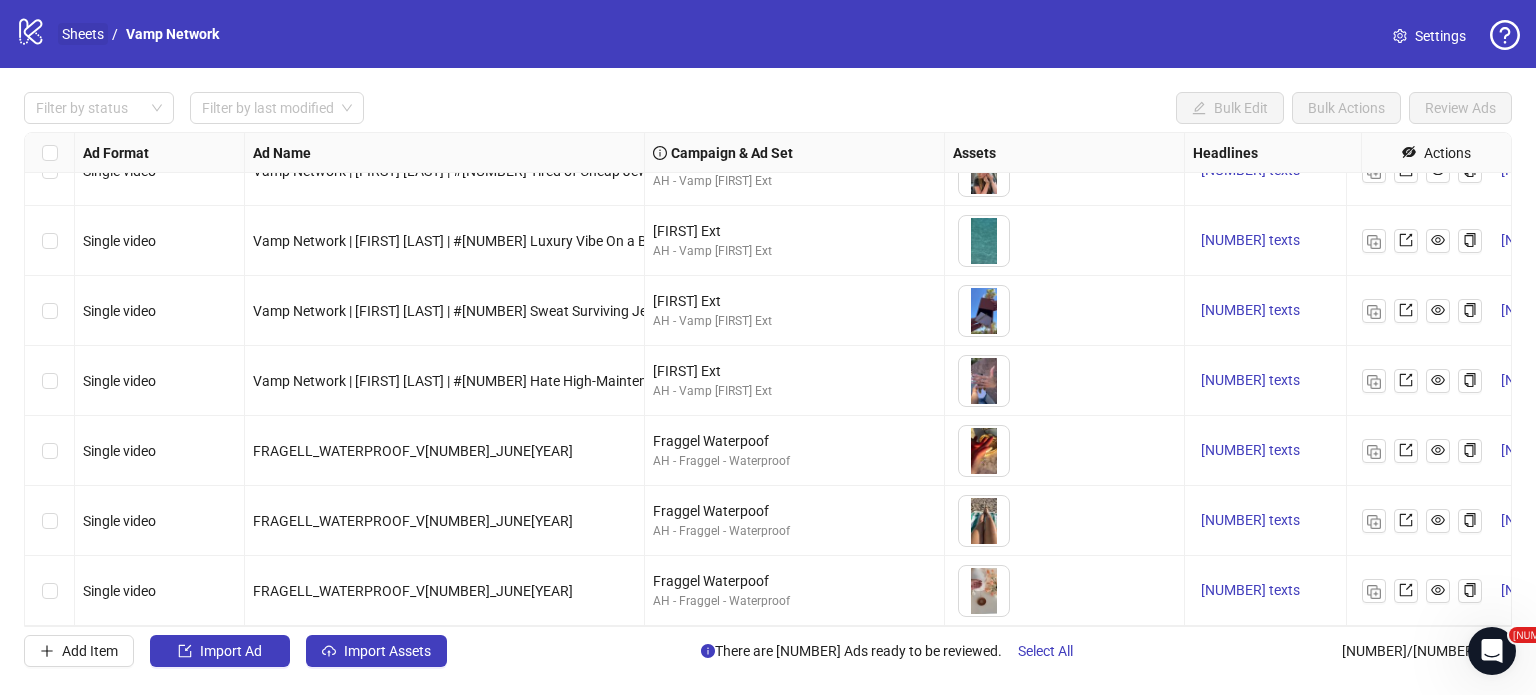 click on "Sheets" at bounding box center (83, 34) 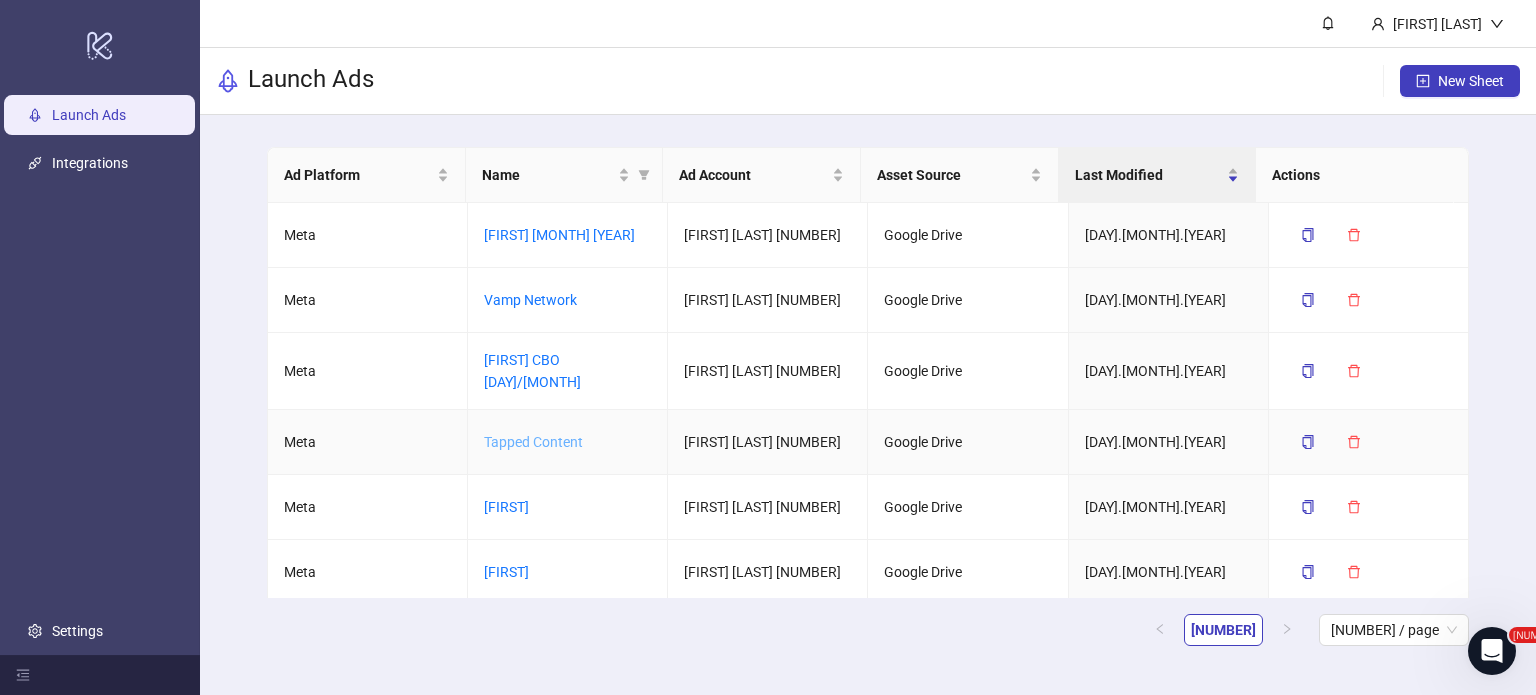 click on "Tapped Content" at bounding box center [533, 442] 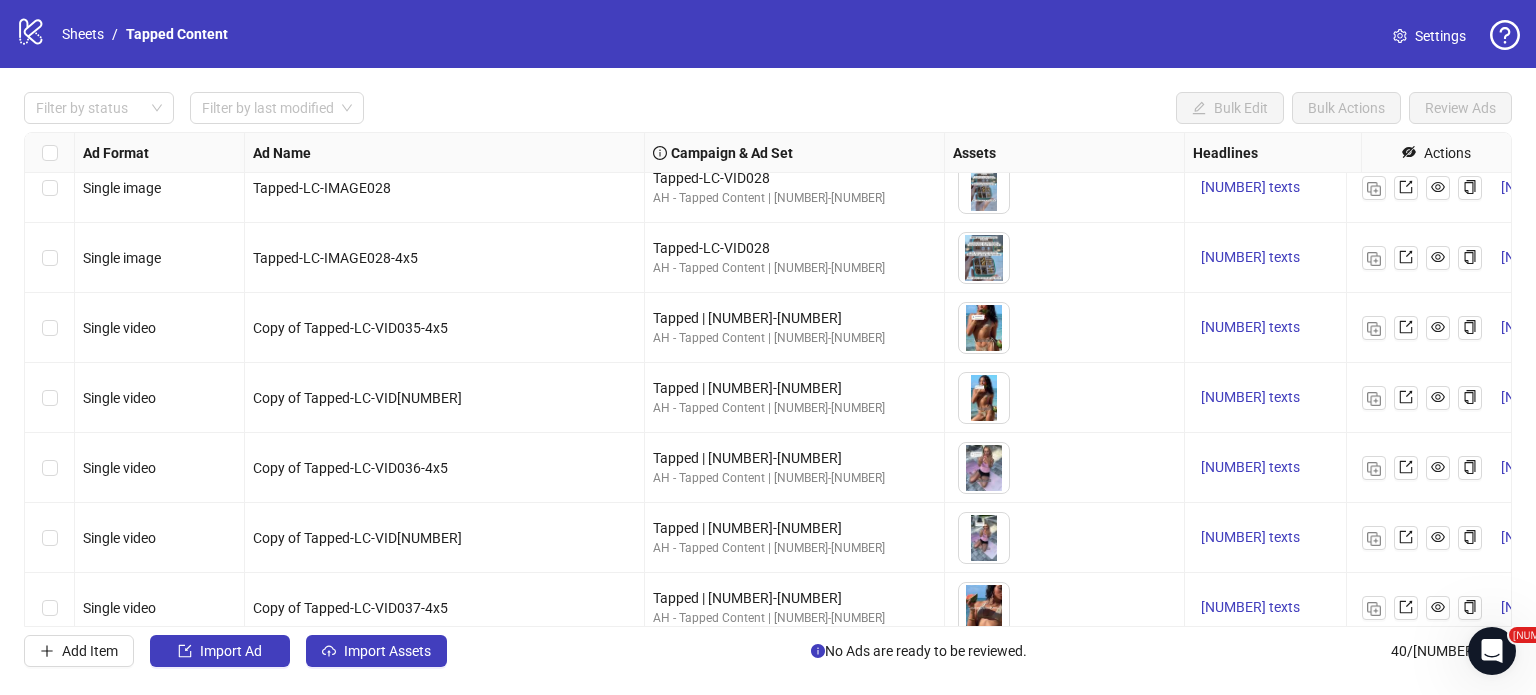 scroll, scrollTop: 2361, scrollLeft: 0, axis: vertical 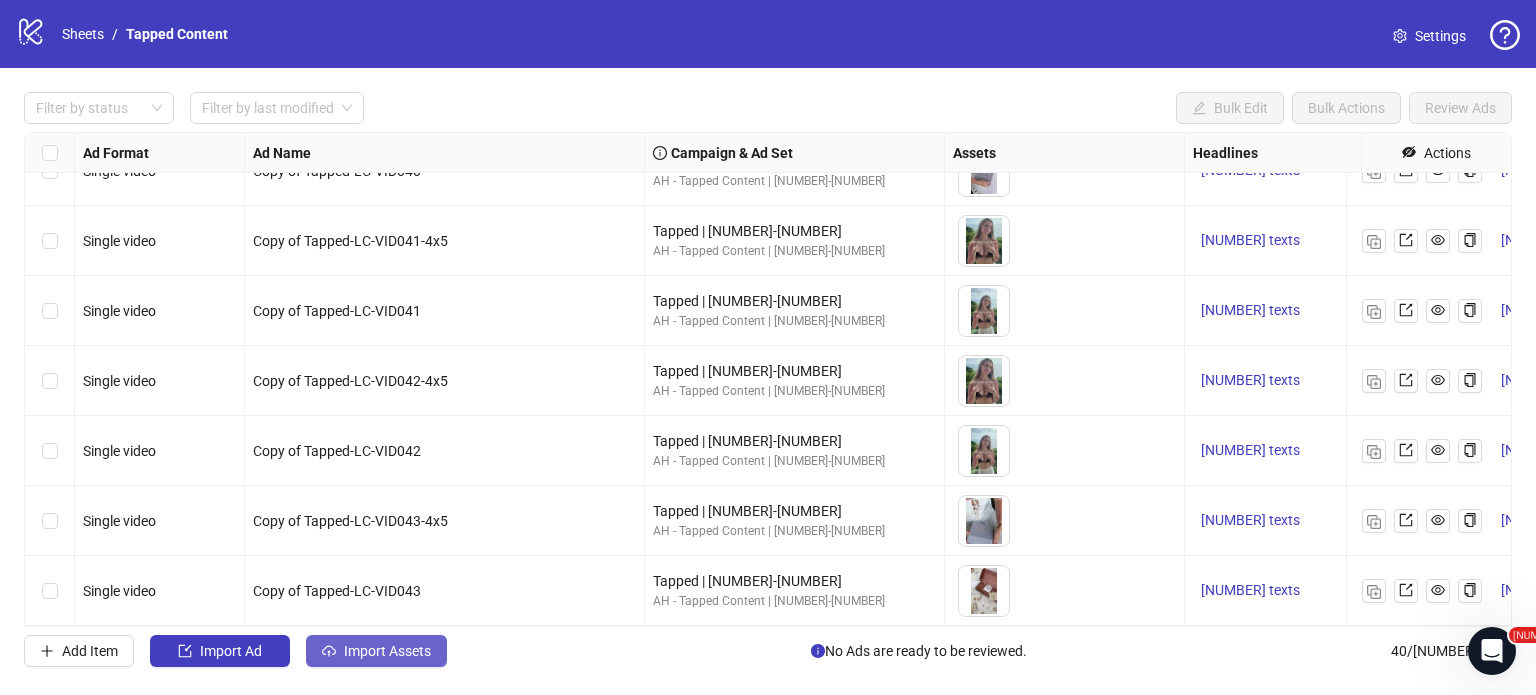 click on "Import Assets" at bounding box center [376, 651] 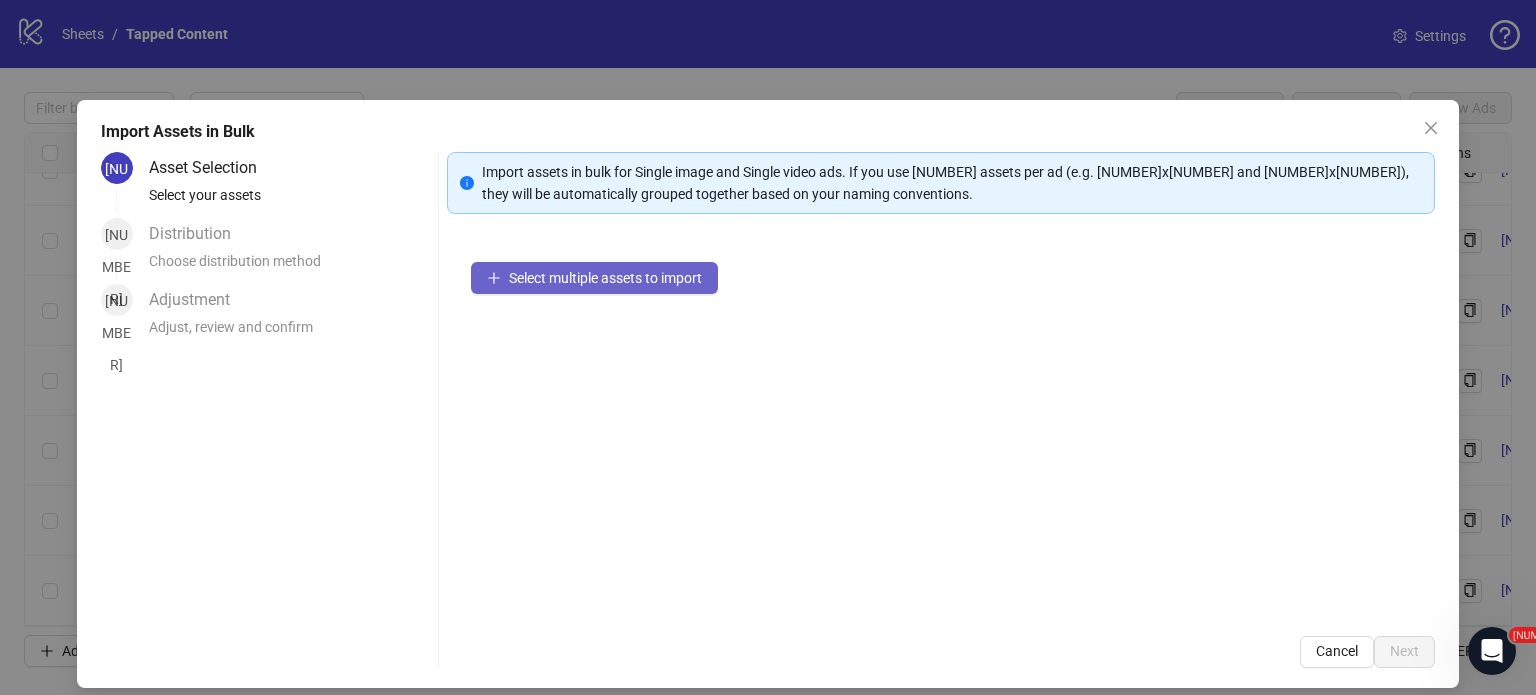 click on "Select multiple assets to import" at bounding box center [594, 278] 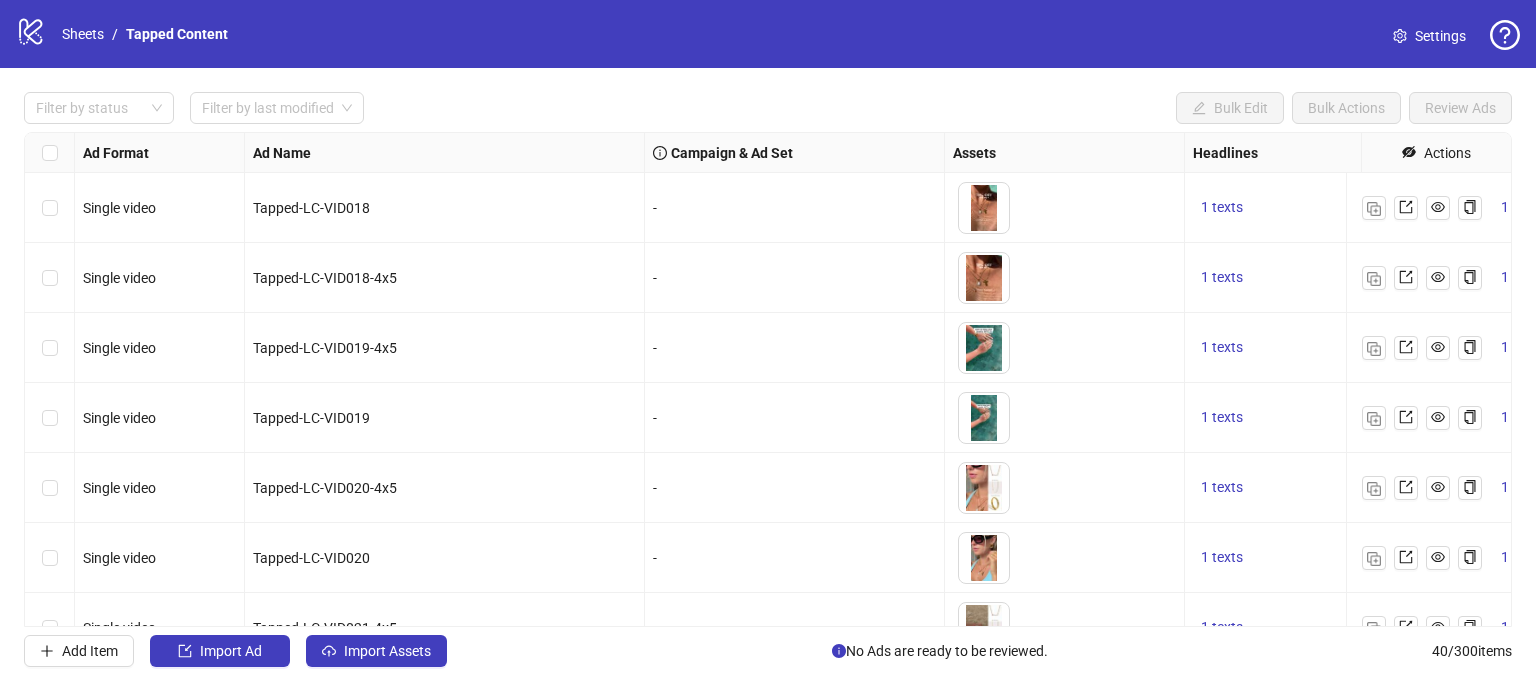 scroll, scrollTop: 0, scrollLeft: 0, axis: both 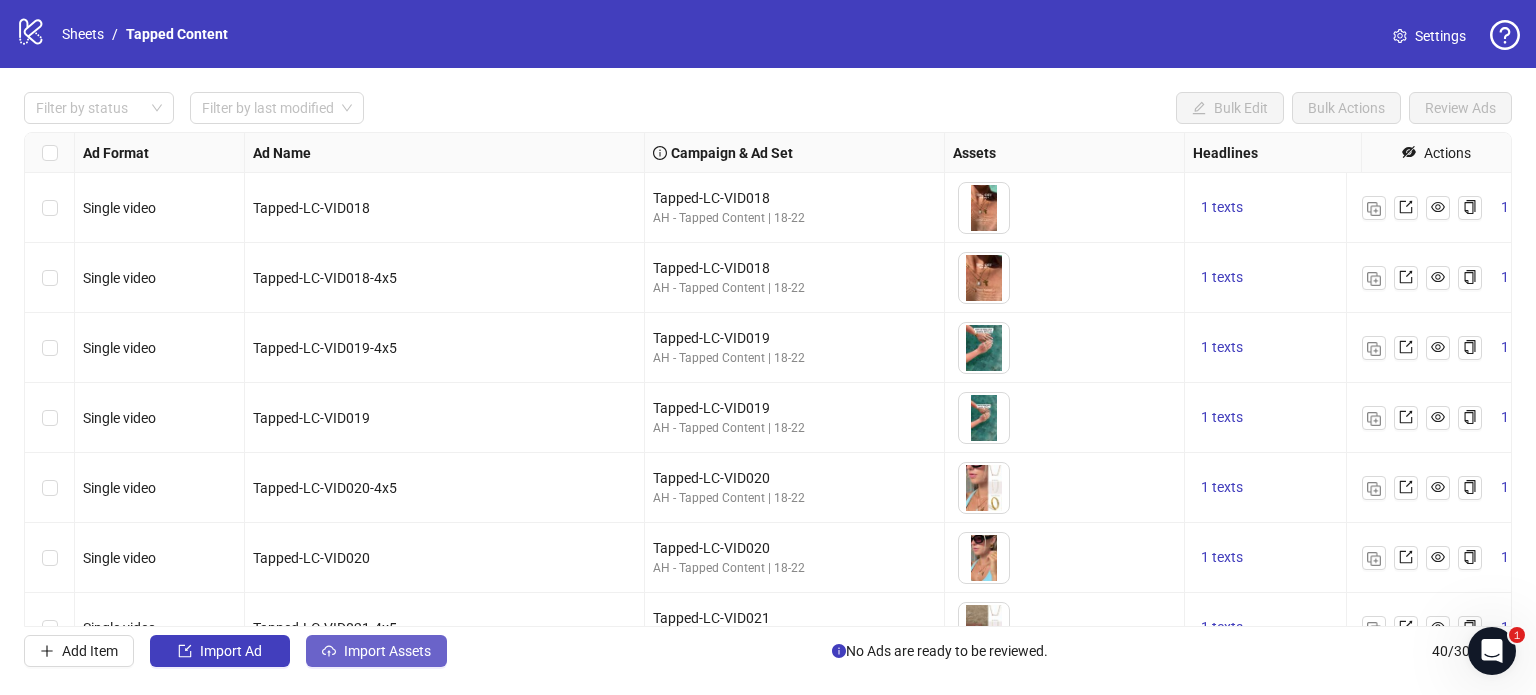 click on "Import Assets" at bounding box center (231, 651) 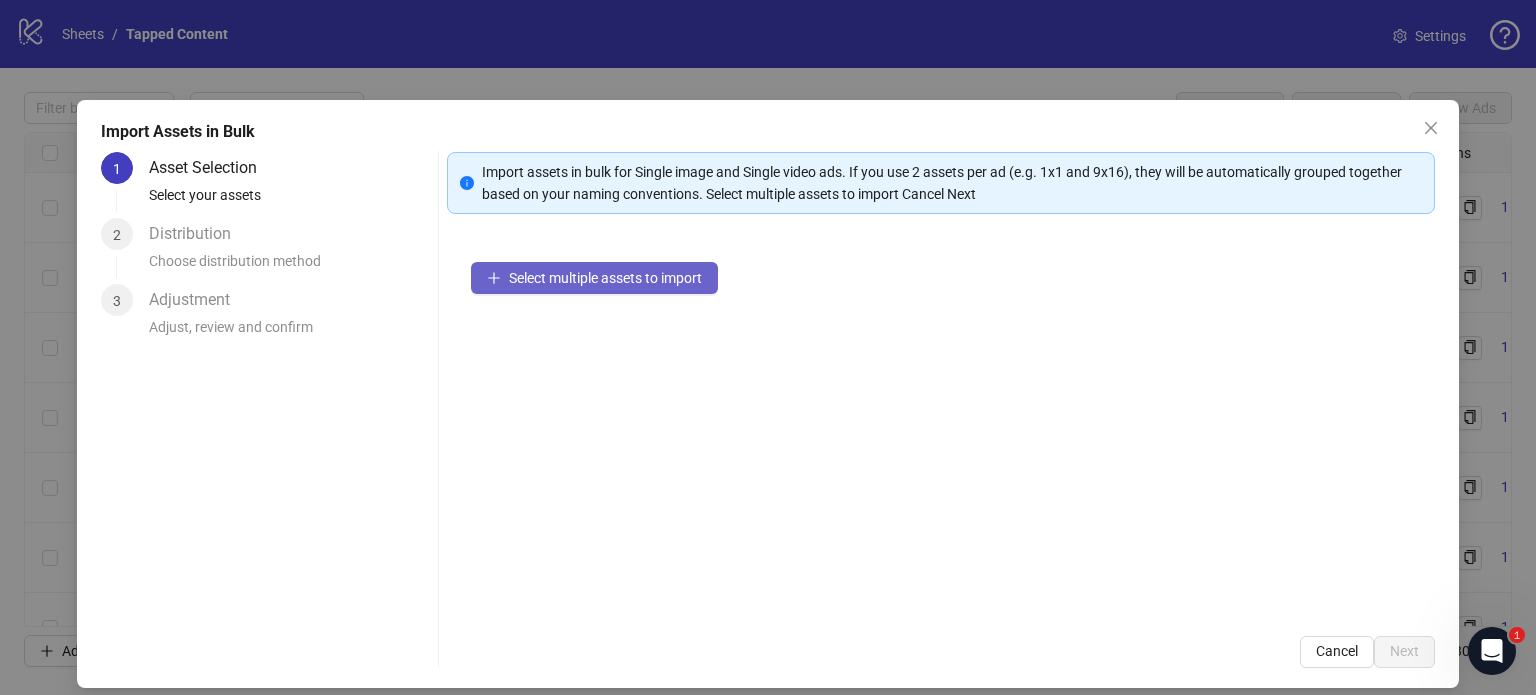 click on "Select multiple assets to import" at bounding box center (605, 278) 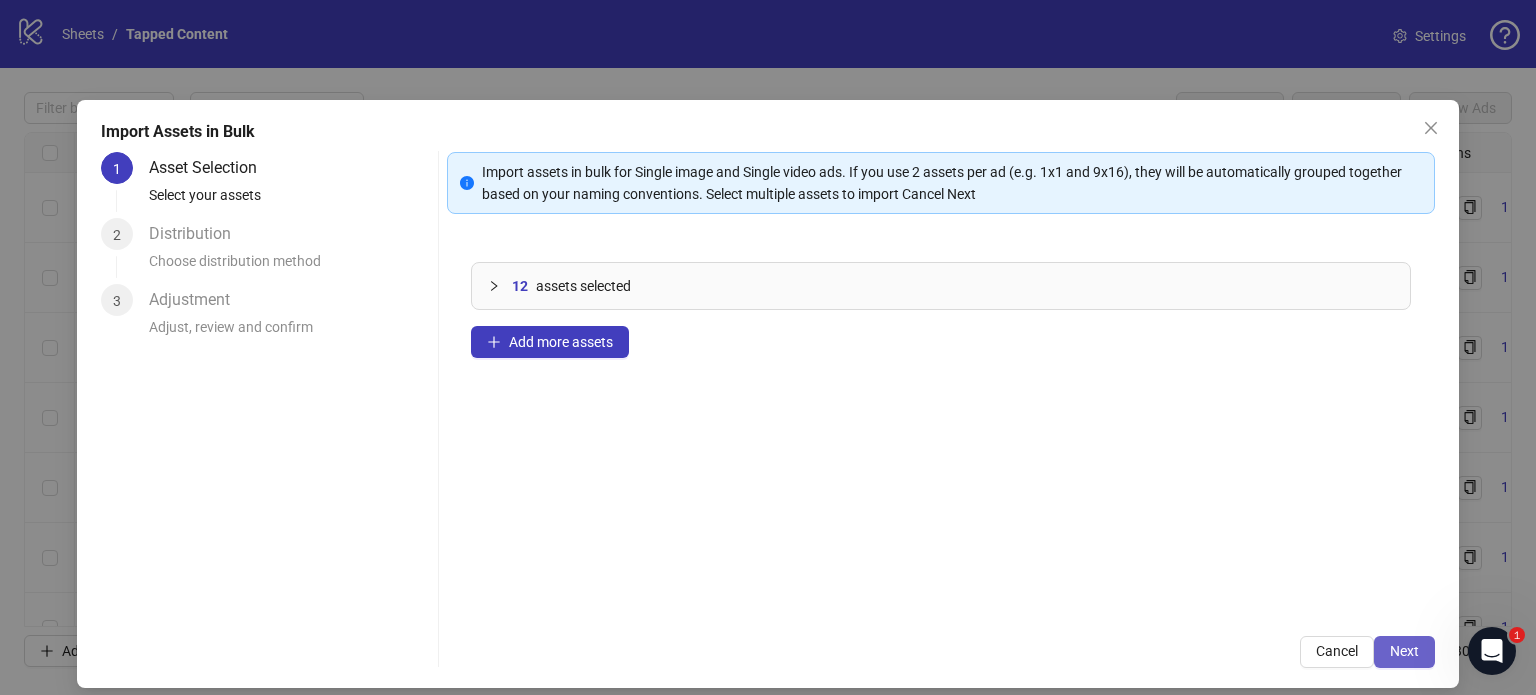 click on "Next" at bounding box center [1404, 651] 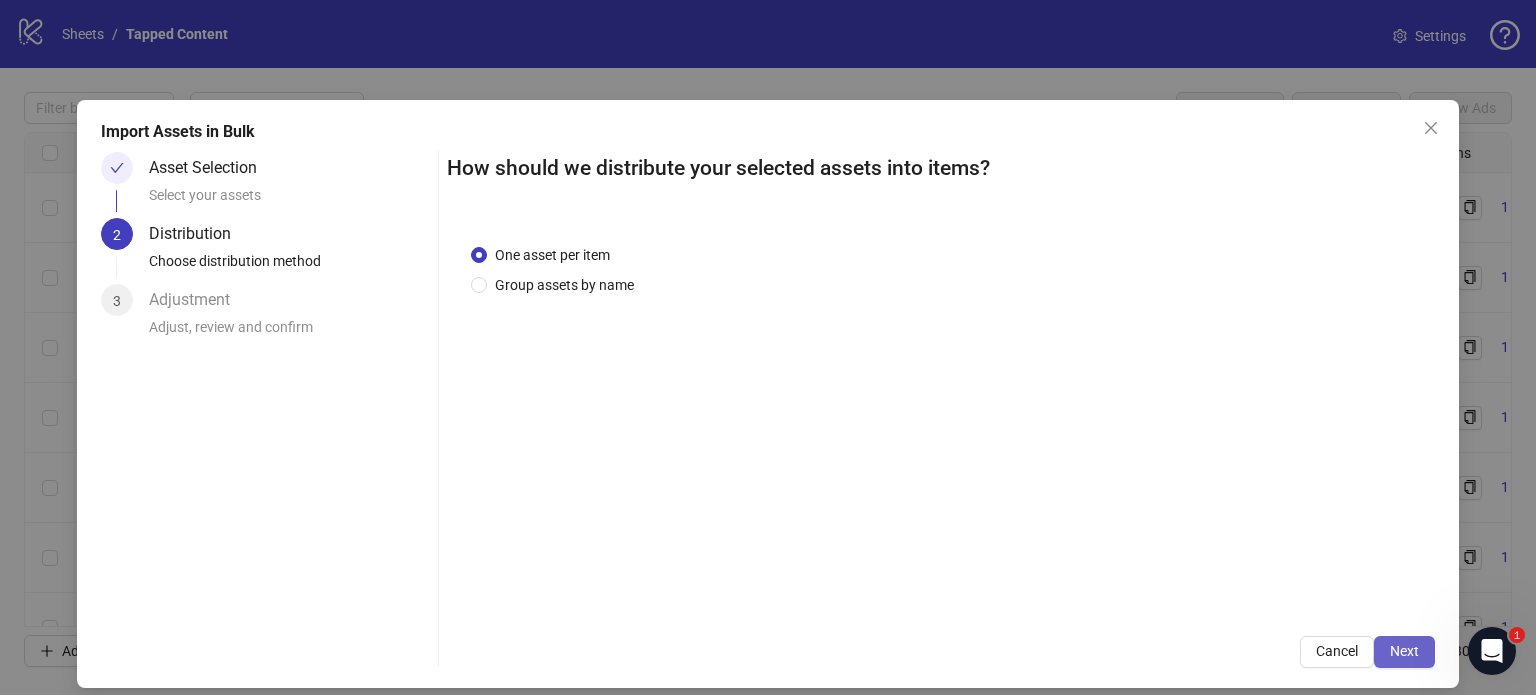 click on "Next" at bounding box center (1404, 652) 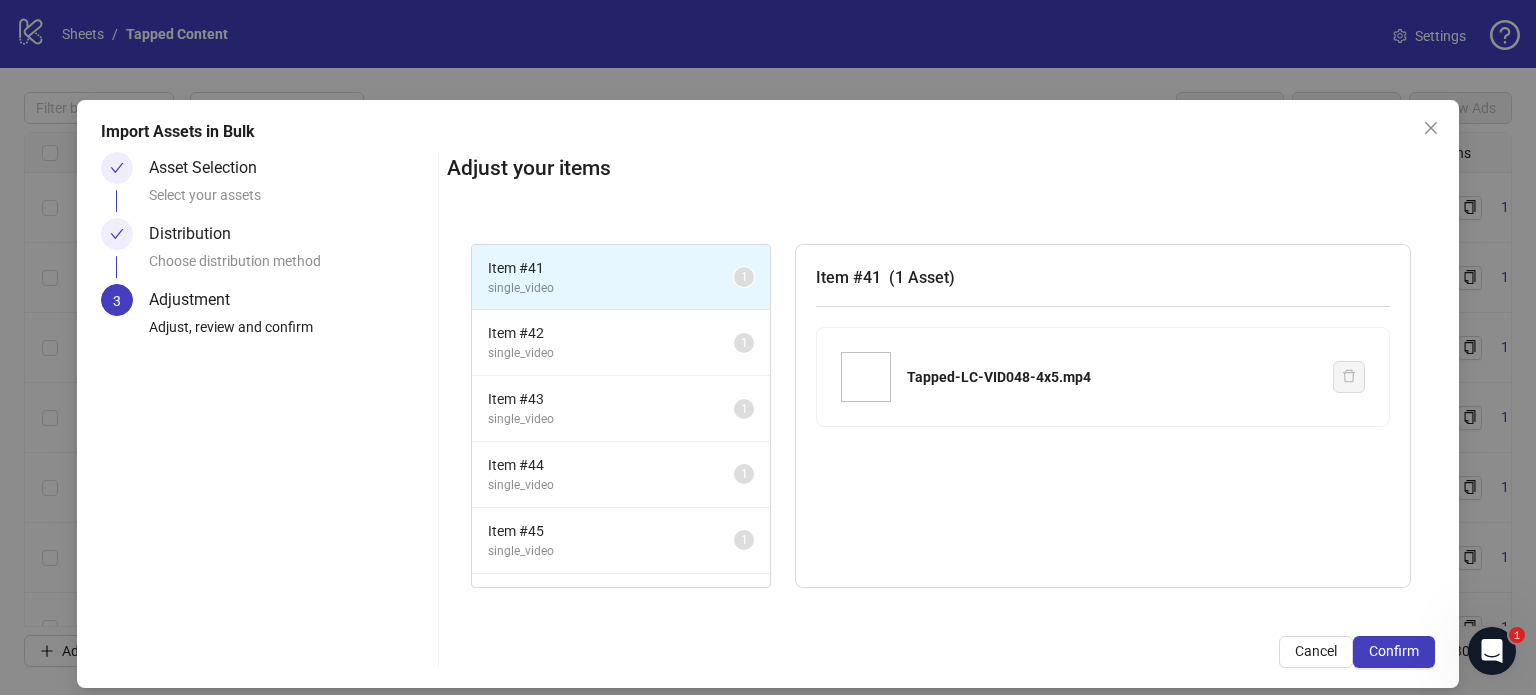 click on "Confirm" at bounding box center [1394, 652] 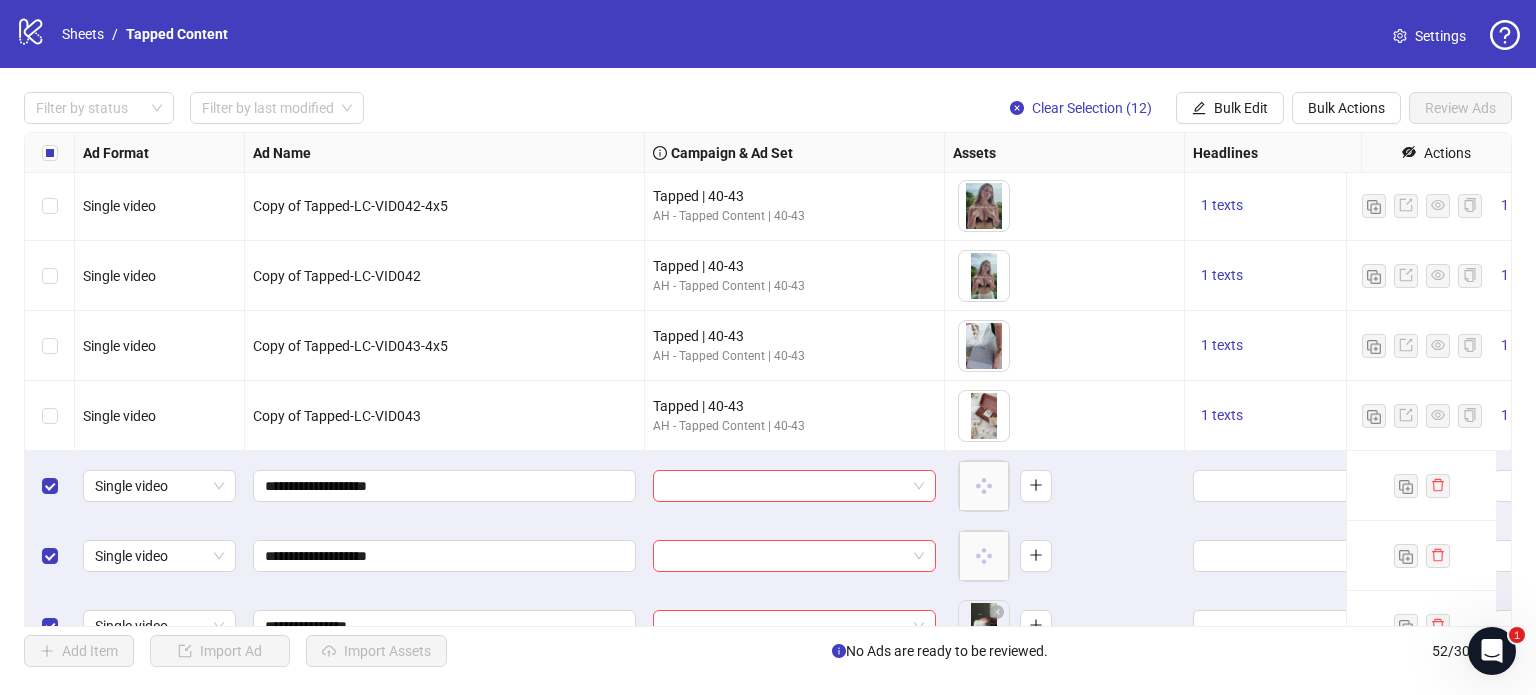 scroll, scrollTop: 2629, scrollLeft: 0, axis: vertical 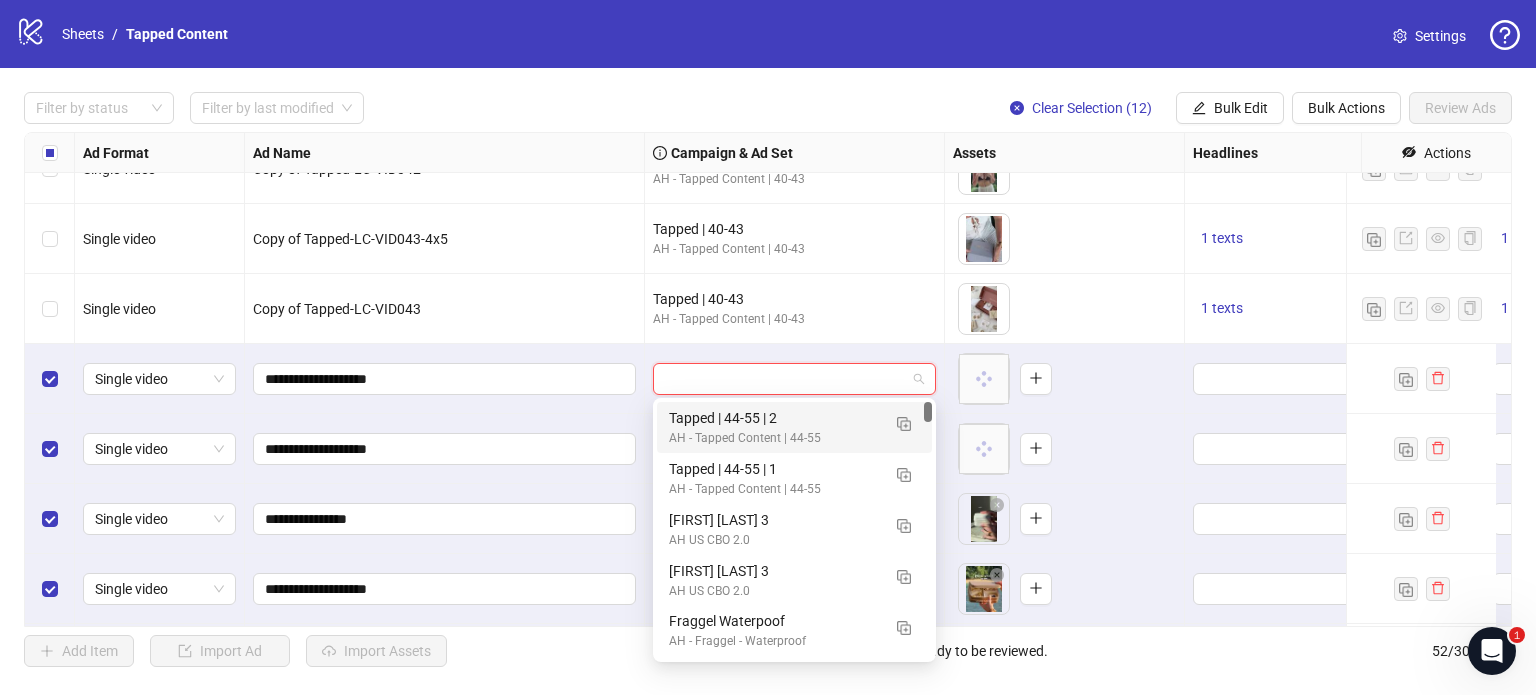 click at bounding box center (785, 379) 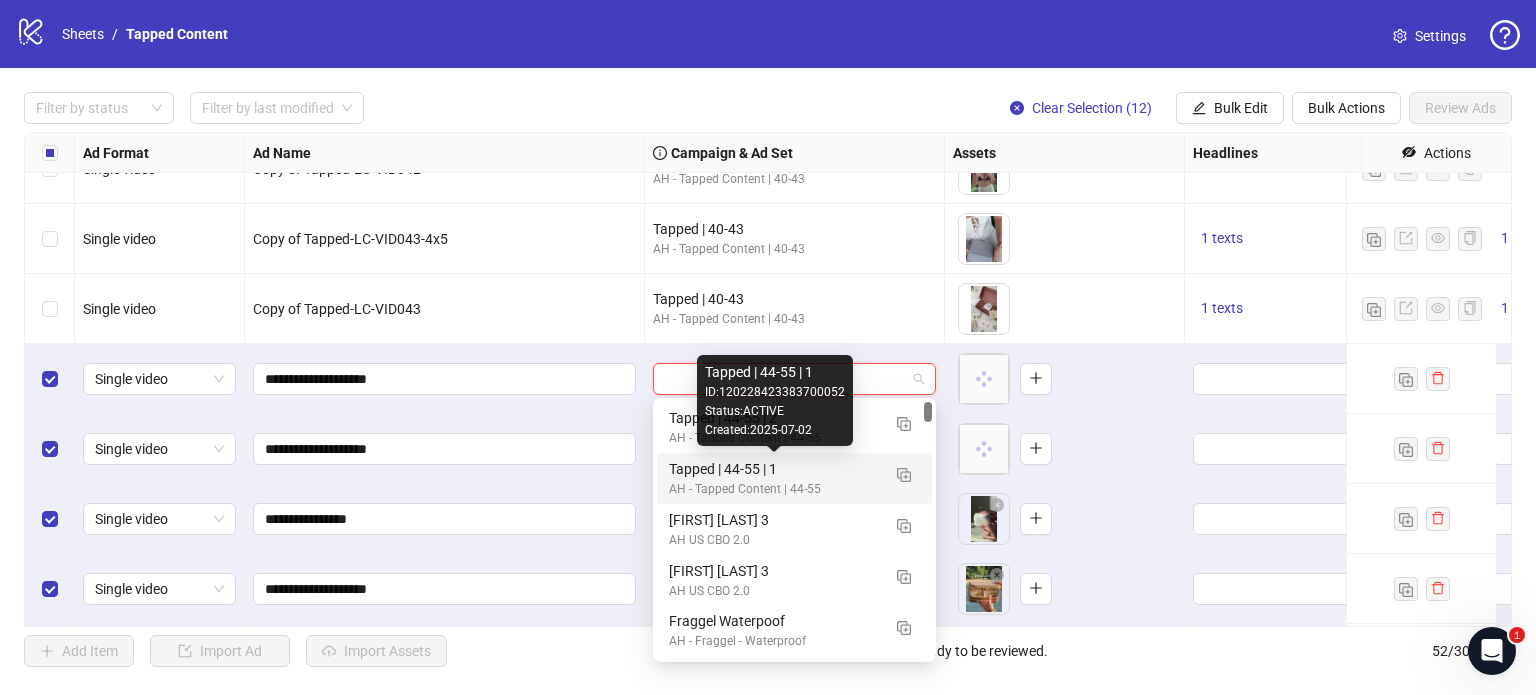click on "Tapped | 44-55 | 1" at bounding box center (774, 469) 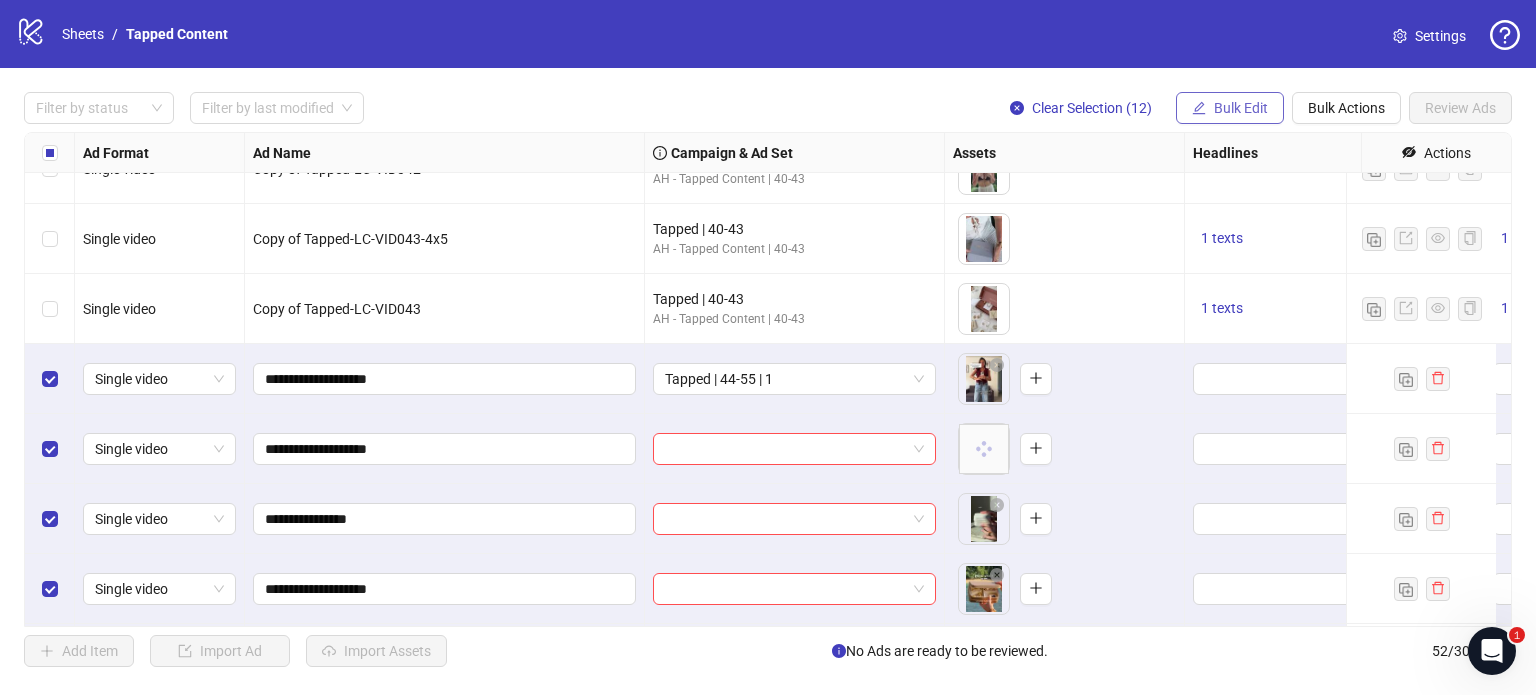 click on "Bulk Edit" at bounding box center (1241, 108) 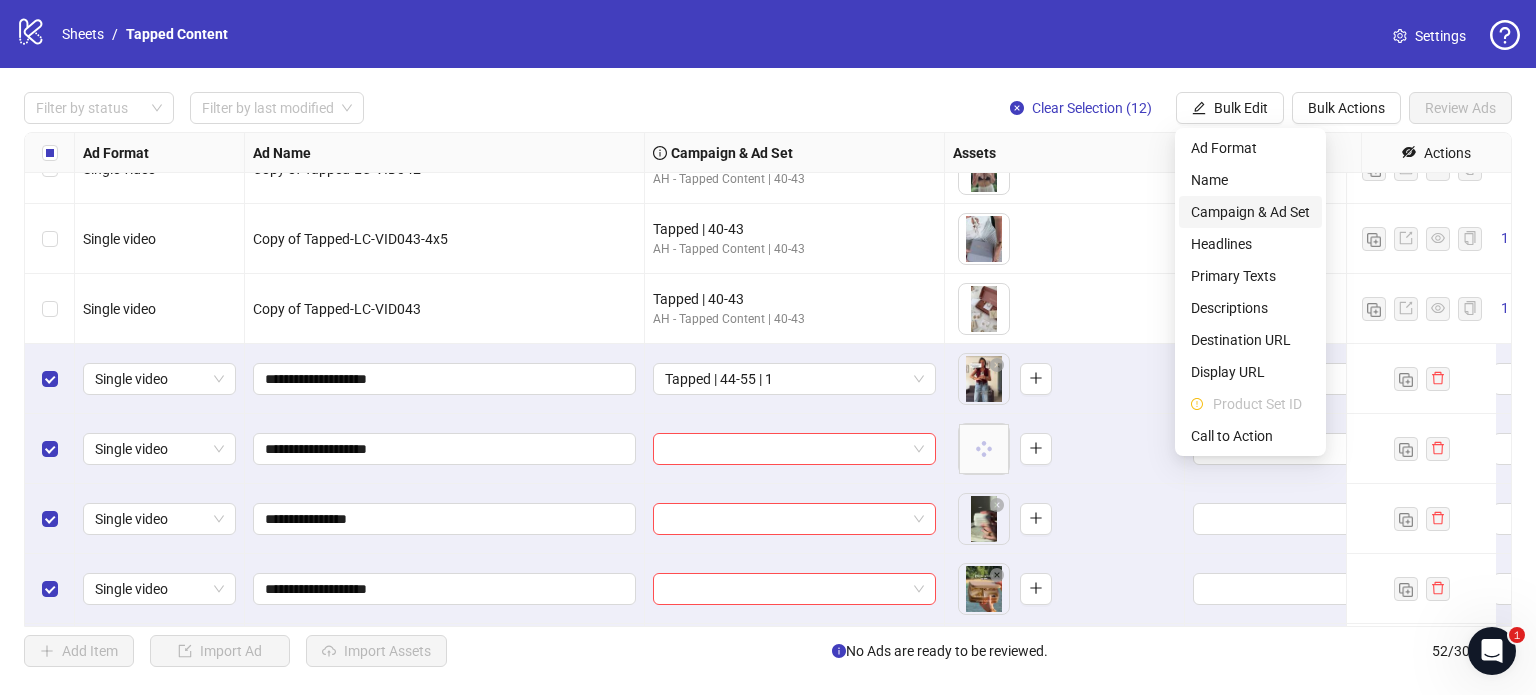 click on "Campaign & Ad Set" at bounding box center [1250, 212] 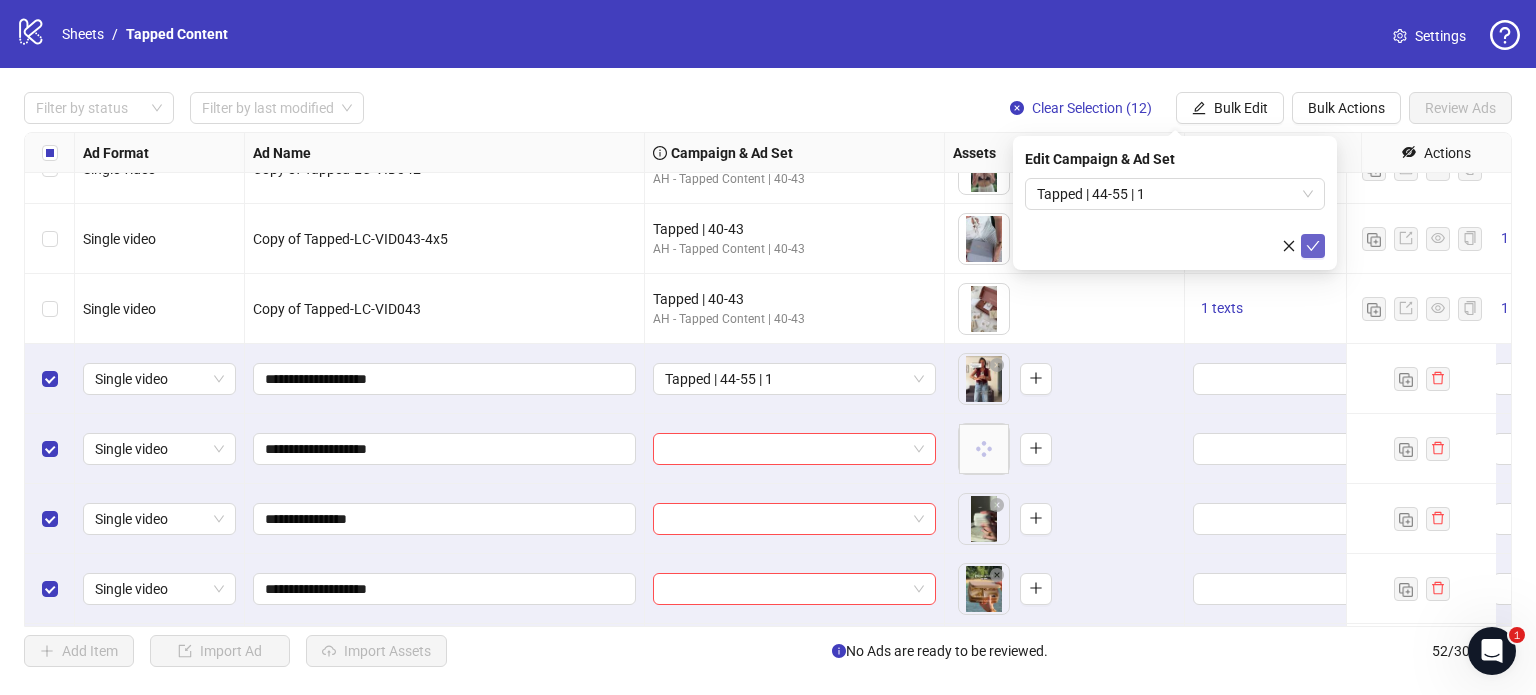 click at bounding box center [1313, 246] 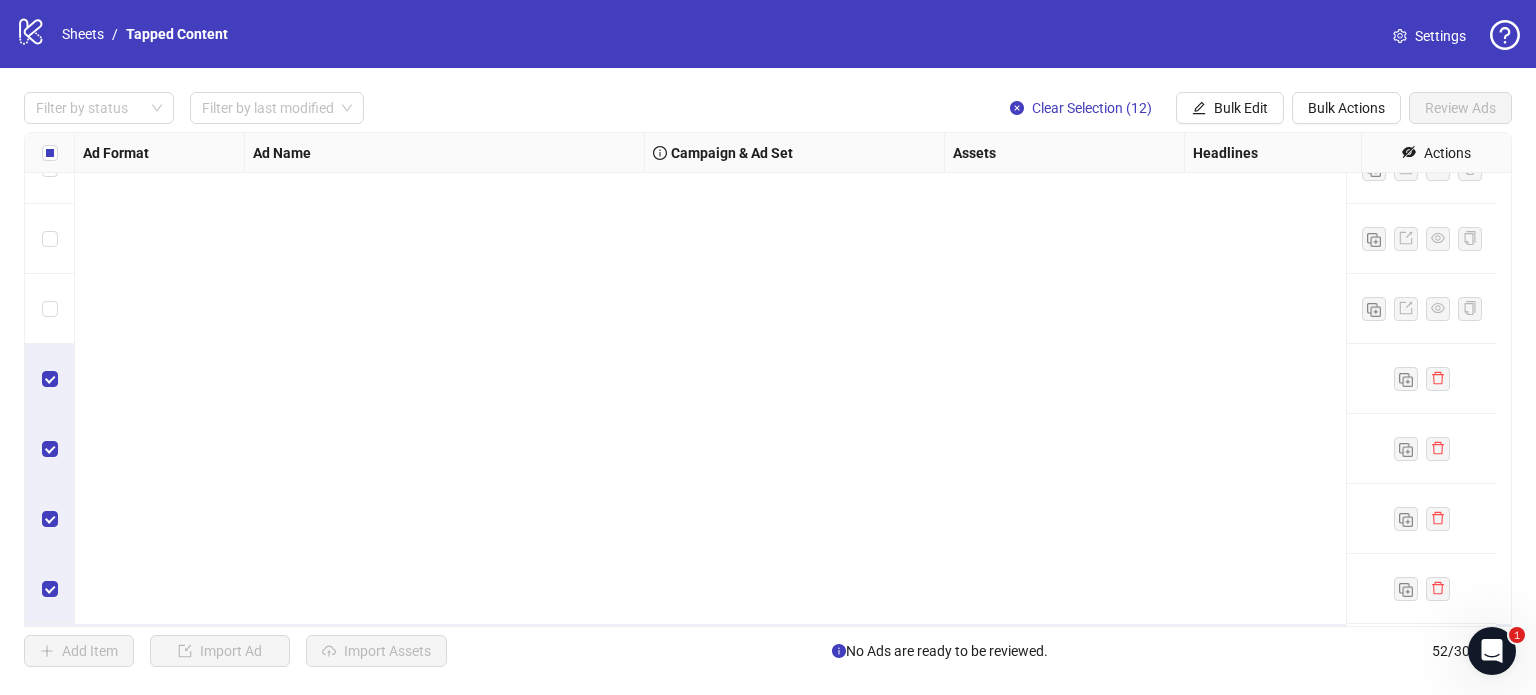 scroll, scrollTop: 3201, scrollLeft: 0, axis: vertical 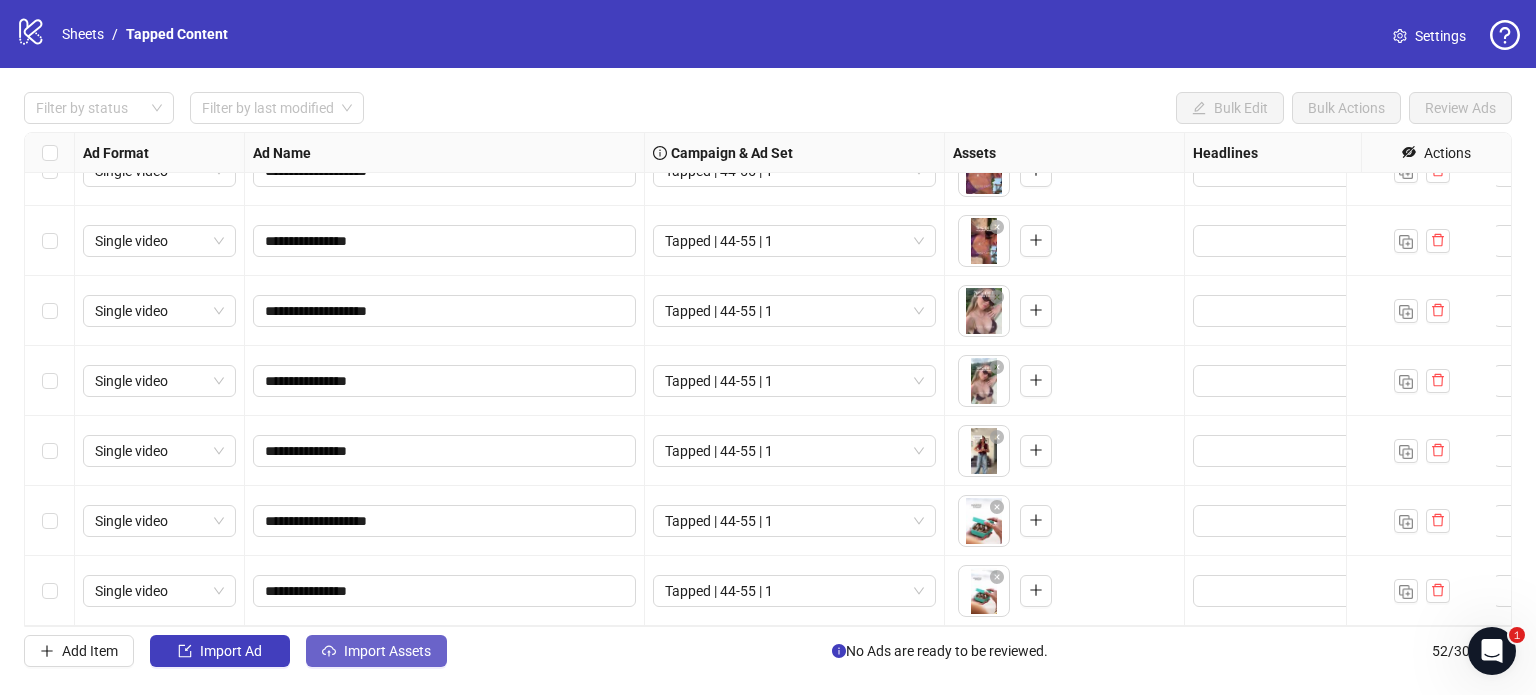 click on "Import Assets" at bounding box center [376, 651] 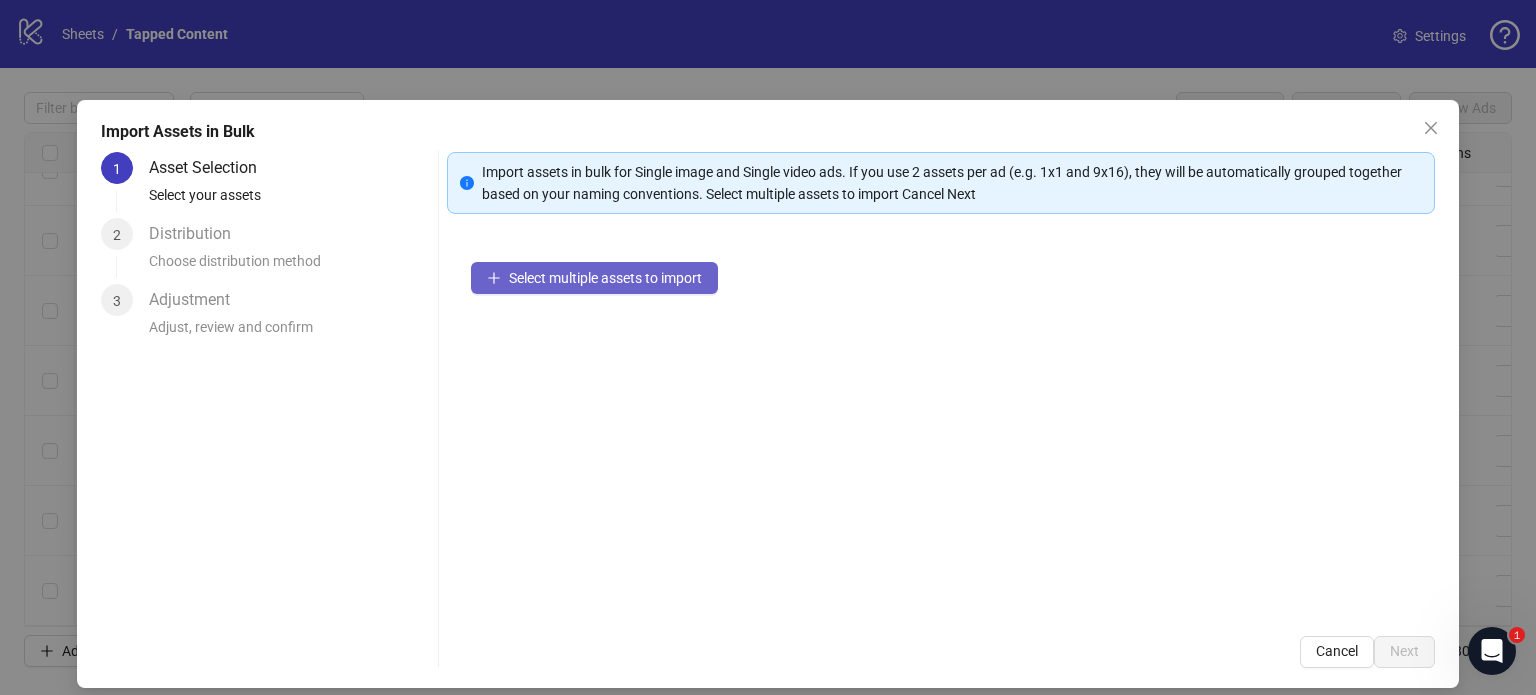 click on "Select multiple assets to import" at bounding box center [605, 278] 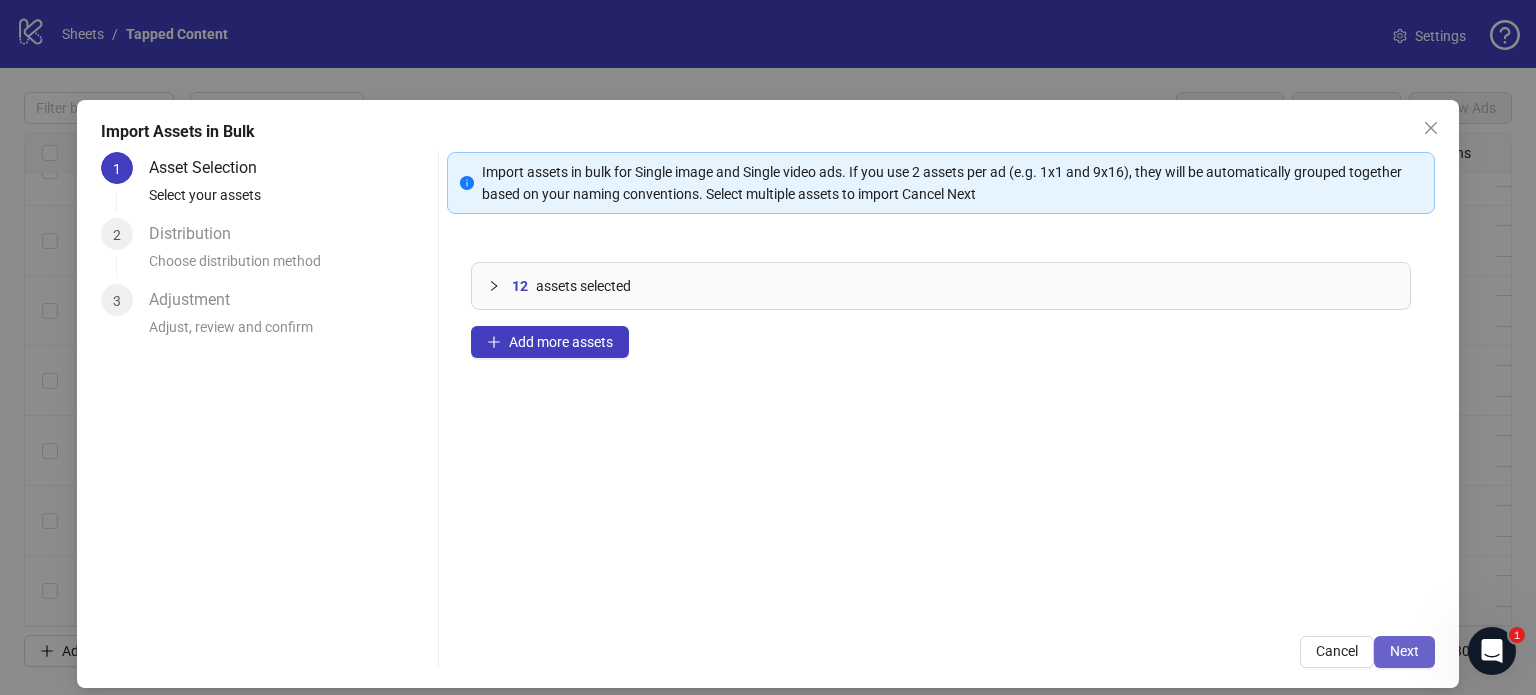 click on "Next" at bounding box center [1404, 651] 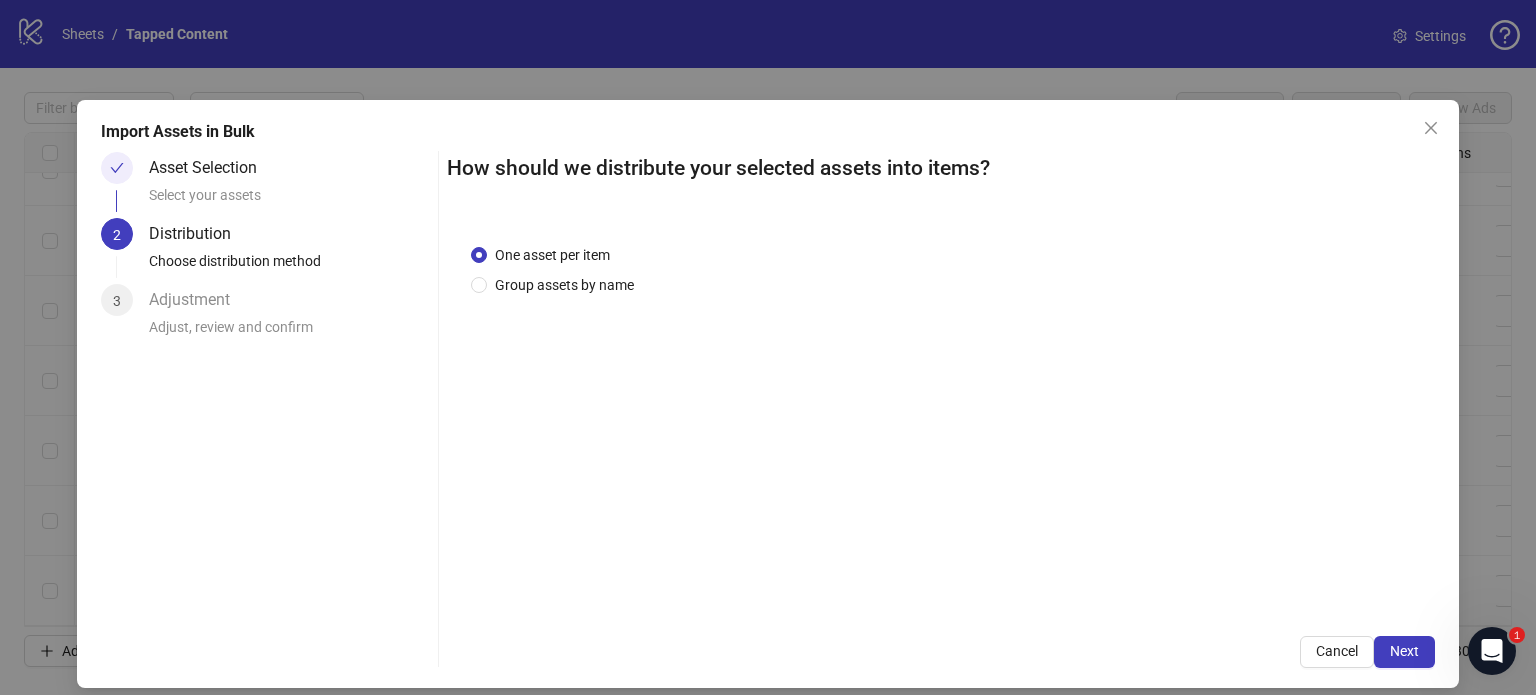 click on "Next" at bounding box center [1404, 651] 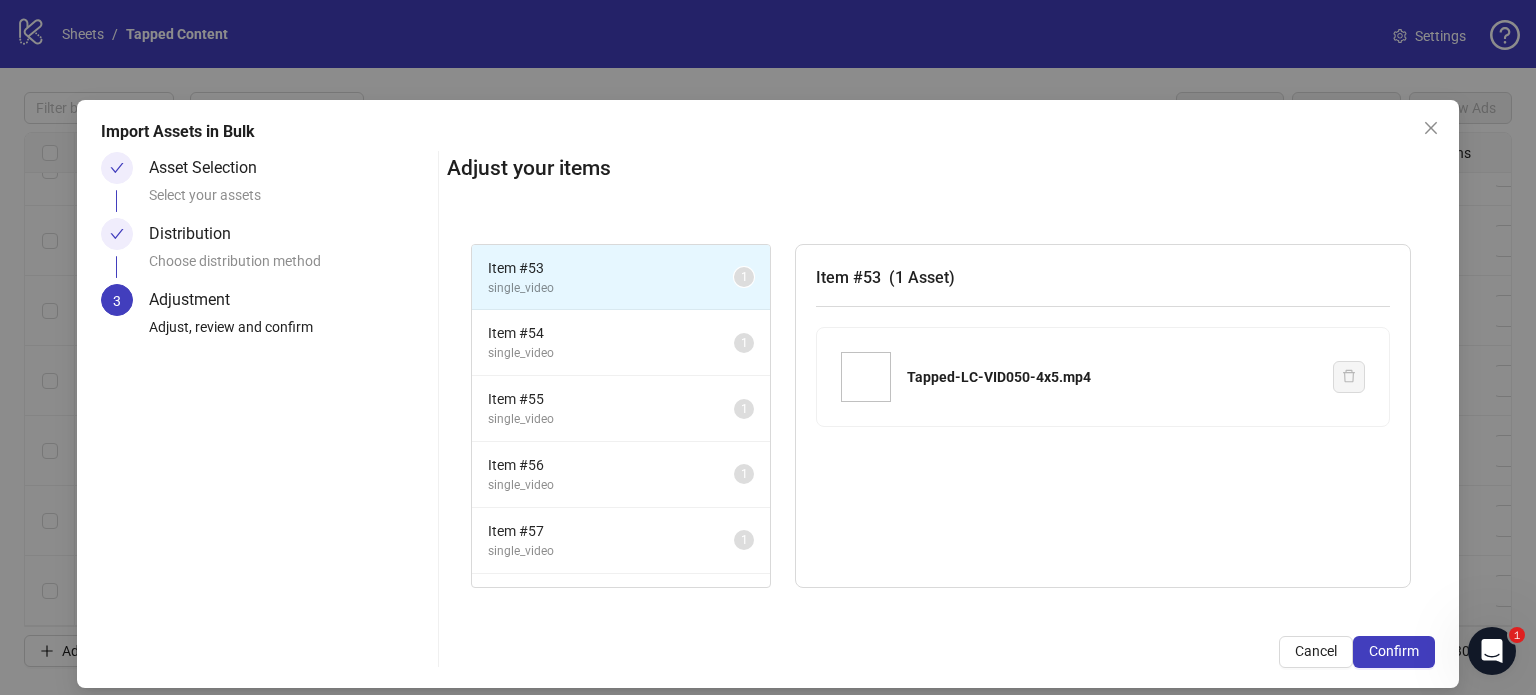 click on "Confirm" at bounding box center (1394, 651) 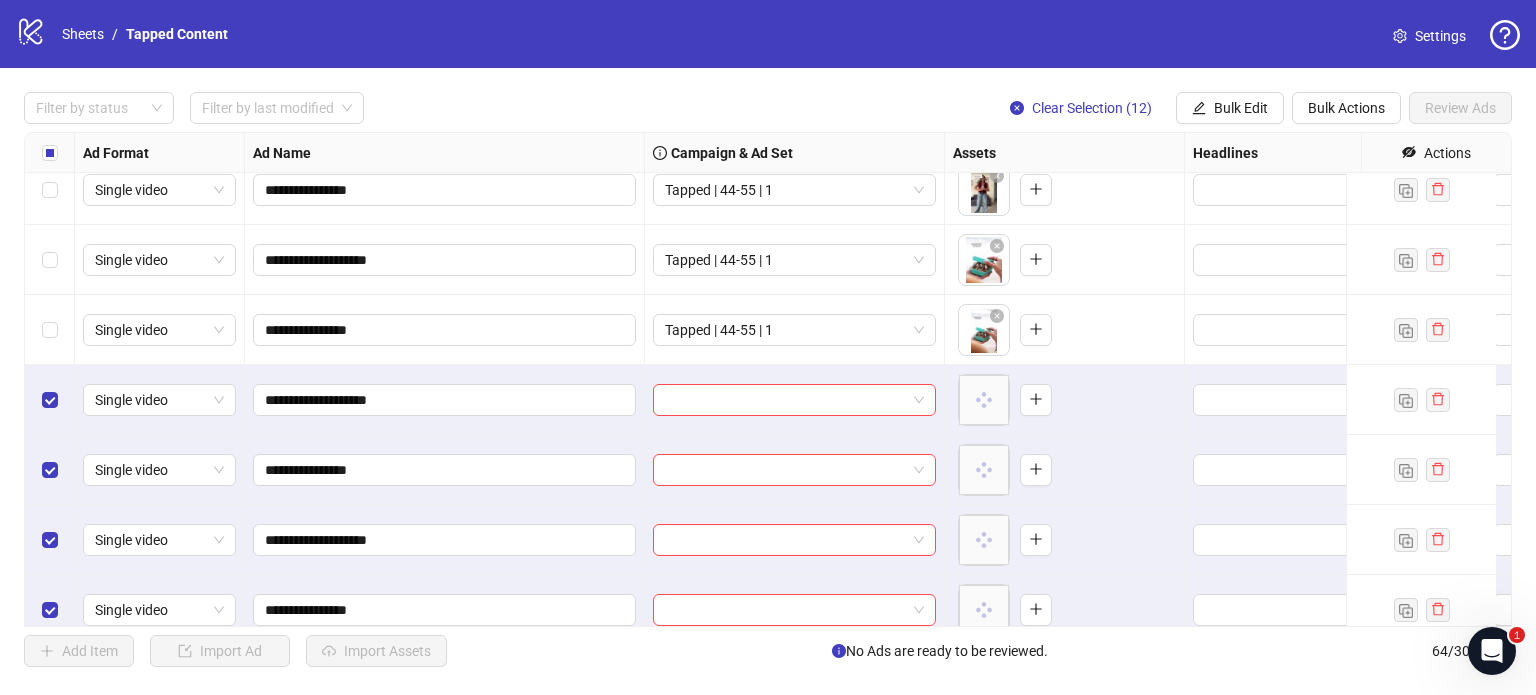 scroll, scrollTop: 3446, scrollLeft: 0, axis: vertical 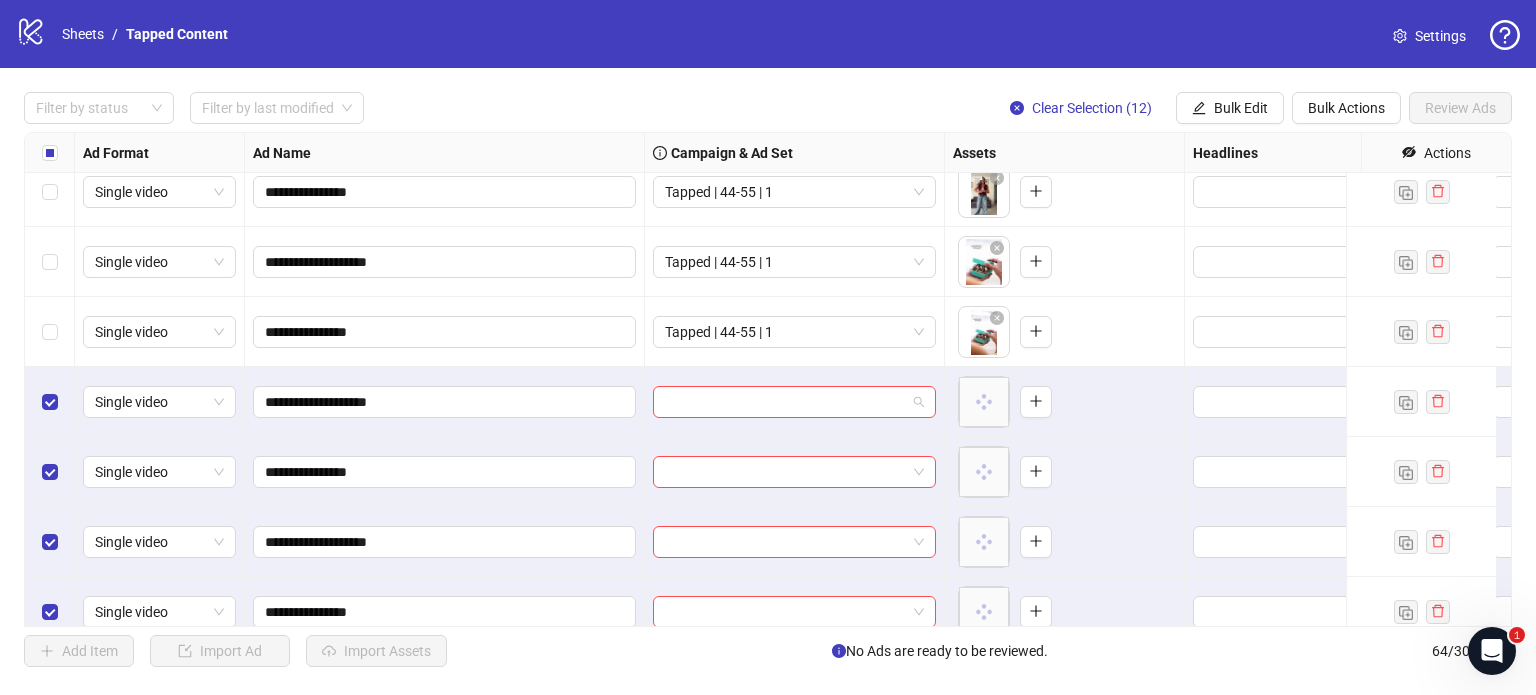 click at bounding box center (785, 402) 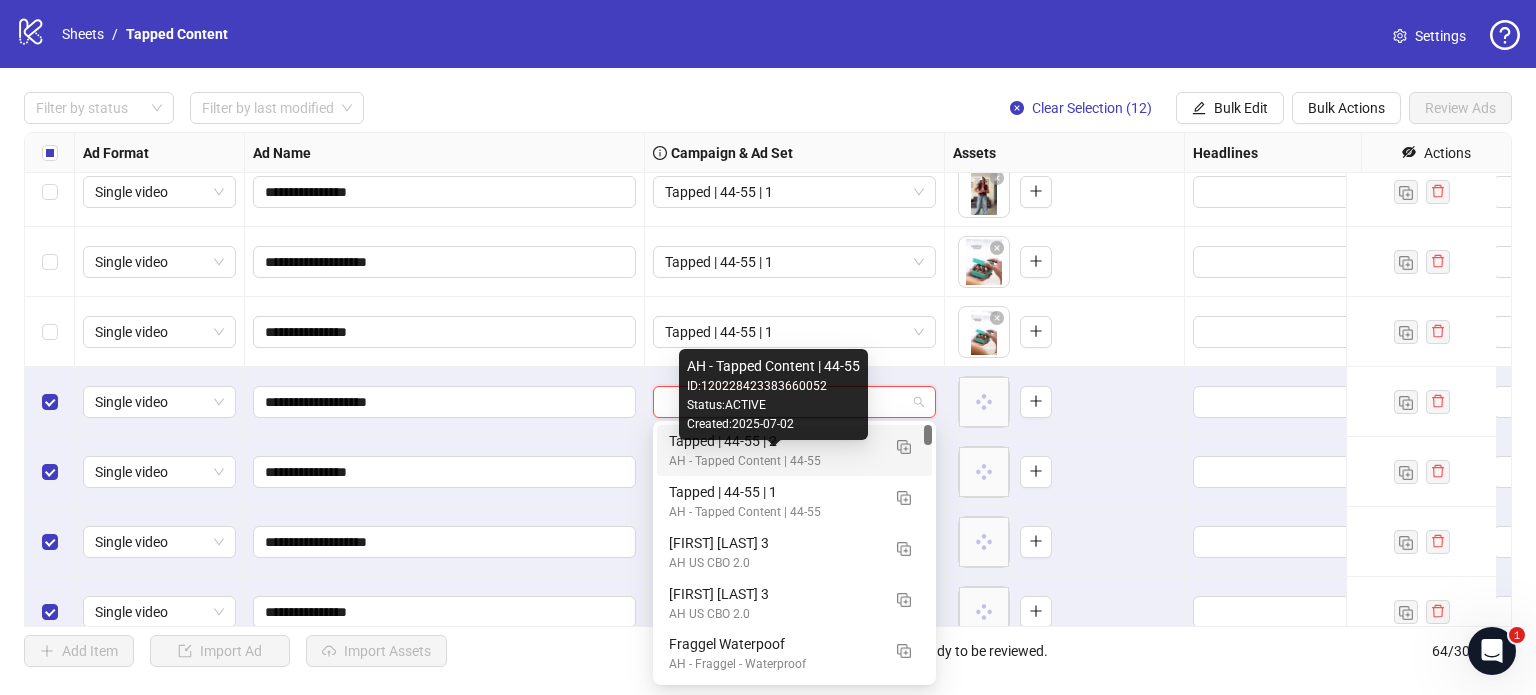 click on "AH - Tapped Content | 44-55" at bounding box center [774, 461] 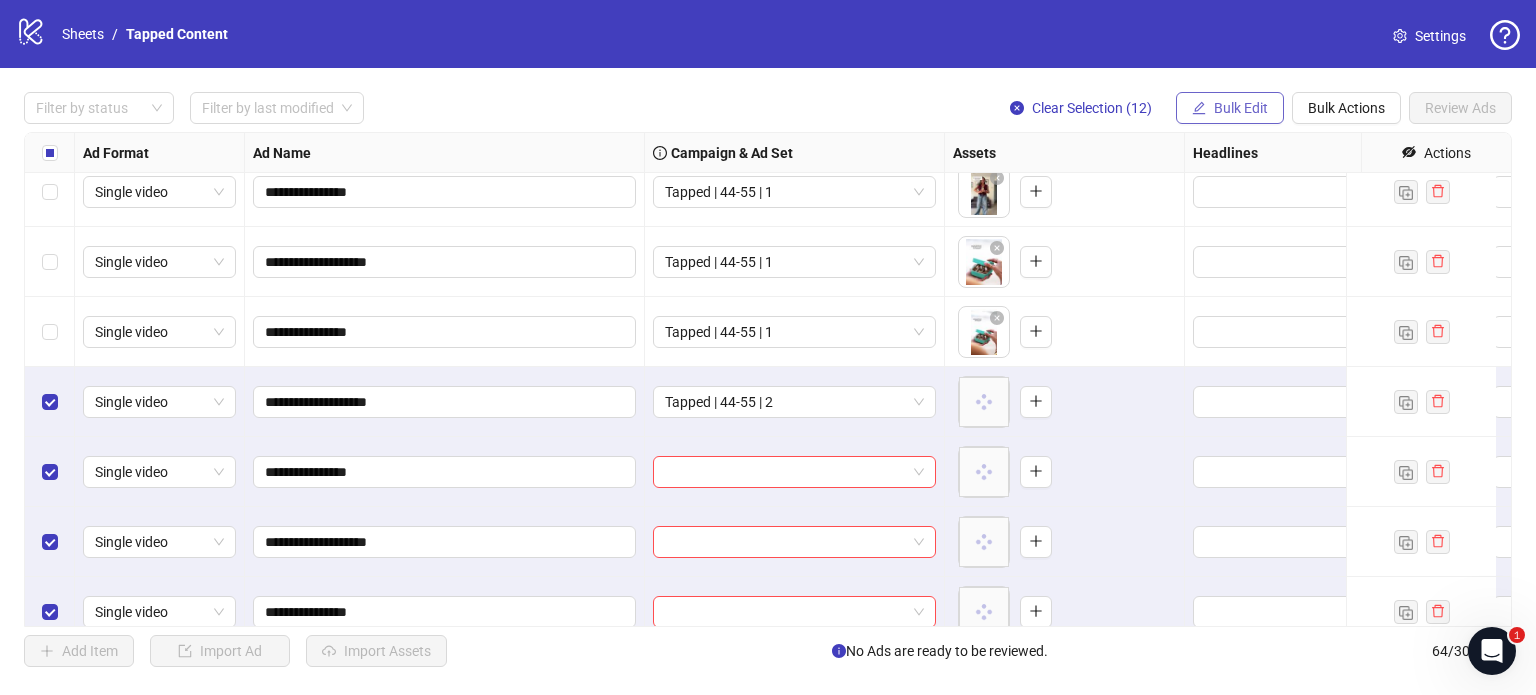 click on "Bulk Edit" at bounding box center [1241, 108] 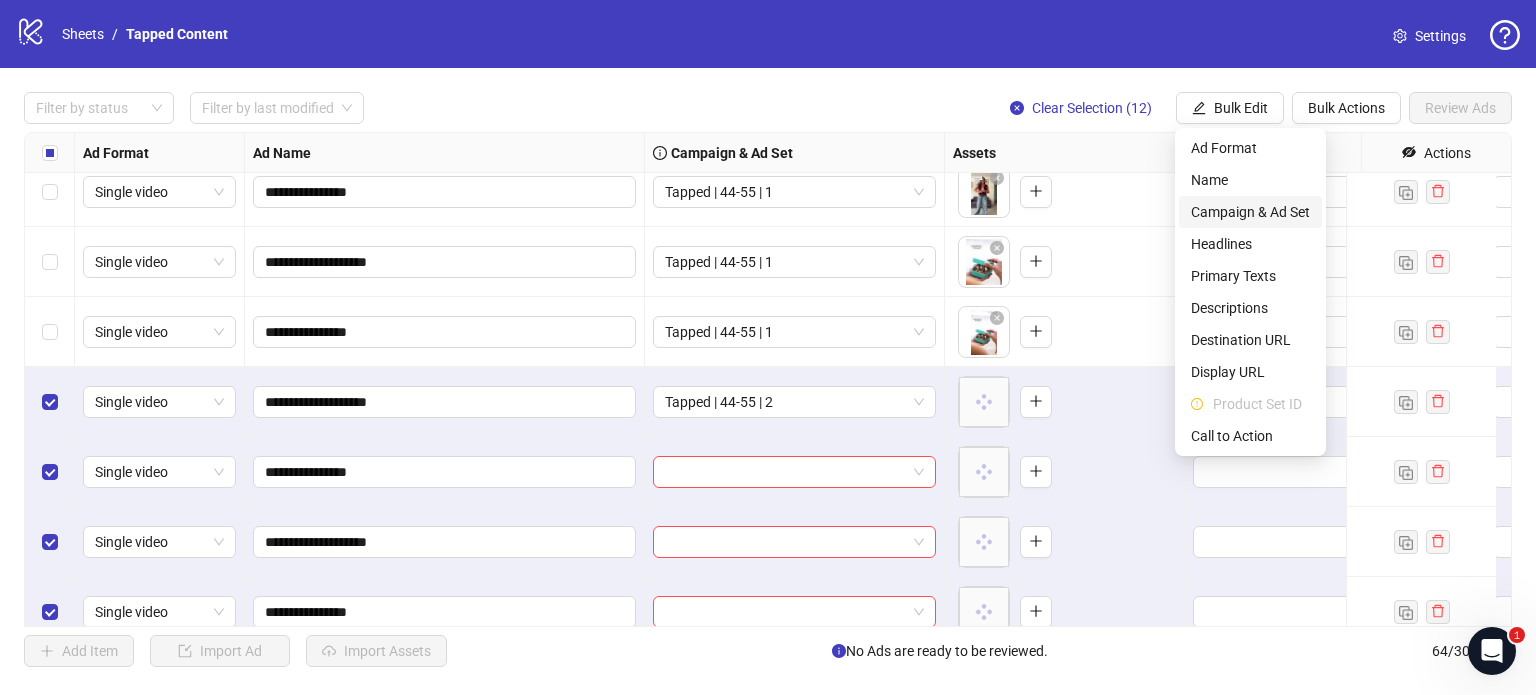 click on "Campaign & Ad Set" at bounding box center (1250, 212) 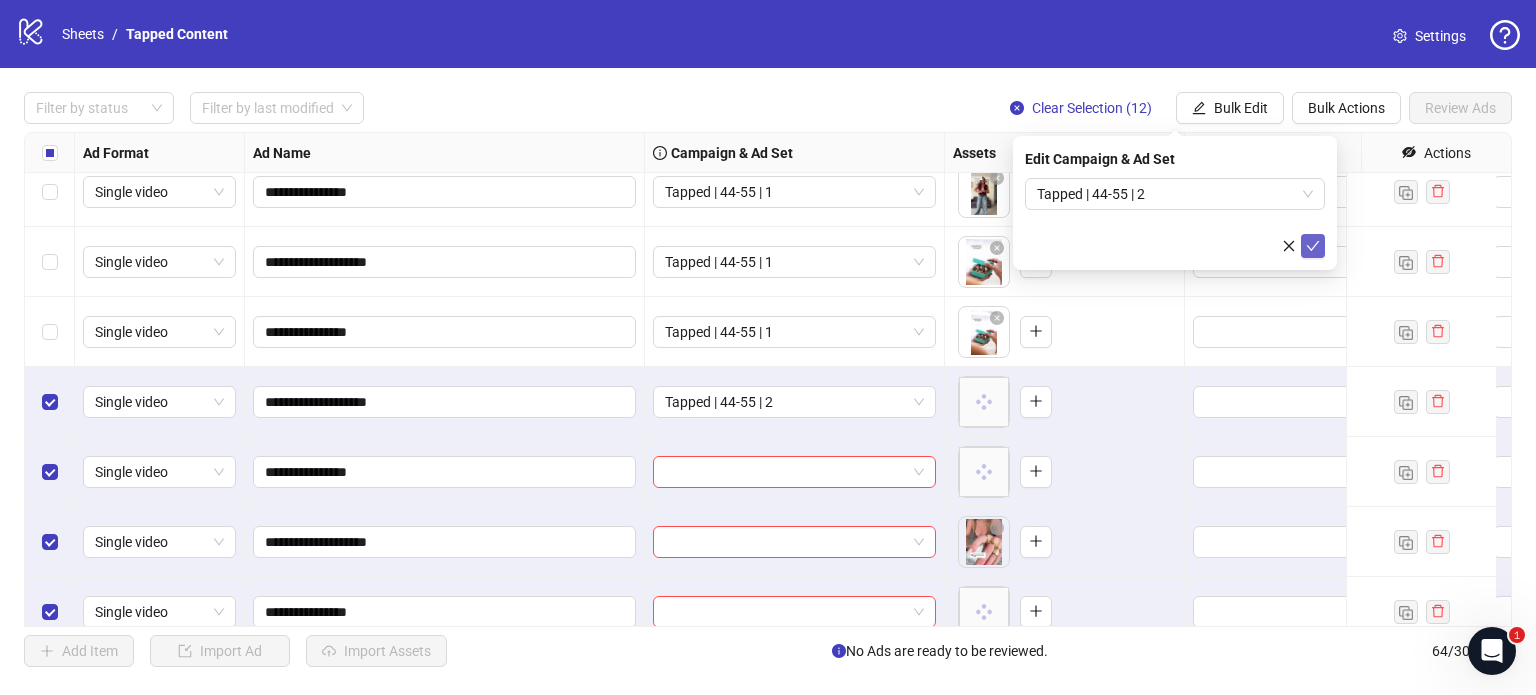 click at bounding box center (1313, 246) 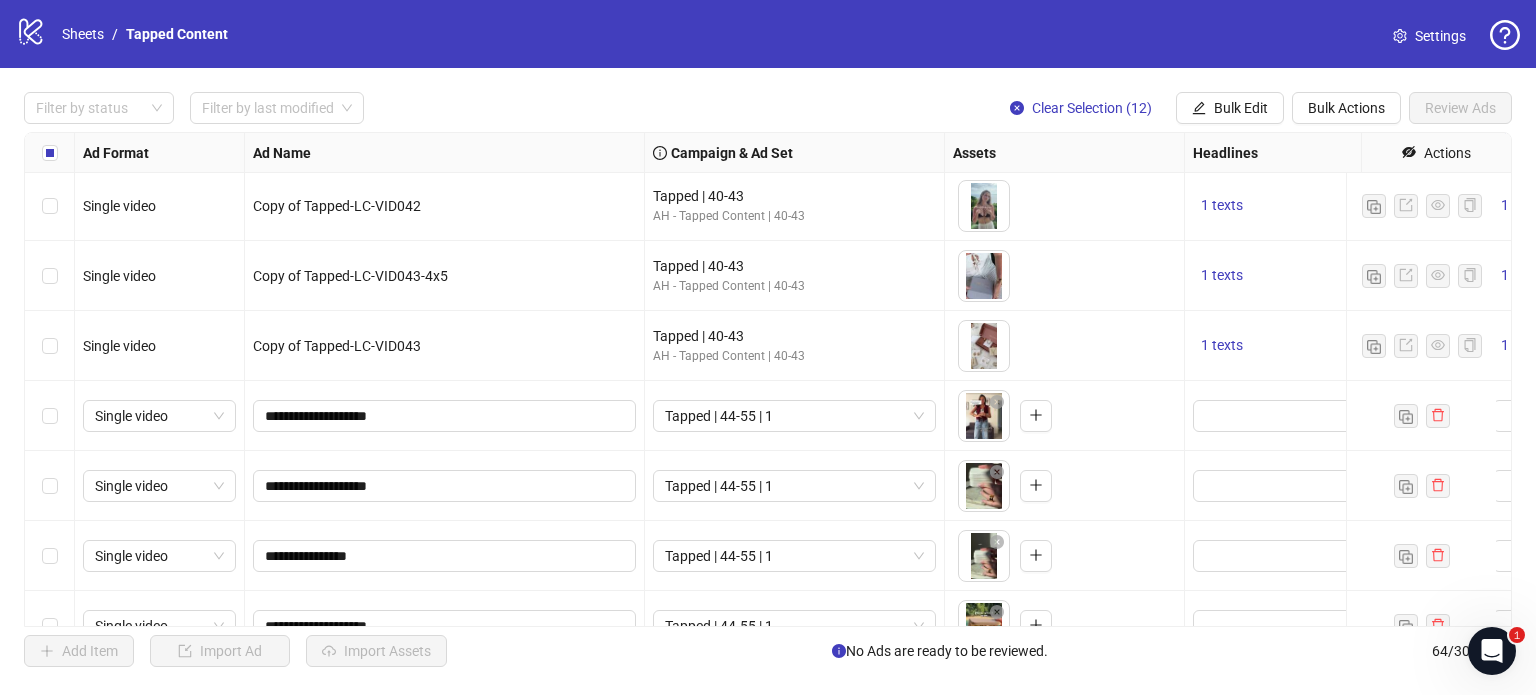 scroll, scrollTop: 2644, scrollLeft: 0, axis: vertical 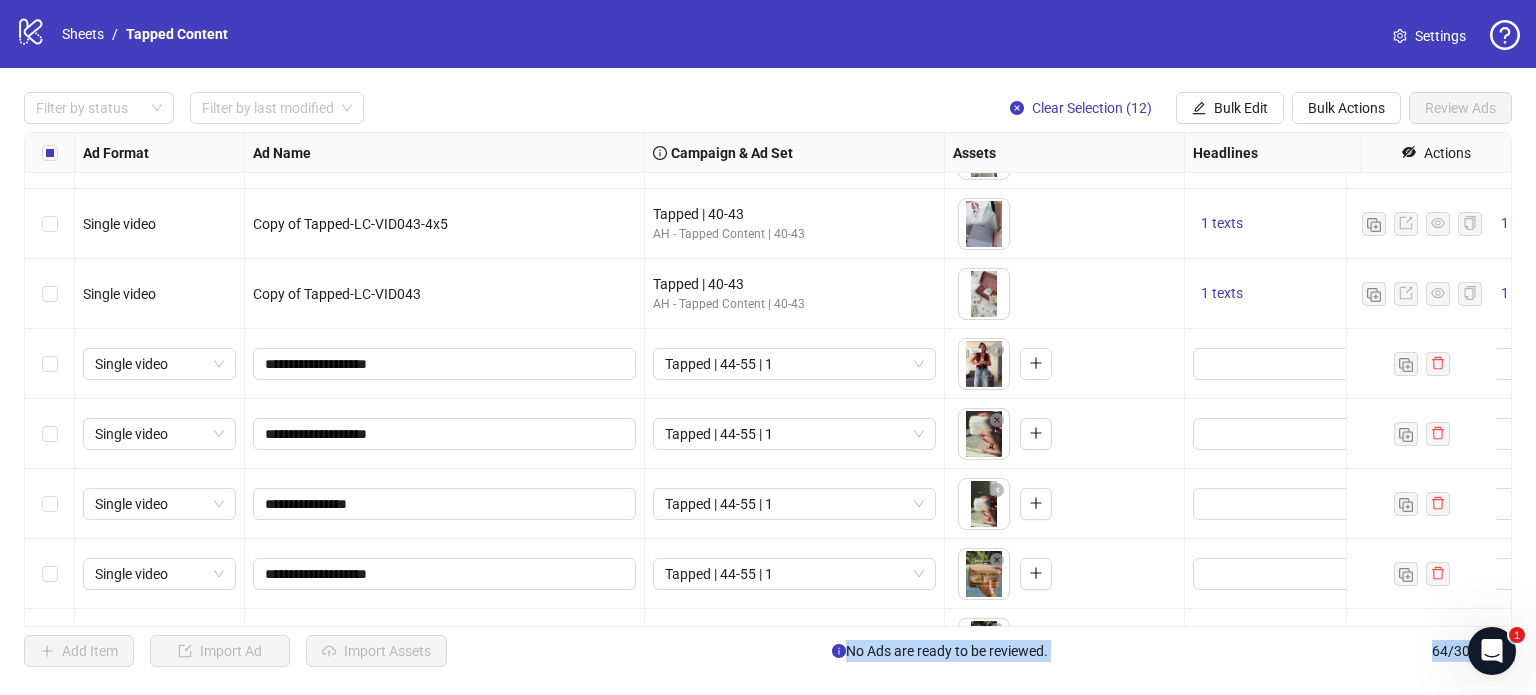 click at bounding box center [50, 364] 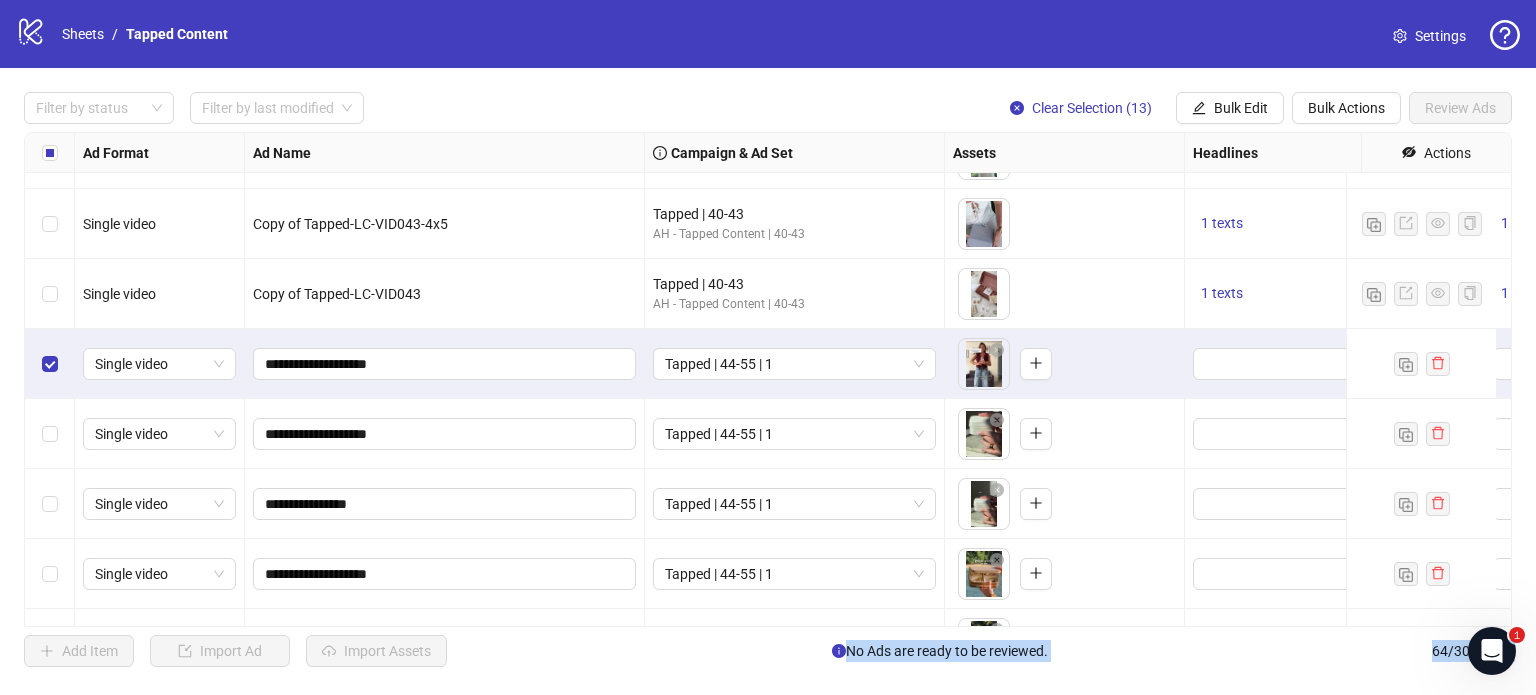 click at bounding box center (50, 364) 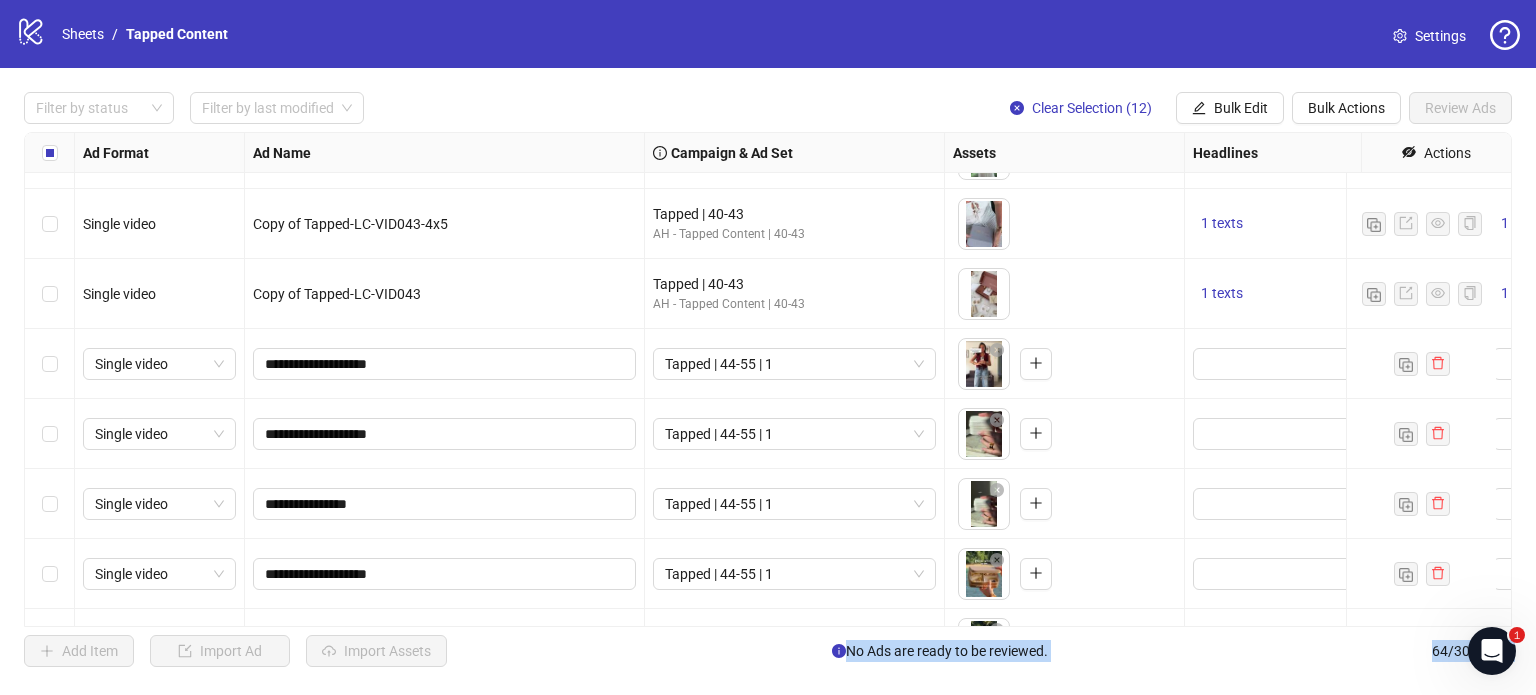 click at bounding box center (50, 434) 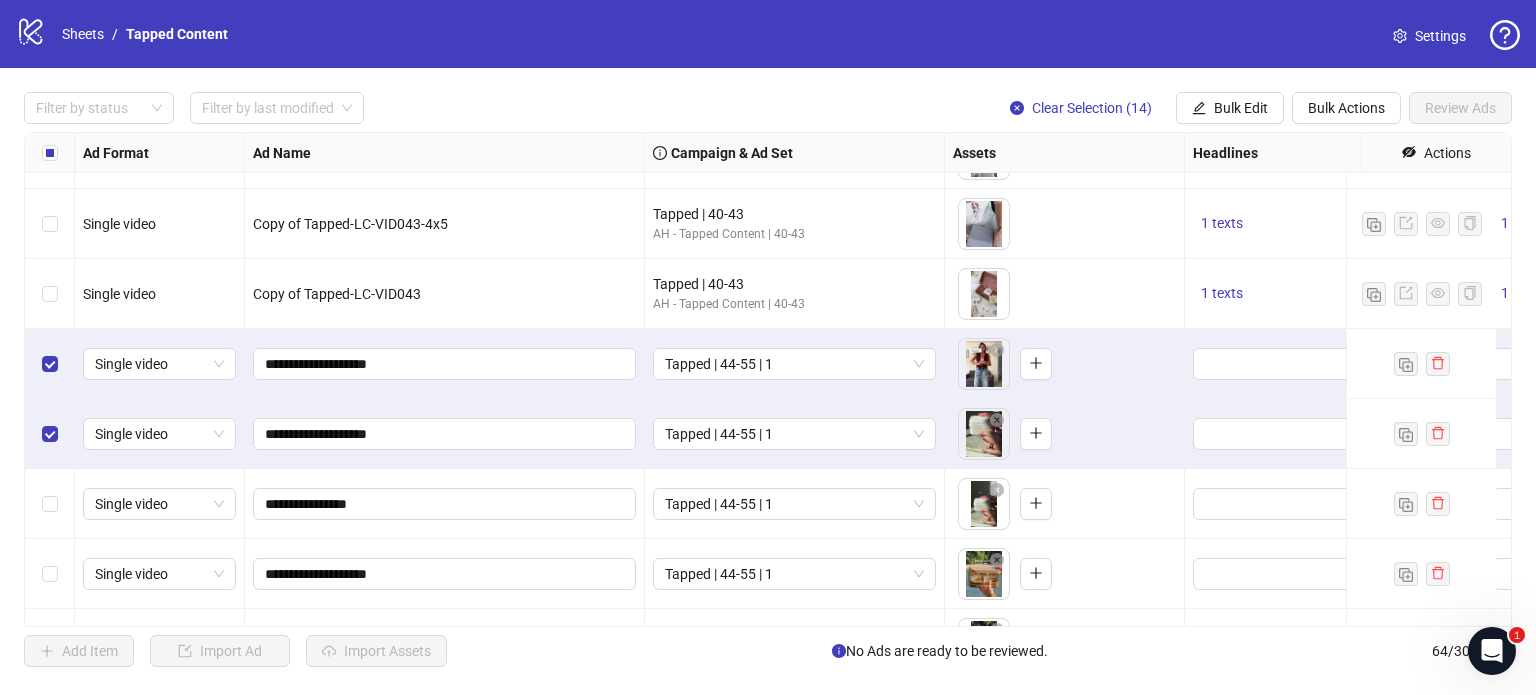 click on "Filter by status Filter by last modified Clear Selection (14) Bulk Edit Bulk Actions Review Ads Ad Format Ad Name Campaign & Ad Set Assets Headlines Primary Texts Descriptions Destination URL App Product Page ID Display URL Leadgen Form Product Set ID Call to Action Actions Single video Copy of Tapped-LC-VID042-4x5 Tapped | 40-43 AH - Tapped Content | 40-43
To pick up a draggable item, press the space bar.
While dragging, use the arrow keys to move the item.
Press space again to drop the item in its new position, or press escape to cancel.
1 texts 1 texts 1 texts Single video Copy of Tapped-LC-VID042 Tapped | 40-43 AH - Tapped Content | 40-43
To pick up a draggable item, press the space bar.
While dragging, use the arrow keys to move the item.
Press space again to drop the item in its new position, or press escape to cancel.
1 texts 1 texts 1 texts Single video Copy of Tapped-LC-VID043-4x5 Tapped | 40-43 AH - Tapped Content | 40-43 1 texts 1 texts 1 texts Single video 64 /" at bounding box center (768, 379) 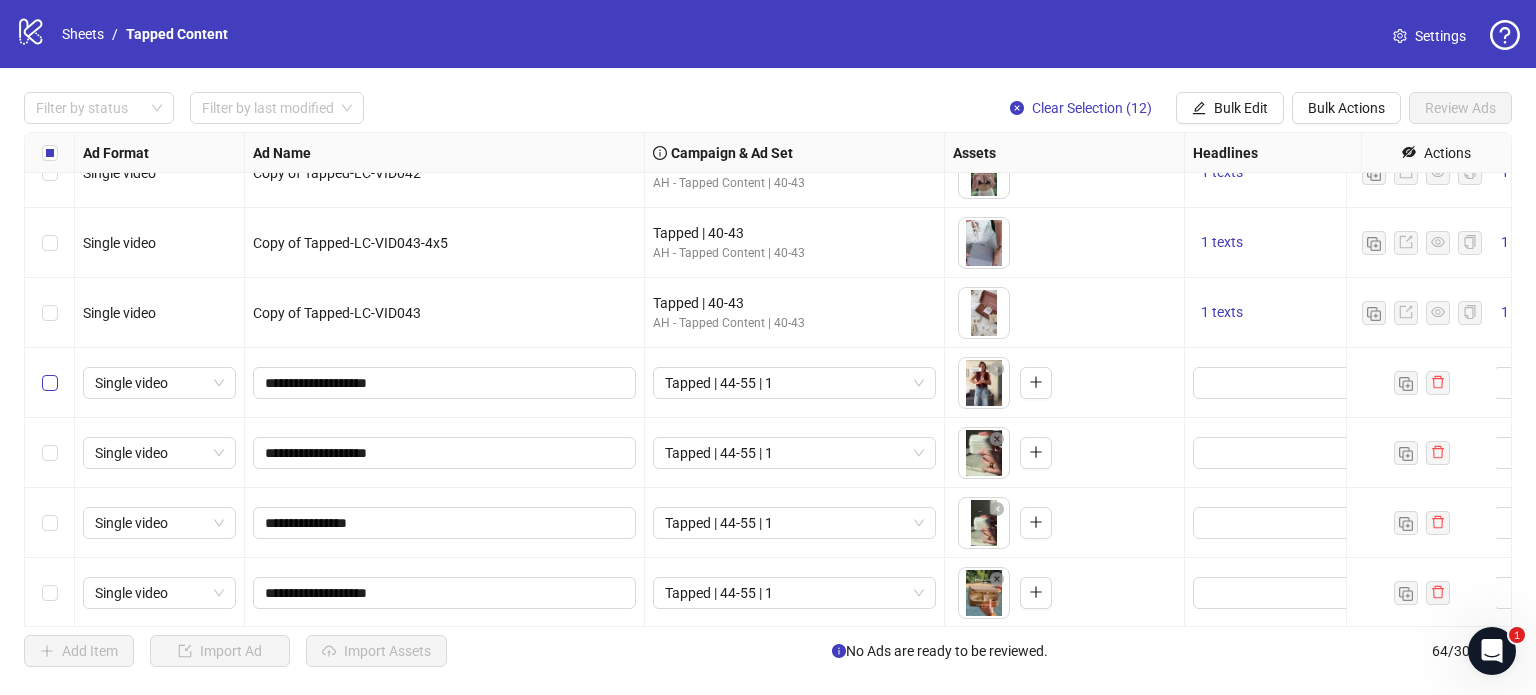 scroll, scrollTop: 2570, scrollLeft: 0, axis: vertical 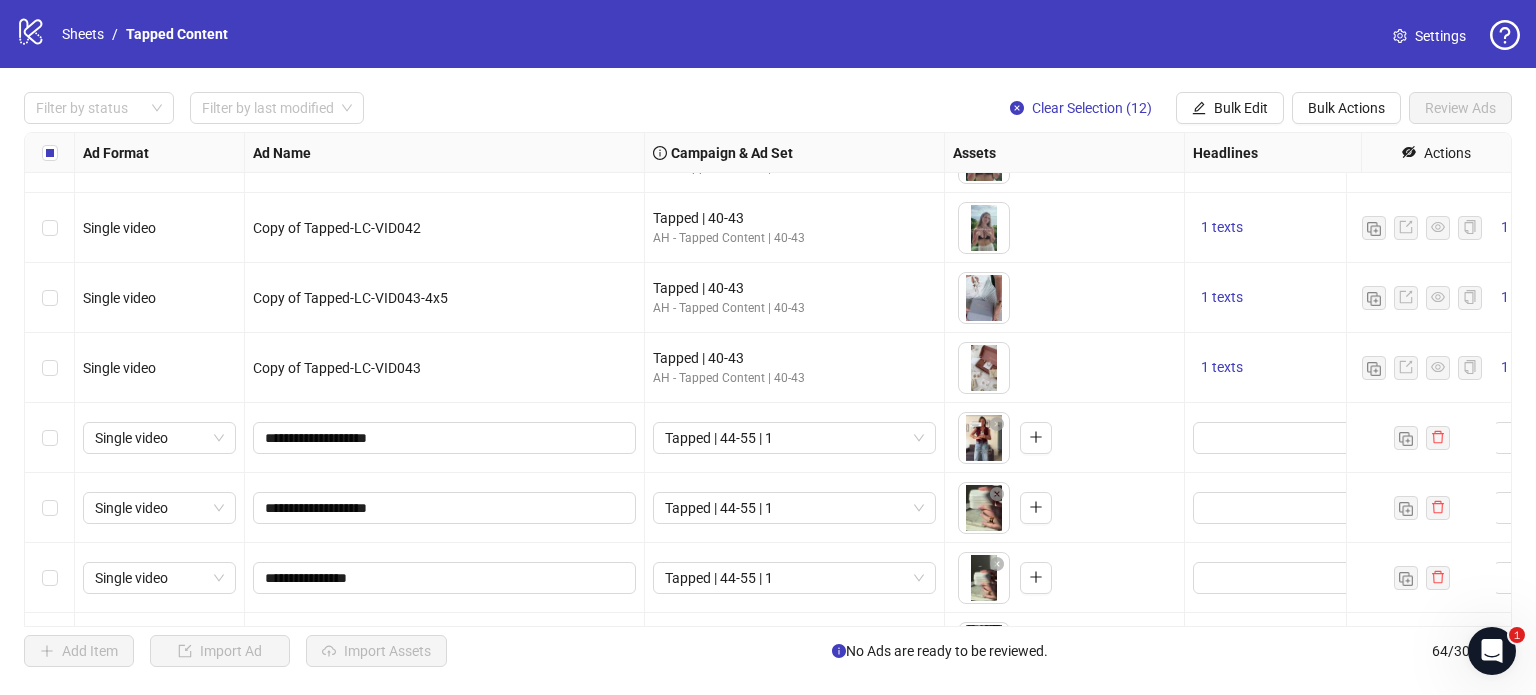click at bounding box center [50, 438] 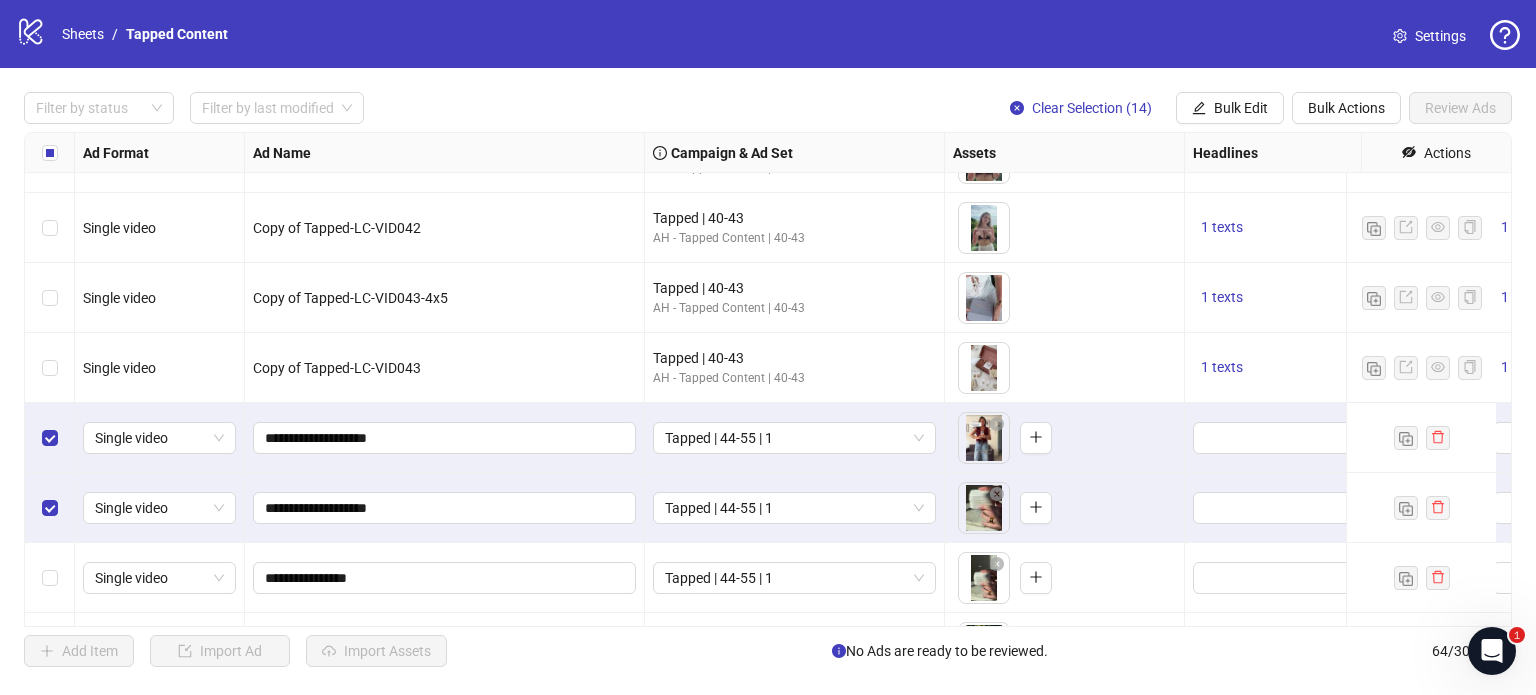 click on "Filter by status Filter by last modified Clear Selection (14) Bulk Edit Bulk Actions Review Ads Ad Format Ad Name Campaign & Ad Set Assets Headlines Primary Texts Descriptions Destination URL App Product Page ID Display URL Leadgen Form Product Set ID Call to Action Actions Single video Copy of Tapped-LC-VID041 Tapped | 40-43 AH - Tapped Content | 40-43
To pick up a draggable item, press the space bar.
While dragging, use the arrow keys to move the item.
Press space again to drop the item in its new position, or press escape to cancel.
1 texts 1 texts 1 texts Single video Copy of Tapped-LC-VID042-4x5 Tapped | 40-43 AH - Tapped Content | 40-43
To pick up a draggable item, press the space bar.
While dragging, use the arrow keys to move the item.
Press space again to drop the item in its new position, or press escape to cancel.
1 texts 1 texts 1 texts Single video Copy of Tapped-LC-VID042 Tapped | 40-43 AH - Tapped Content | 40-43 1 texts 1 texts 1 texts Single video 1 texts 64" at bounding box center (768, 379) 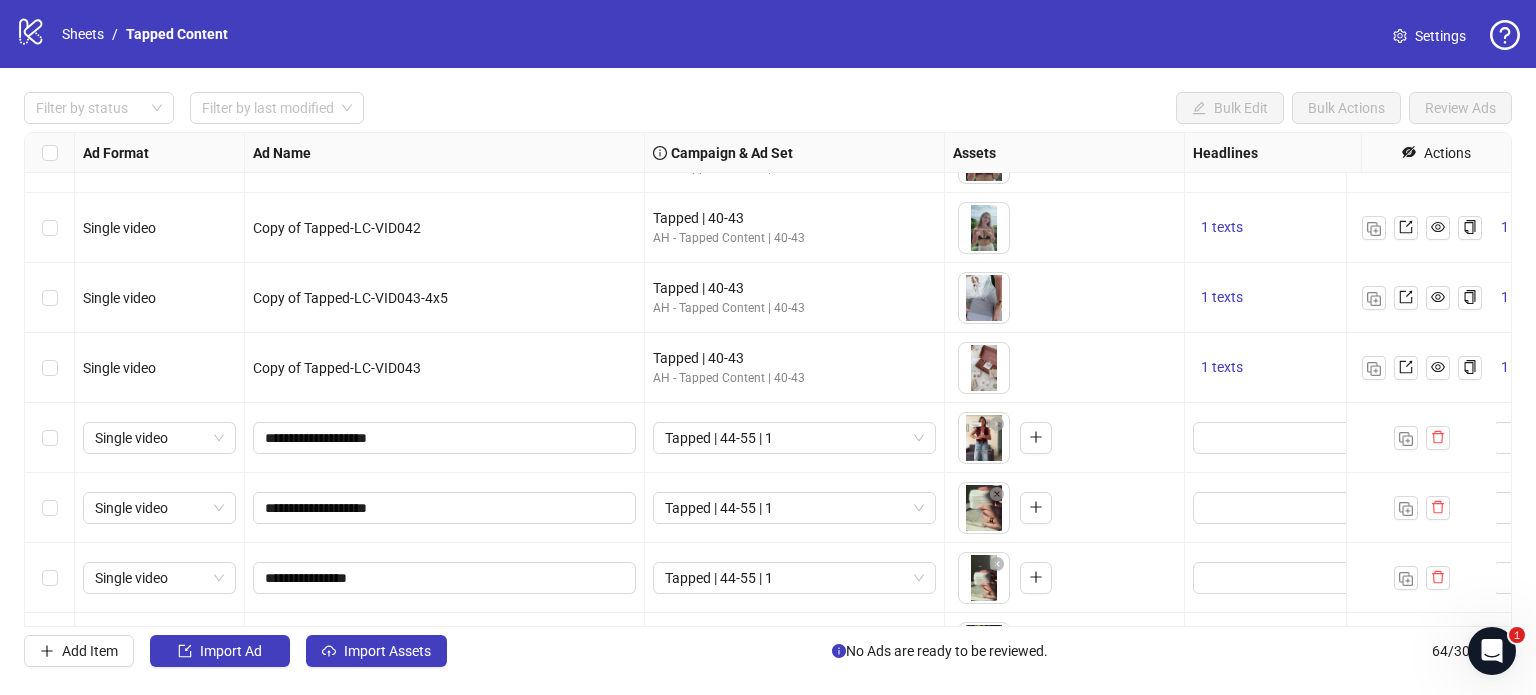 click at bounding box center (50, 438) 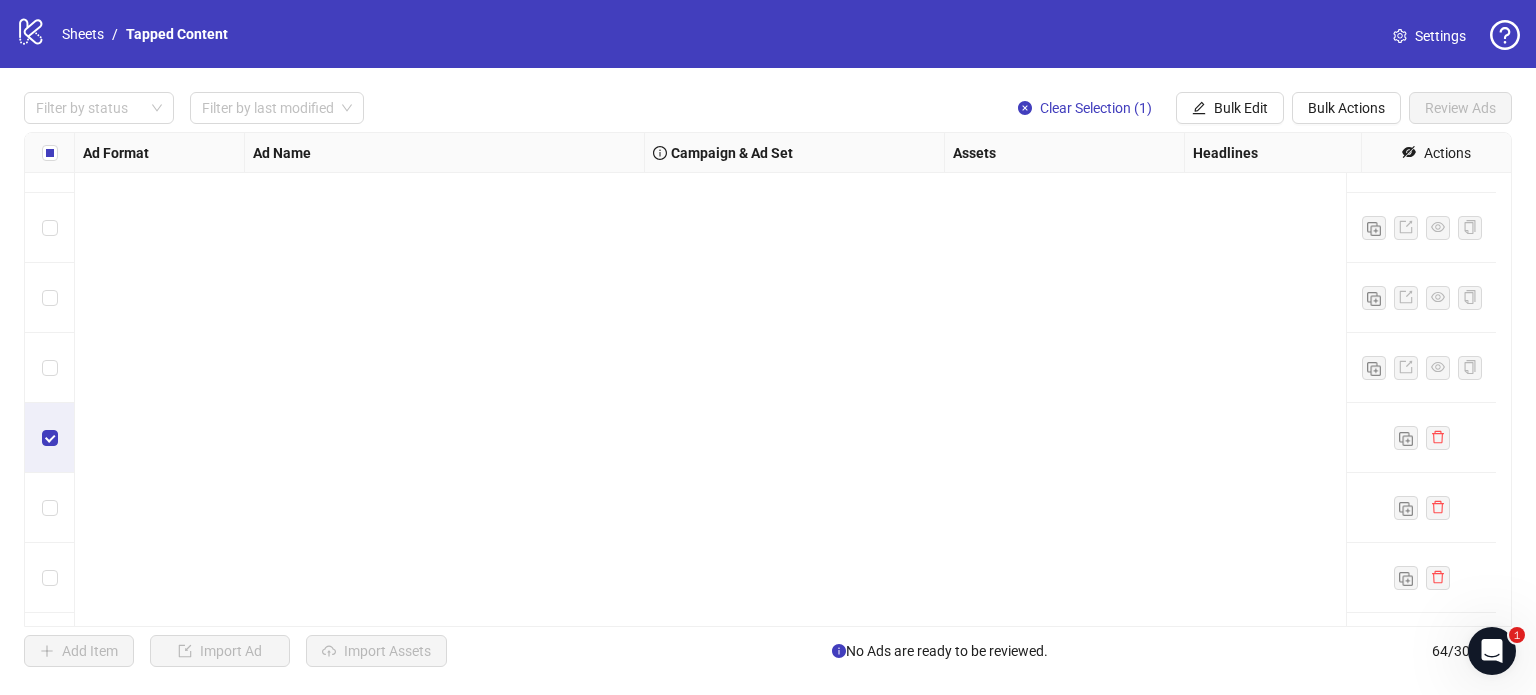 scroll, scrollTop: 4041, scrollLeft: 0, axis: vertical 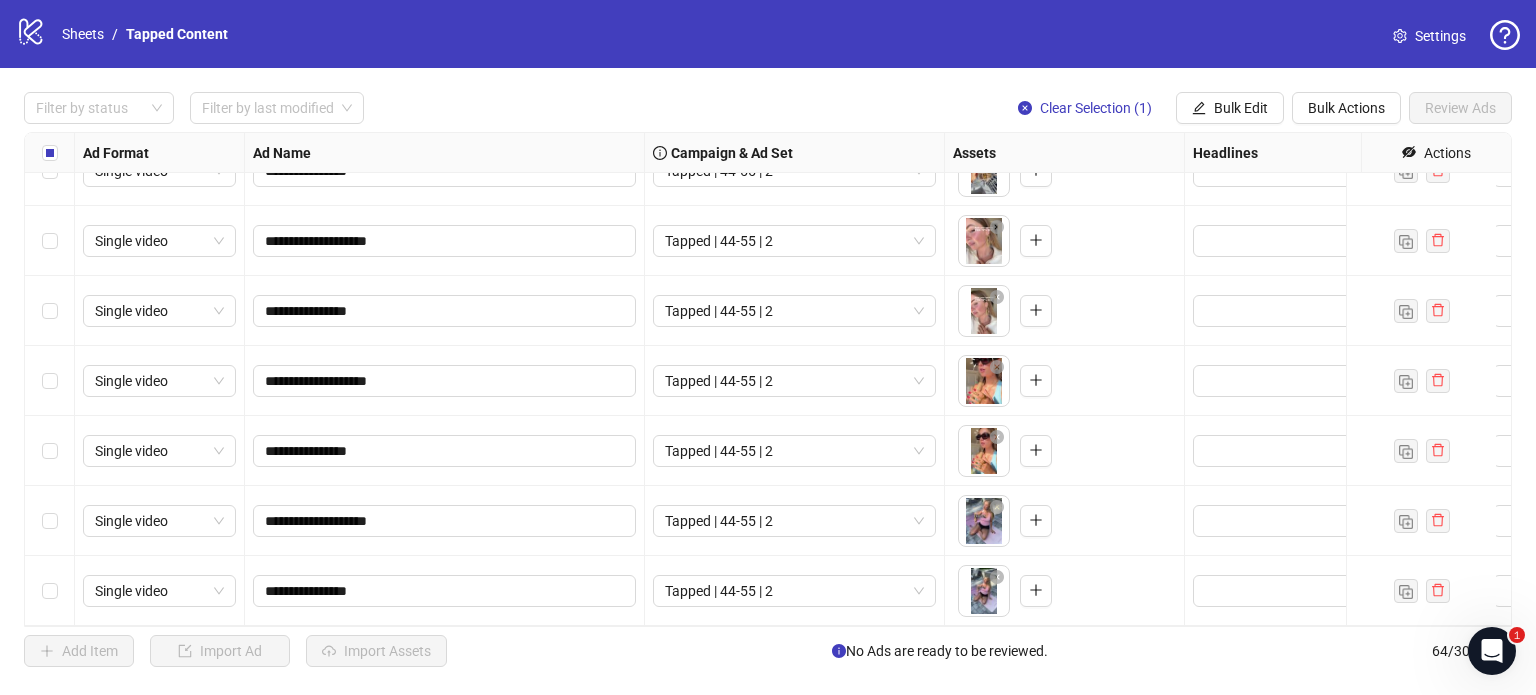 click at bounding box center [50, 591] 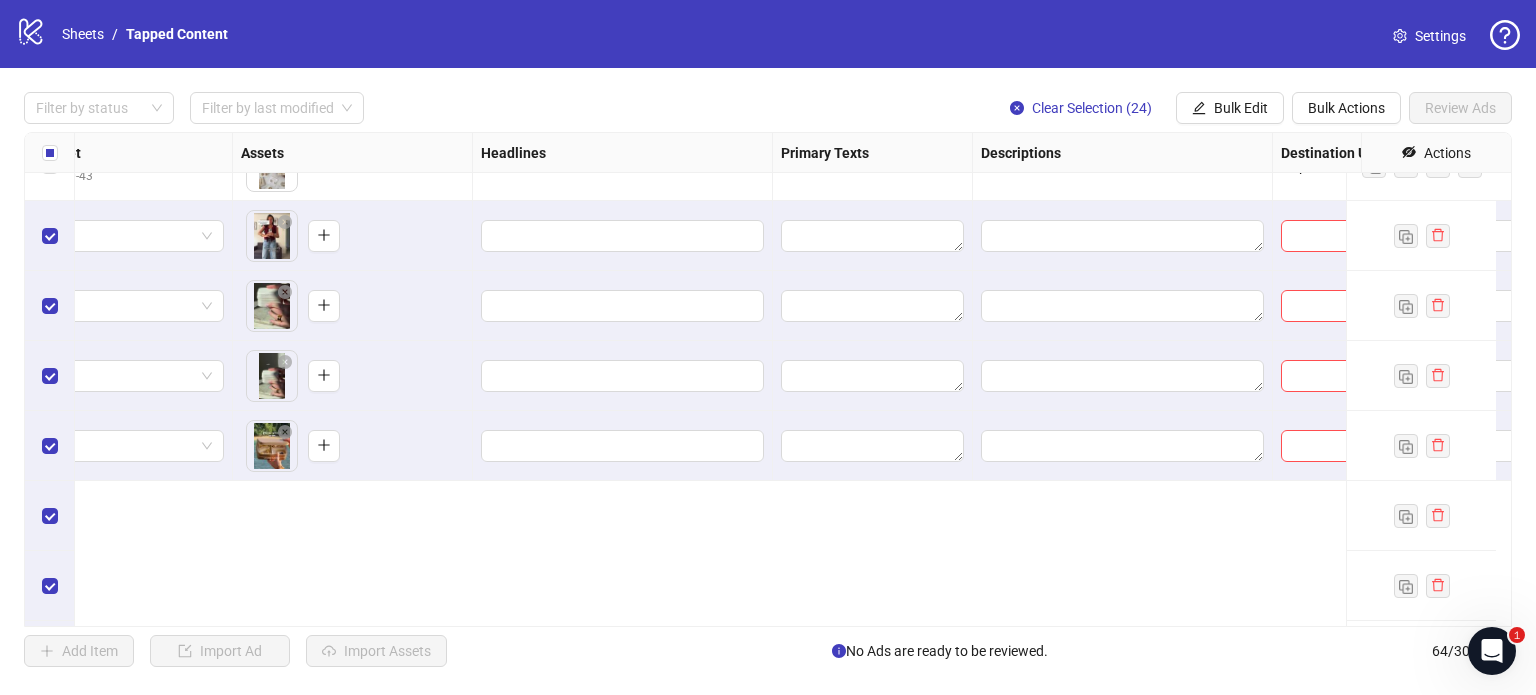scroll, scrollTop: 2526, scrollLeft: 712, axis: both 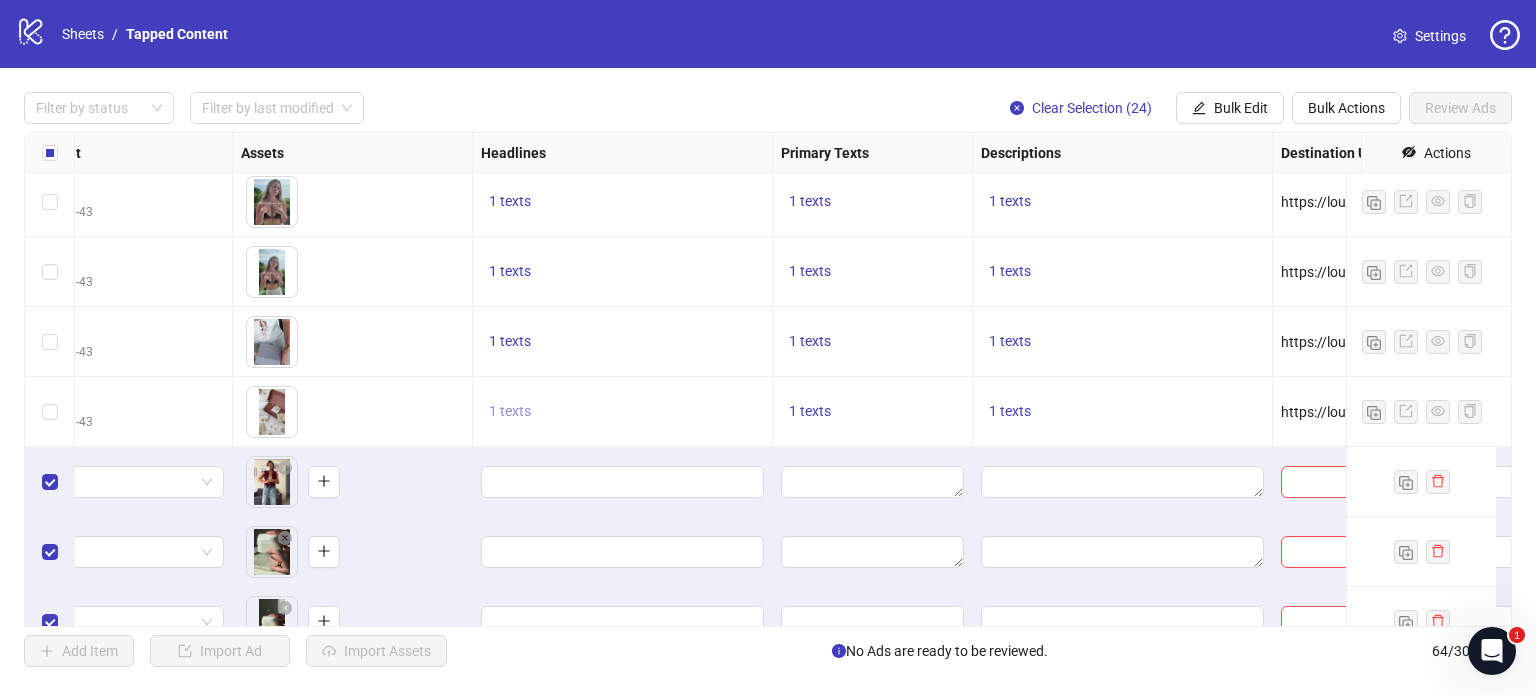 click on "1 texts" at bounding box center [510, 411] 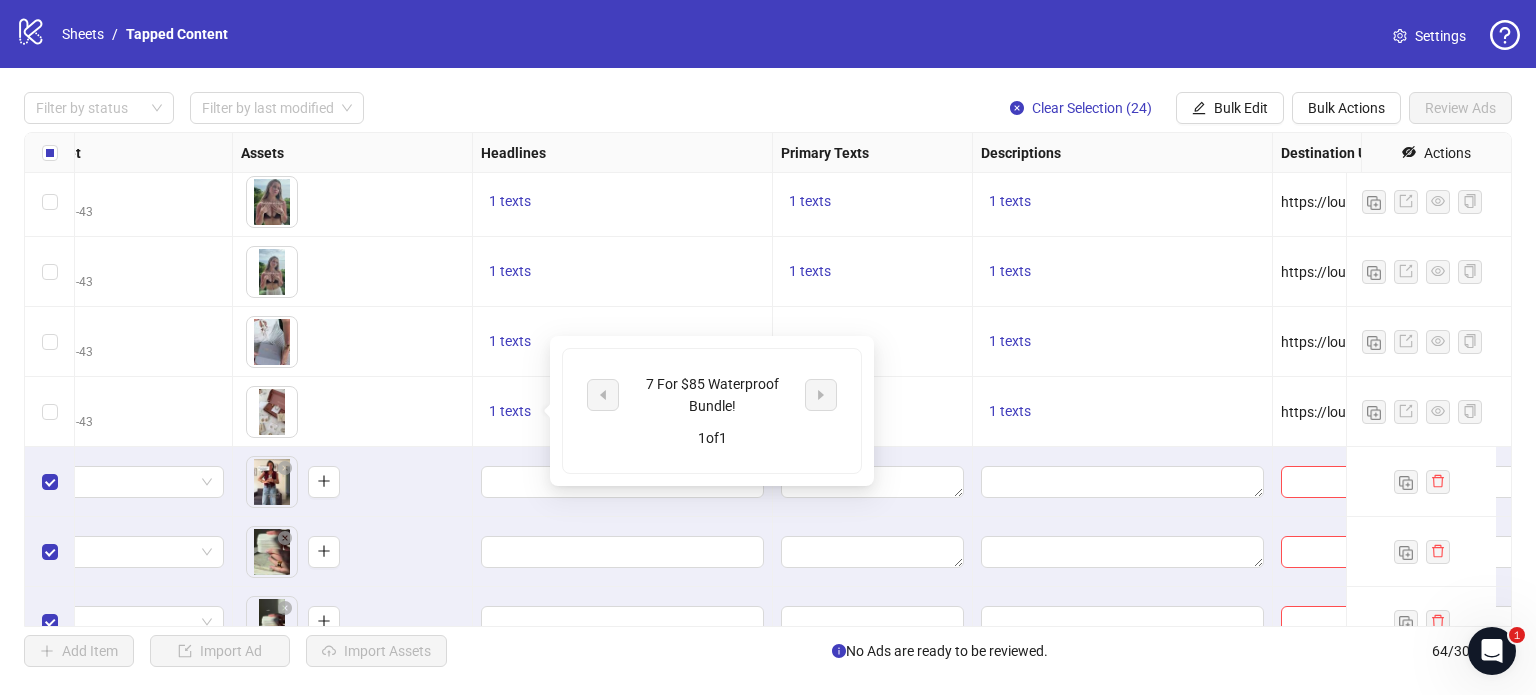 click on "7 For $85 Waterproof Bundle!" at bounding box center (712, 395) 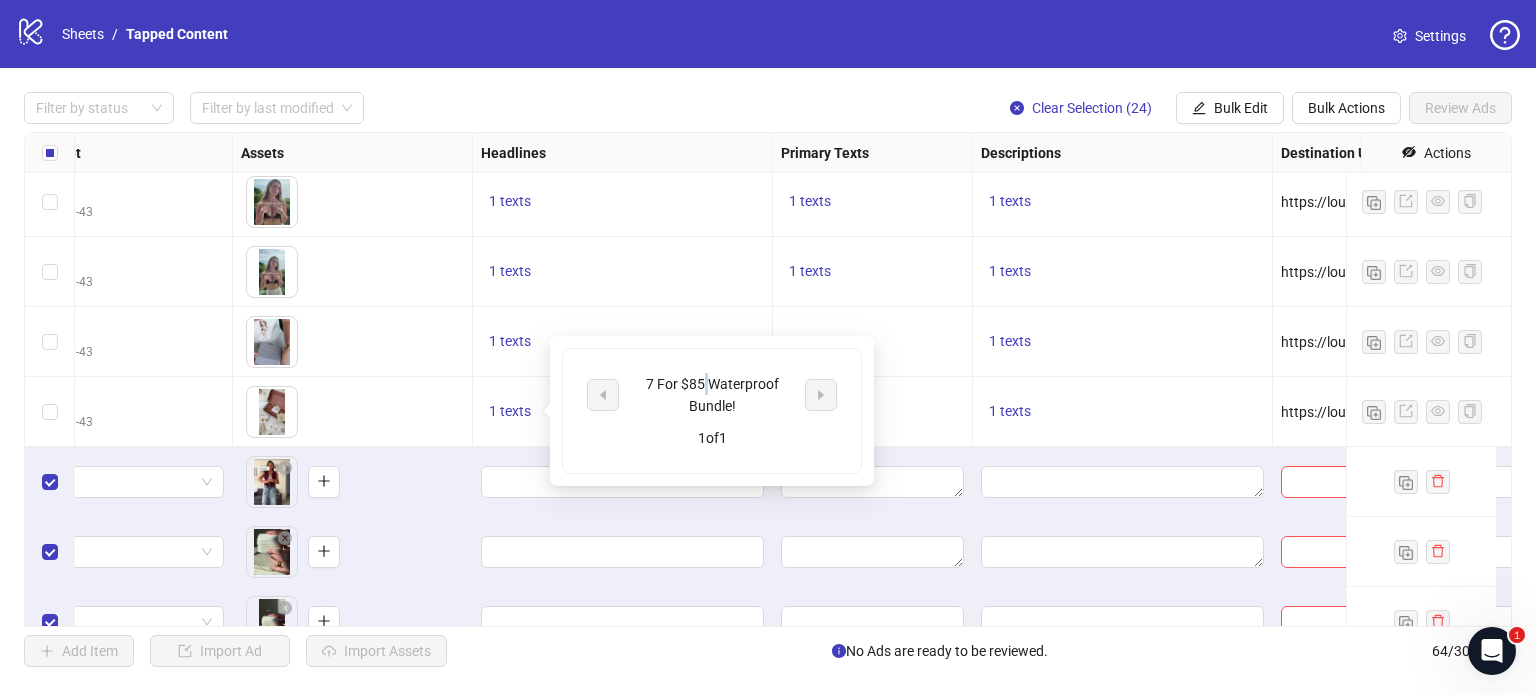 click on "7 For $85 Waterproof Bundle!" at bounding box center [712, 395] 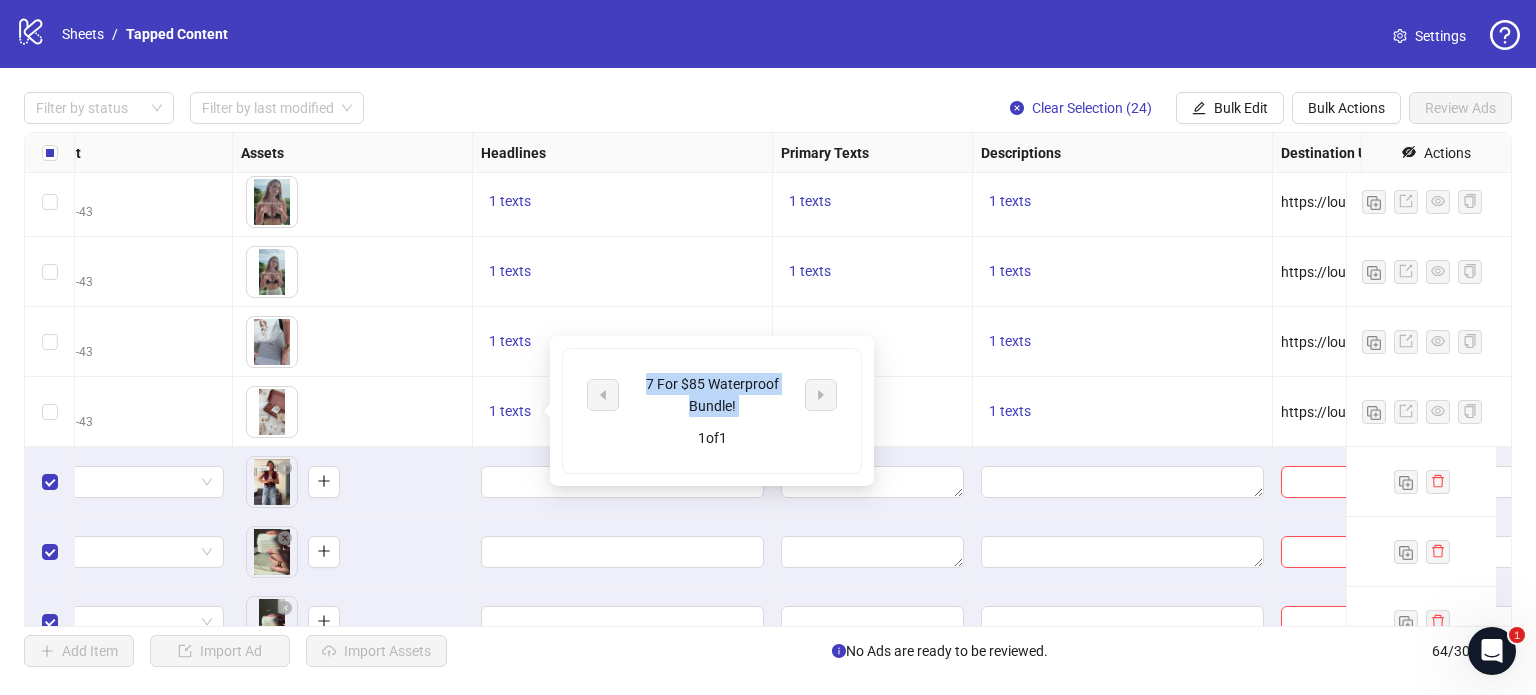 click on "7 For $85 Waterproof Bundle!" at bounding box center (712, 395) 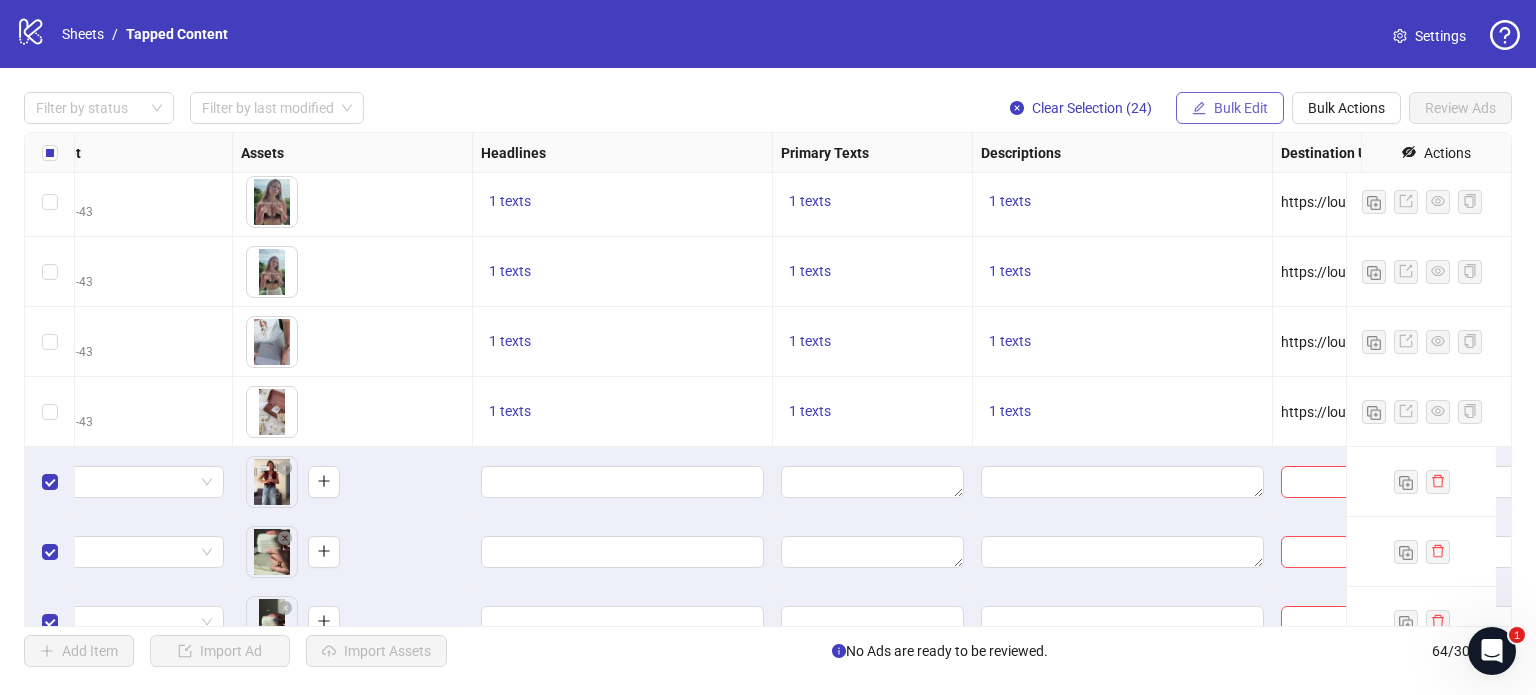 click on "Bulk Edit" at bounding box center (1230, 108) 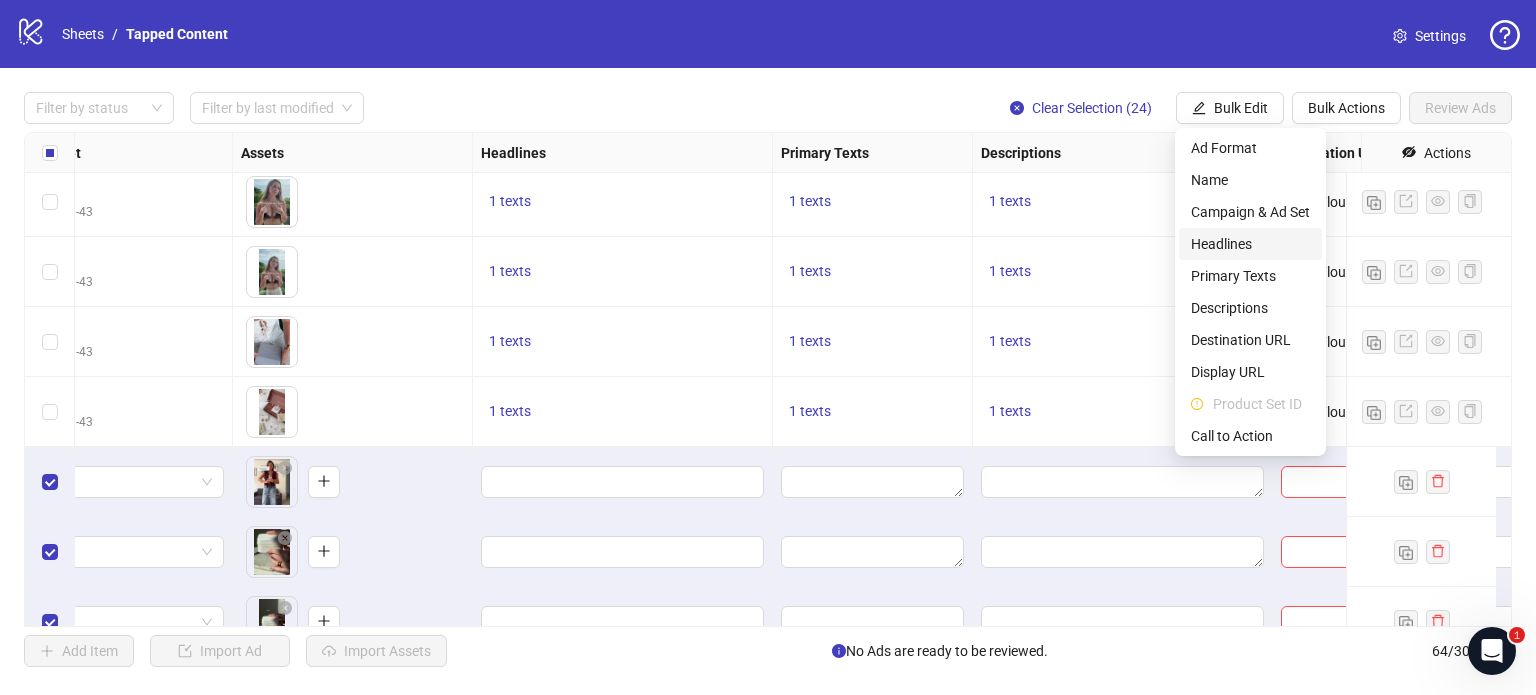 click on "Headlines" at bounding box center [1250, 244] 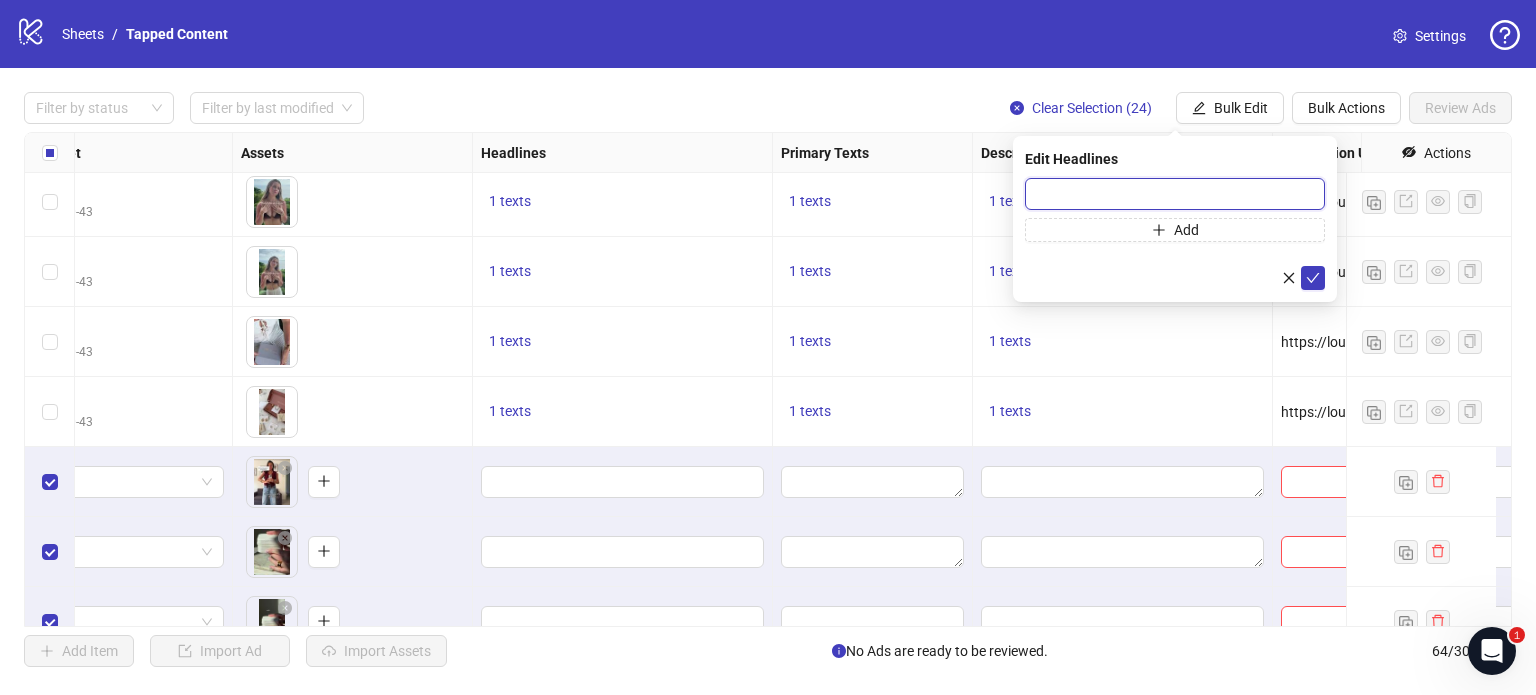 click at bounding box center [1175, 194] 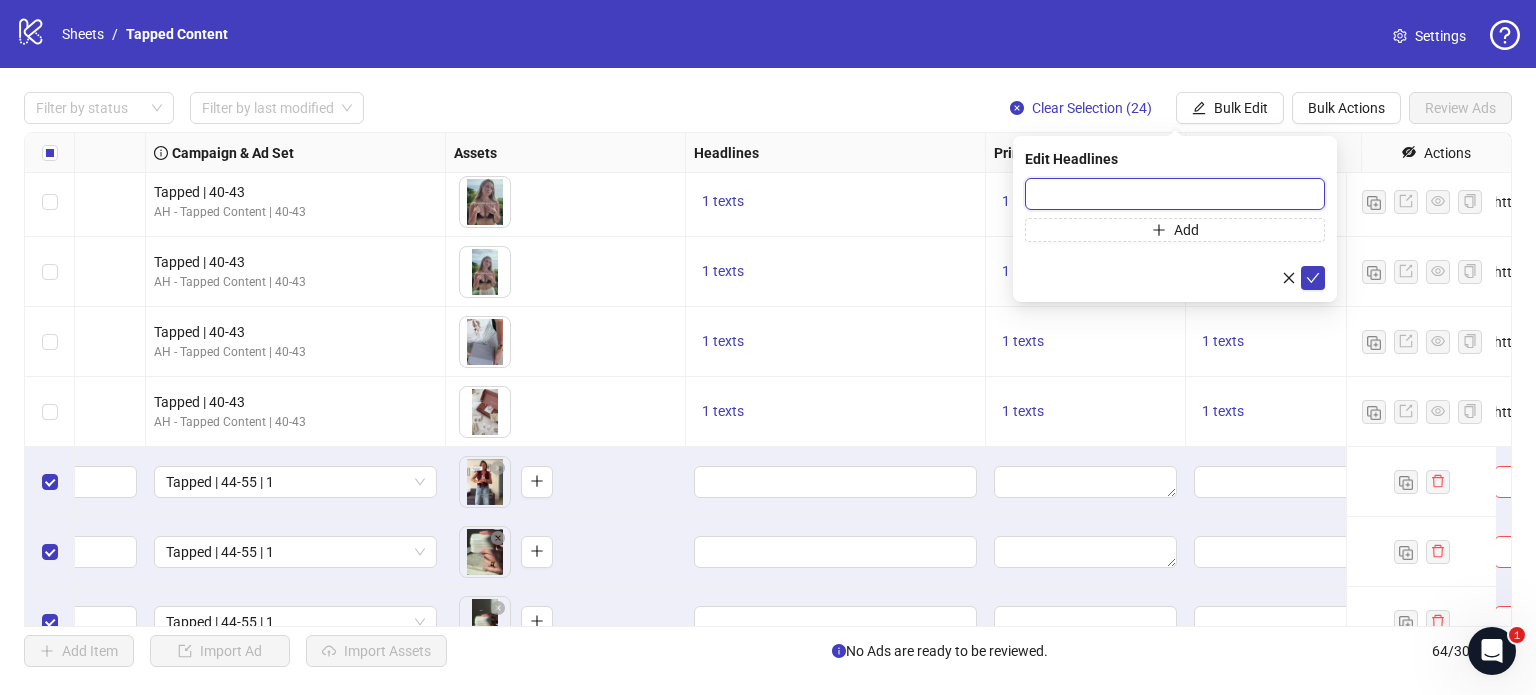 scroll, scrollTop: 2526, scrollLeft: 662, axis: both 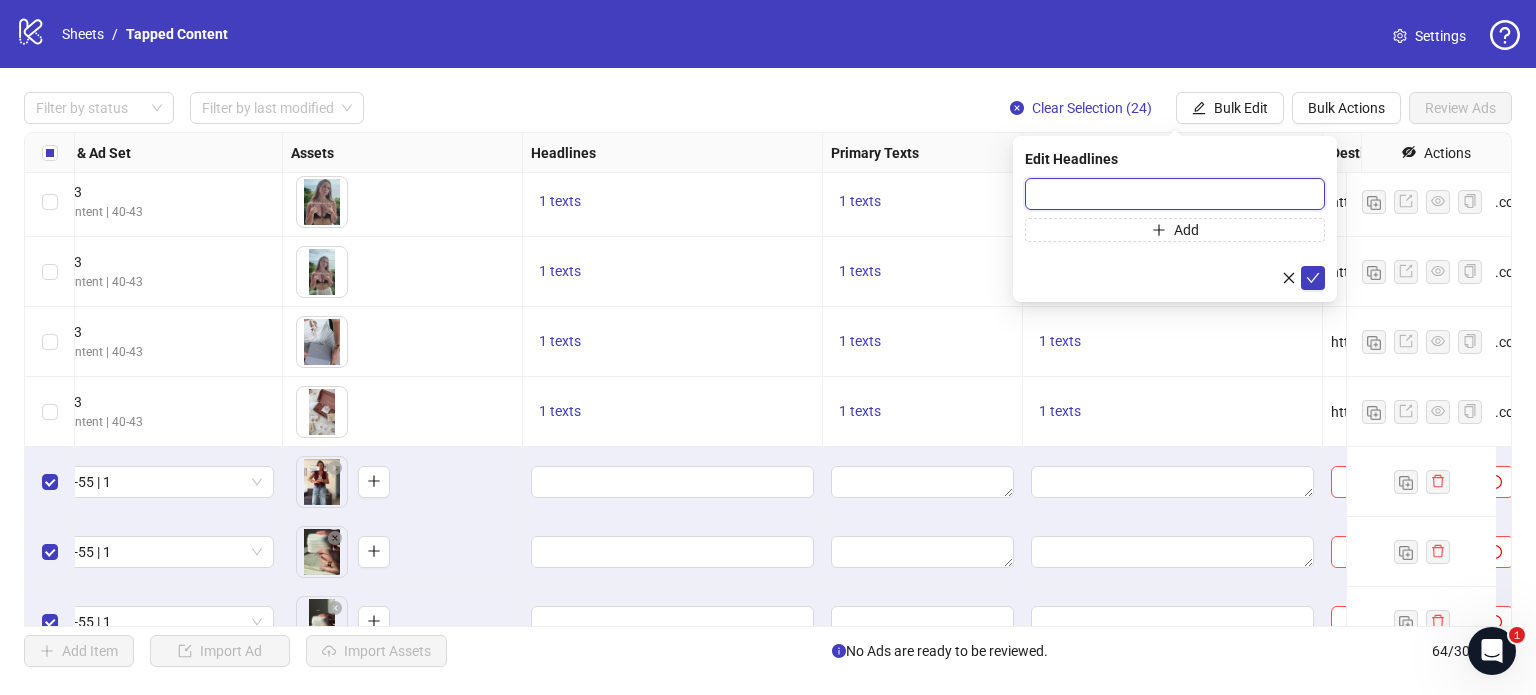click at bounding box center [1175, 194] 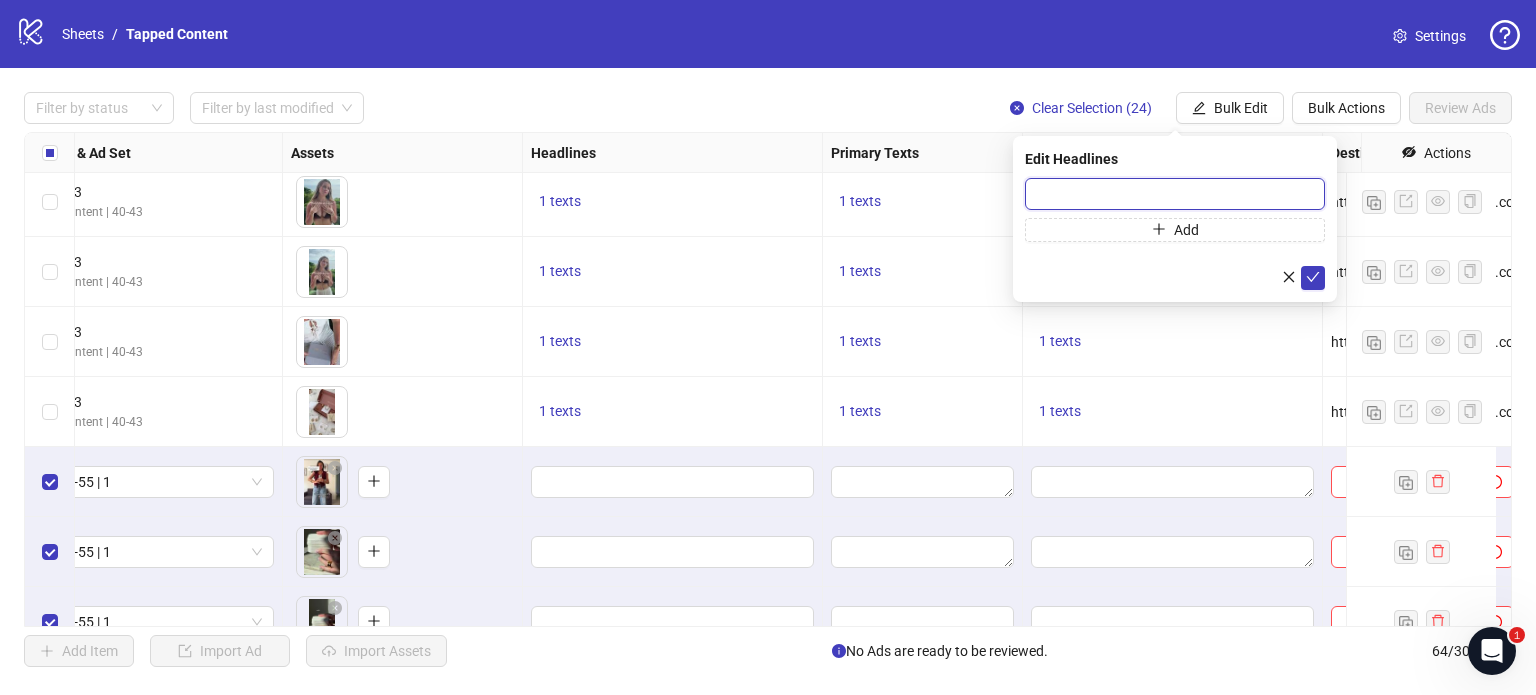 scroll, scrollTop: 0, scrollLeft: 0, axis: both 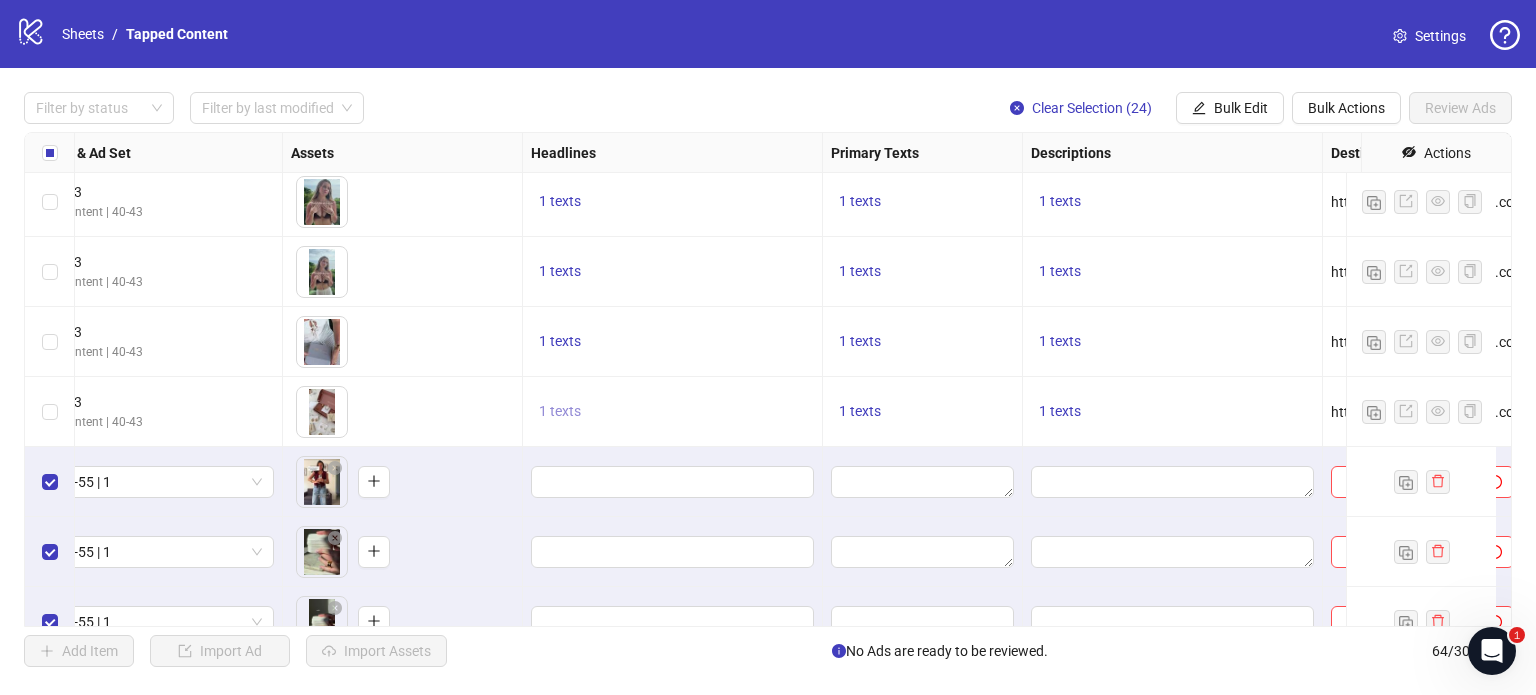 click on "1 texts" at bounding box center [560, 411] 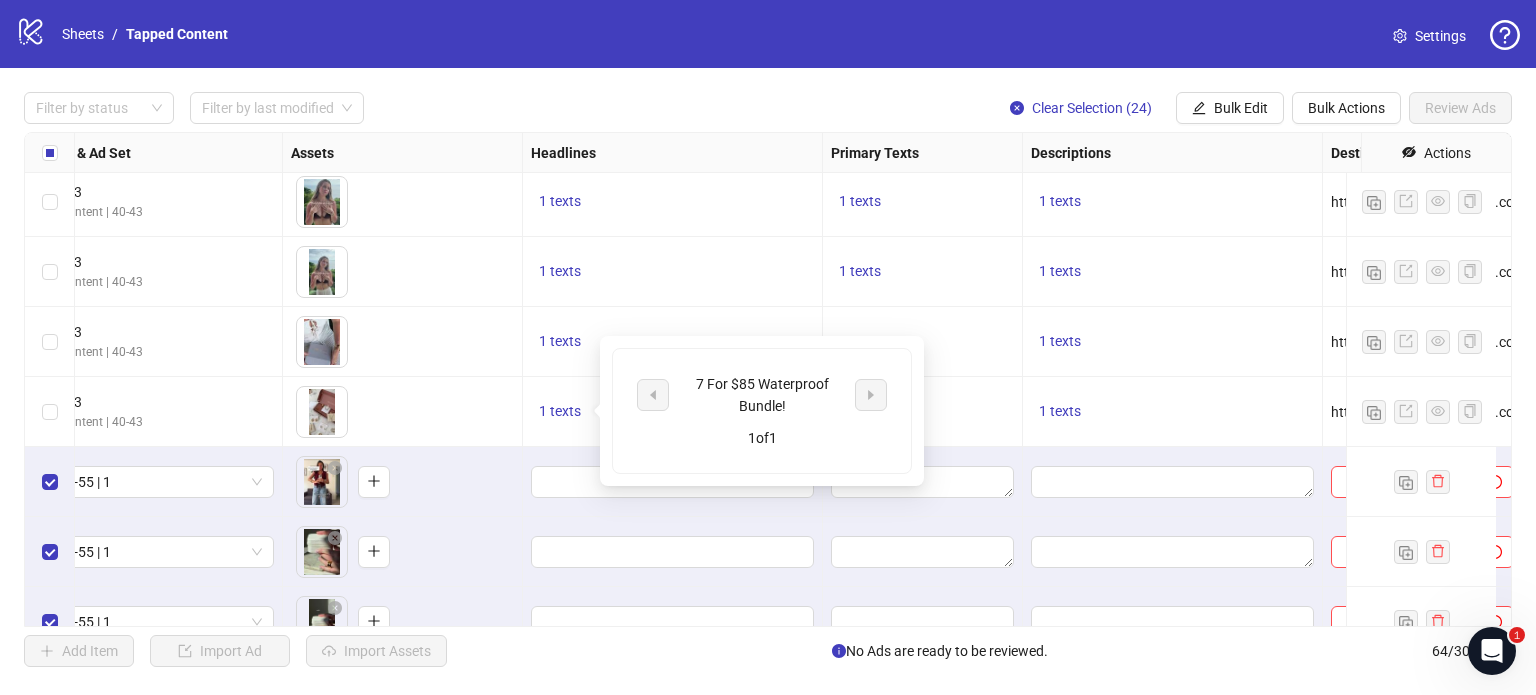 click on "7 For $85 Waterproof Bundle!" at bounding box center [762, 395] 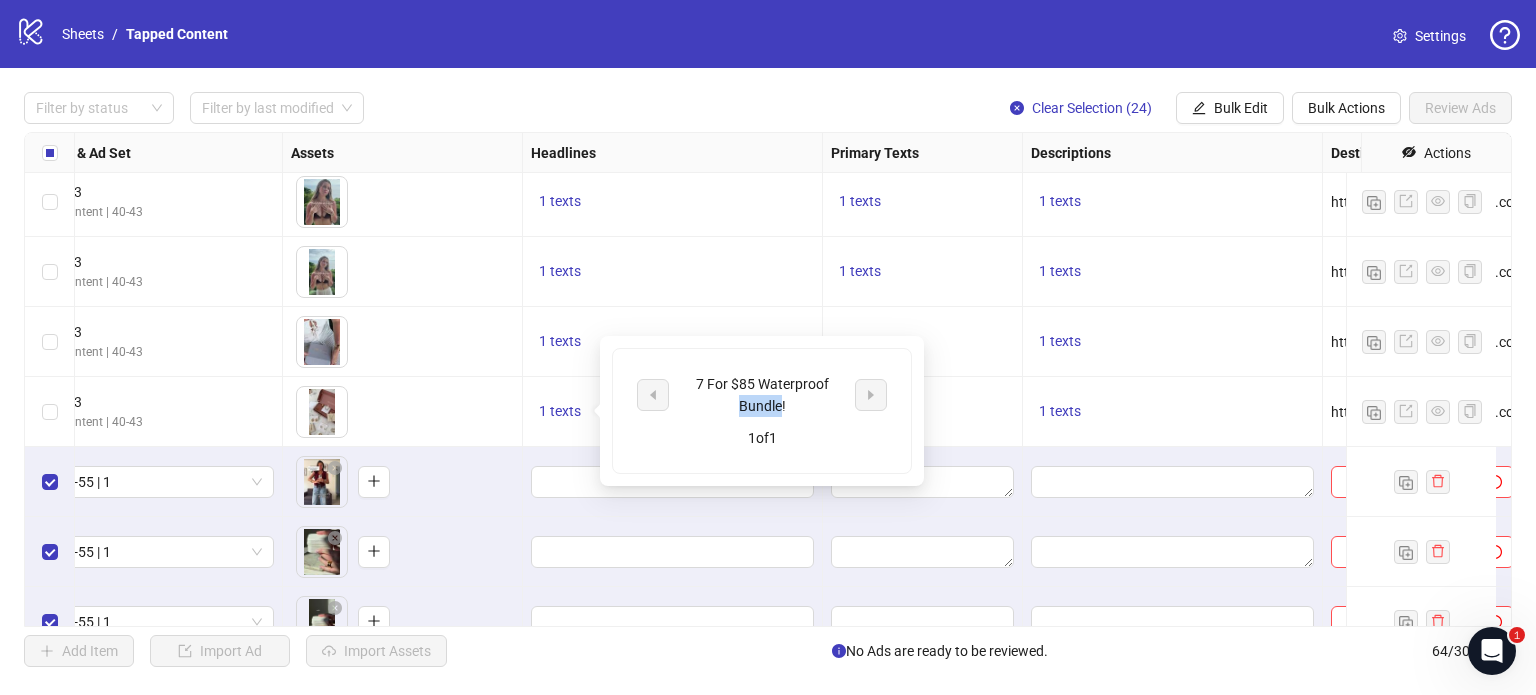 click on "7 For $85 Waterproof Bundle!" at bounding box center [762, 395] 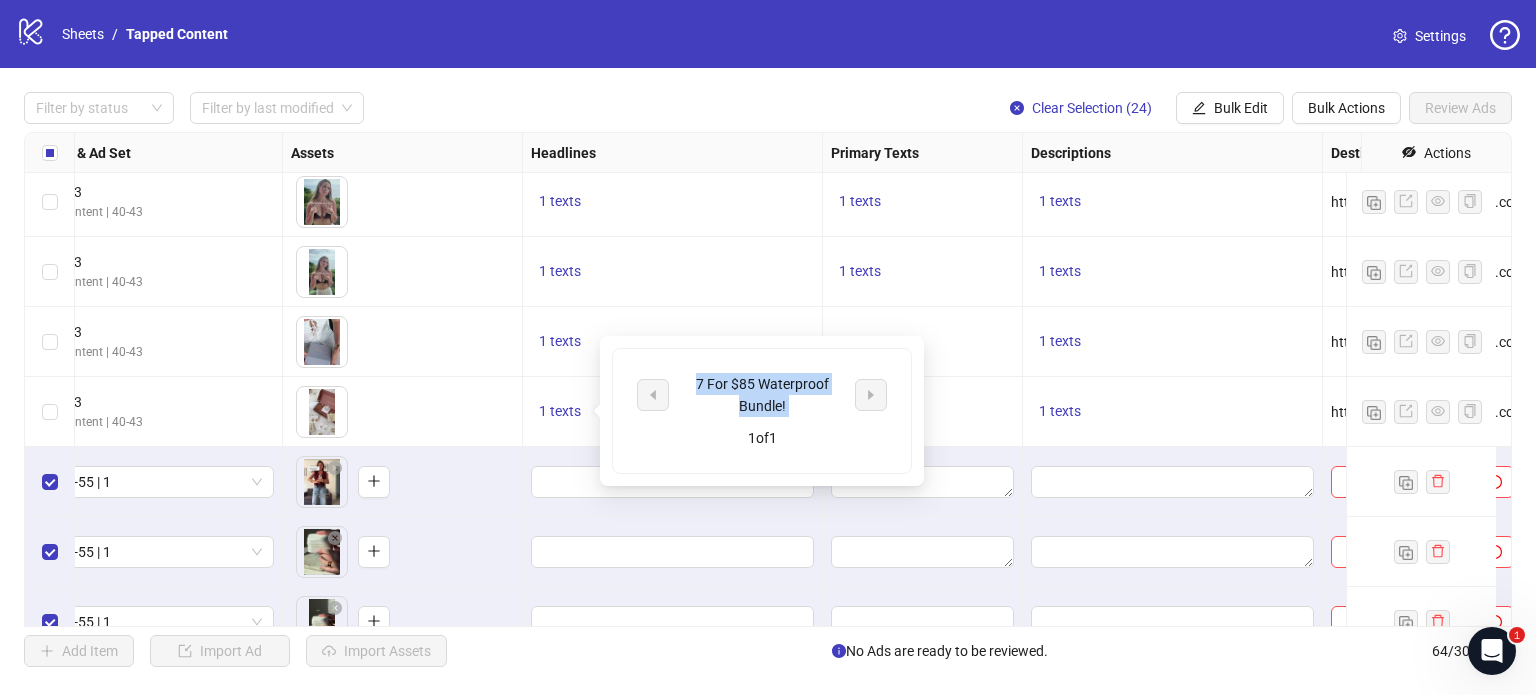 click on "7 For $85 Waterproof Bundle!" at bounding box center (762, 395) 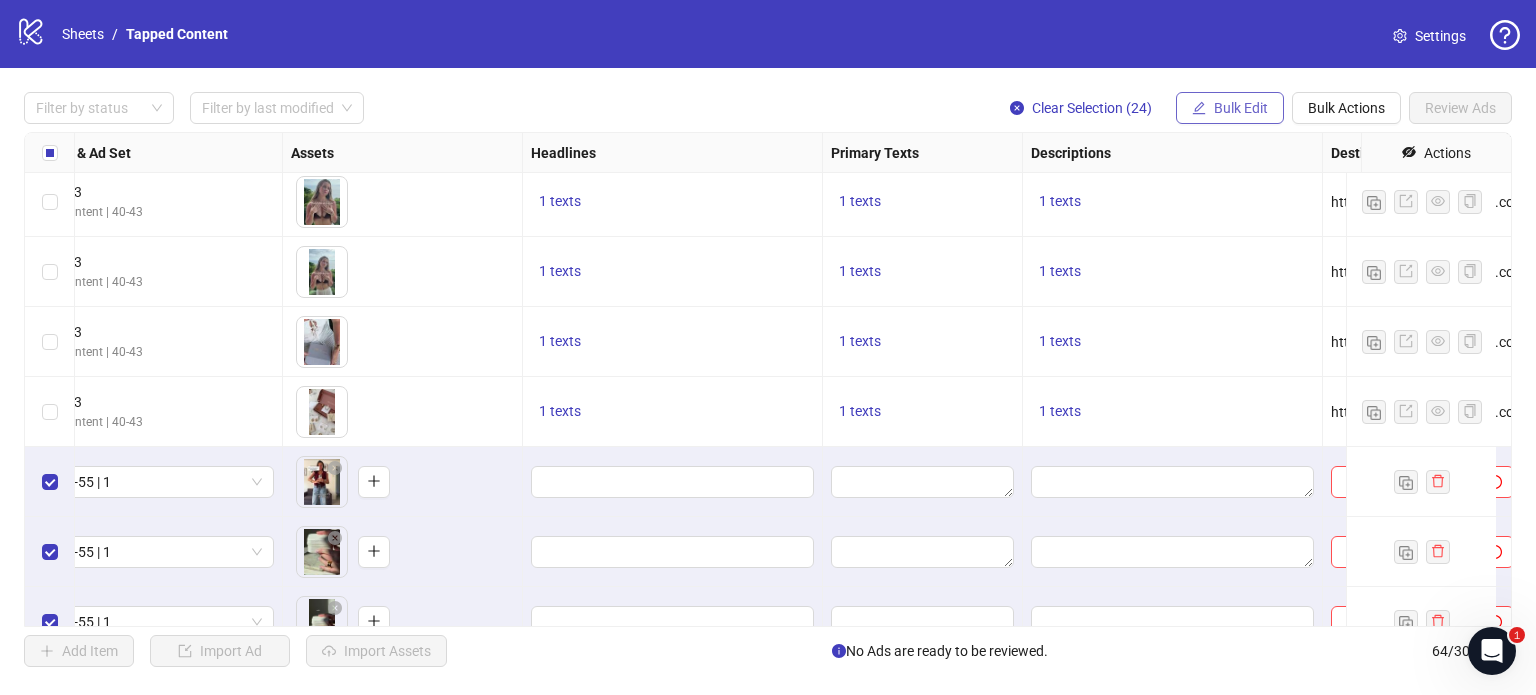 click on "Bulk Edit" at bounding box center (1241, 108) 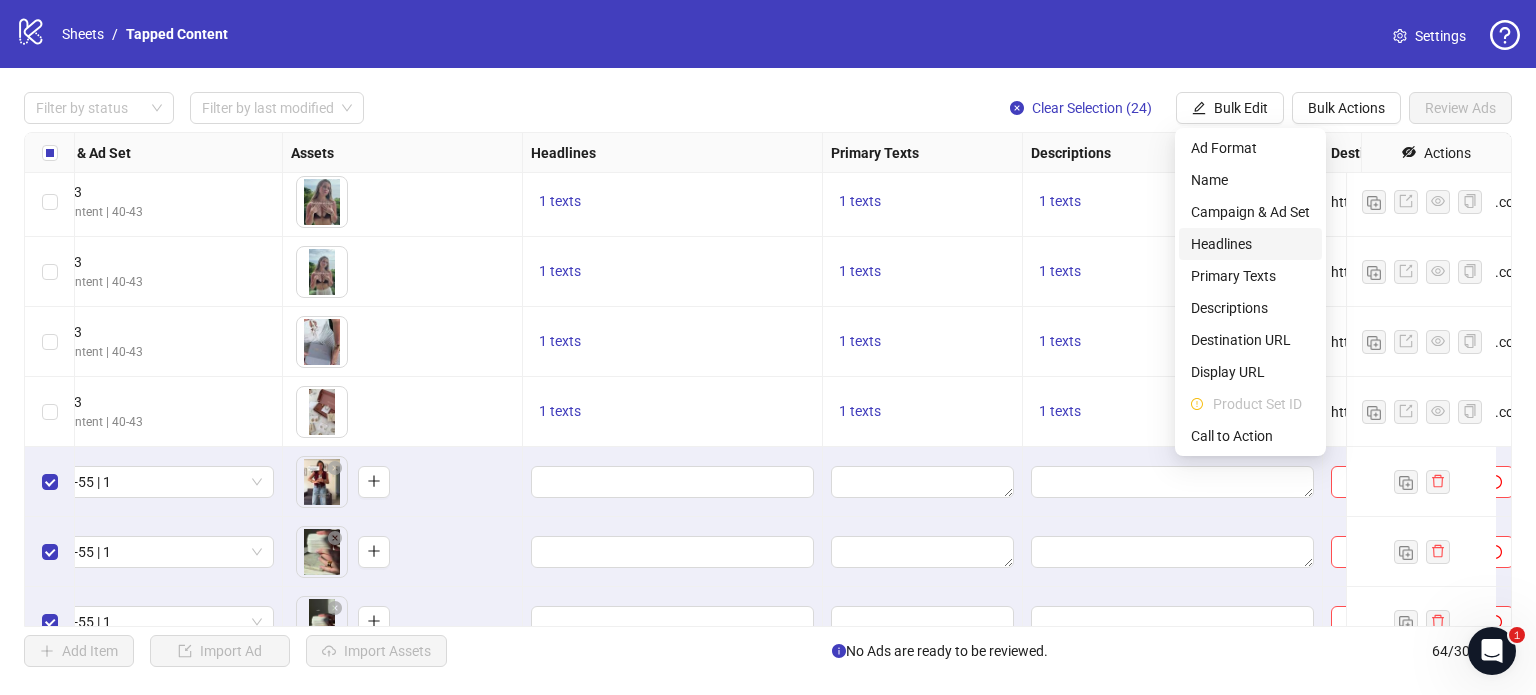 click on "Headlines" at bounding box center [1250, 244] 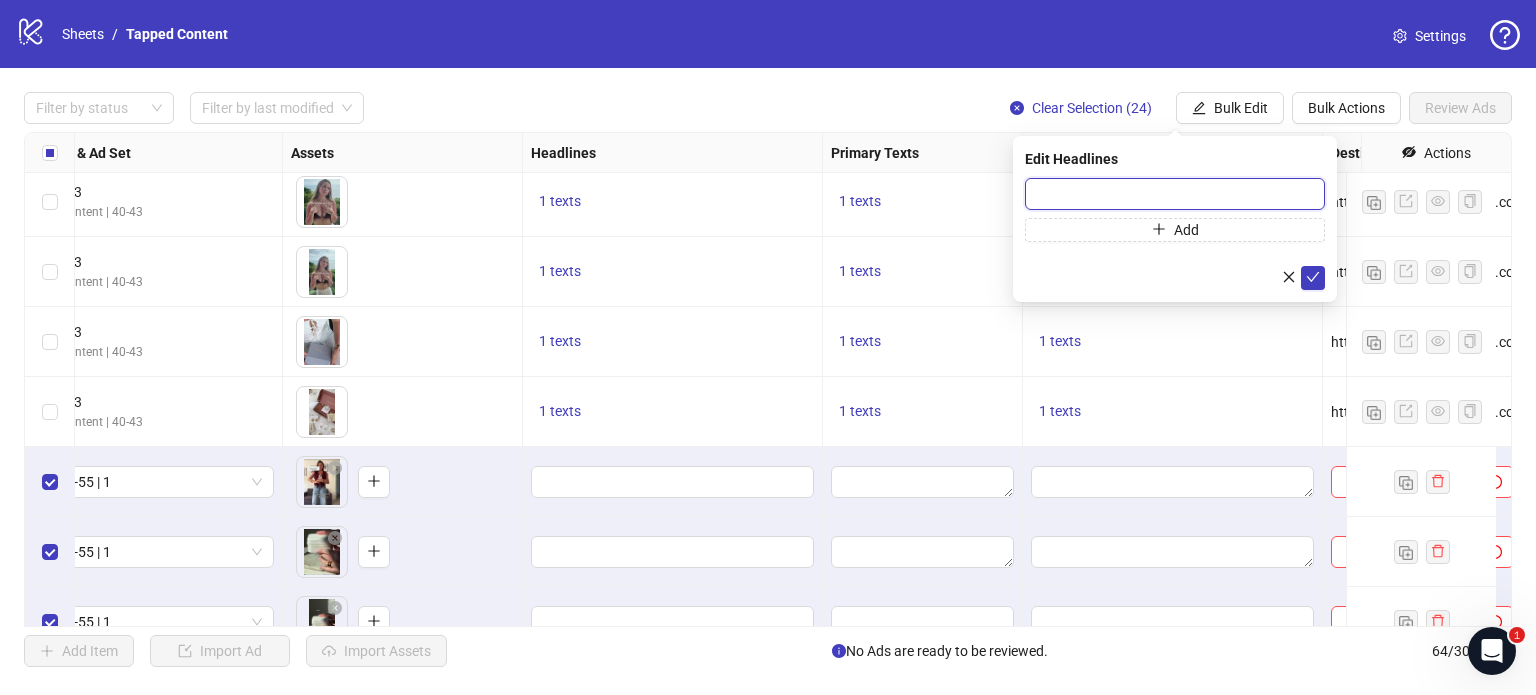 click at bounding box center [1175, 194] 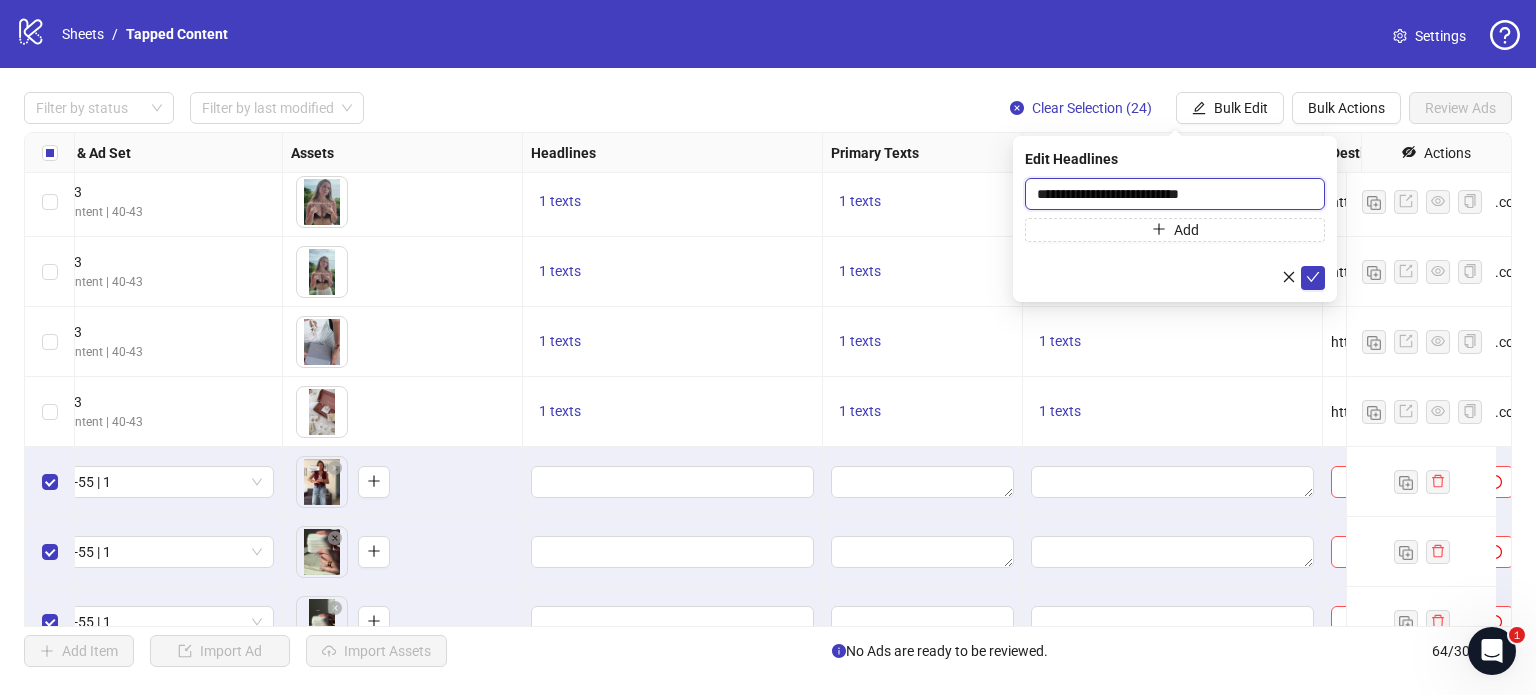 type on "**********" 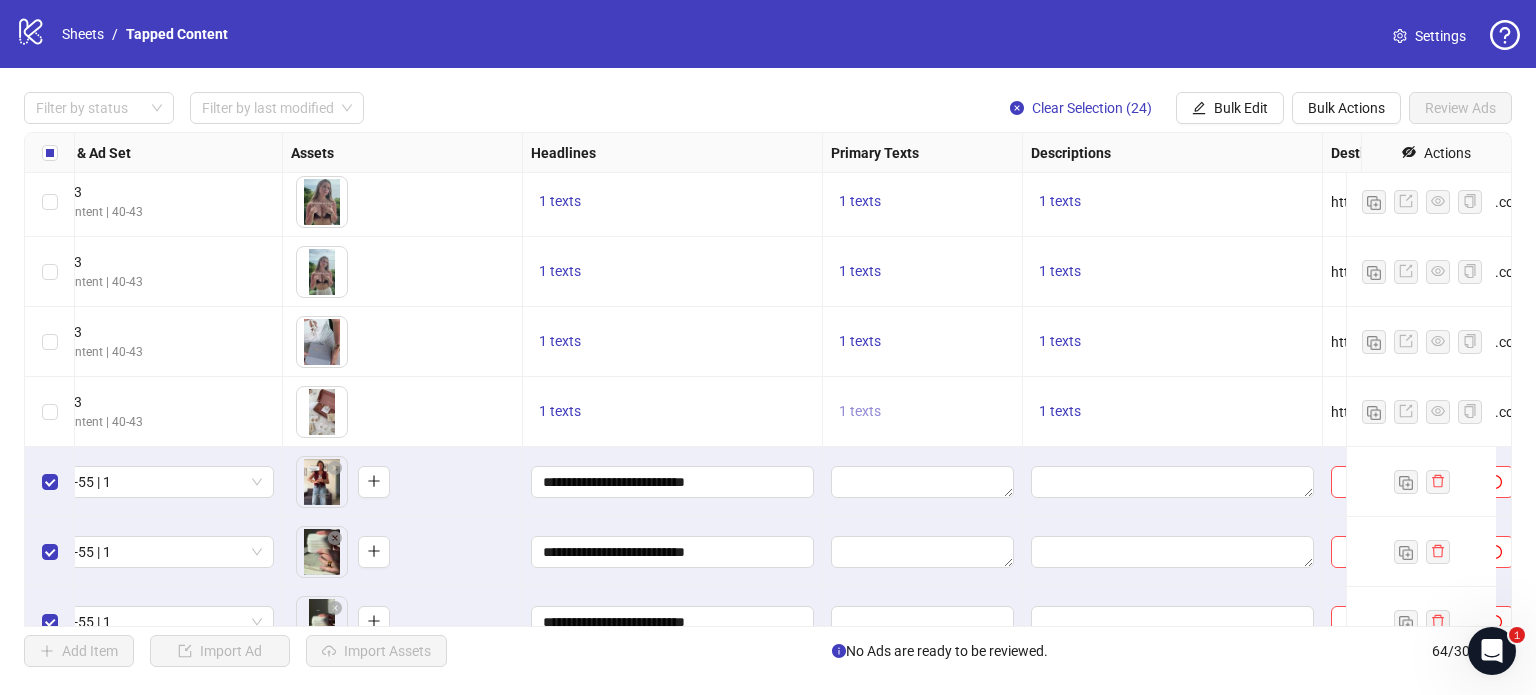 click on "1 texts" at bounding box center [860, 411] 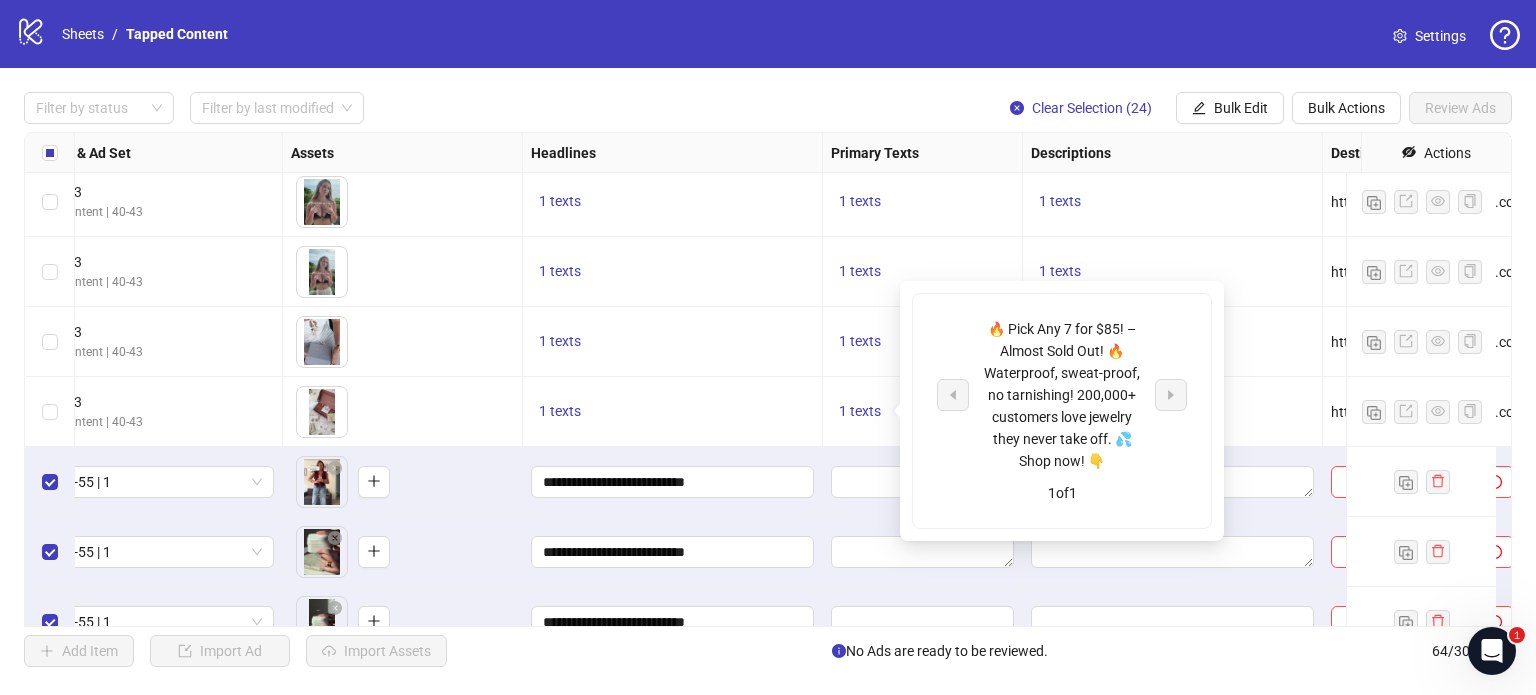 click on "🔥 Pick Any 7 for $85! – Almost Sold Out! 🔥 Waterproof, sweat-proof, no tarnishing! 200,000+ customers love jewelry they never take off. 💦 Shop now! 👇" at bounding box center (1062, 395) 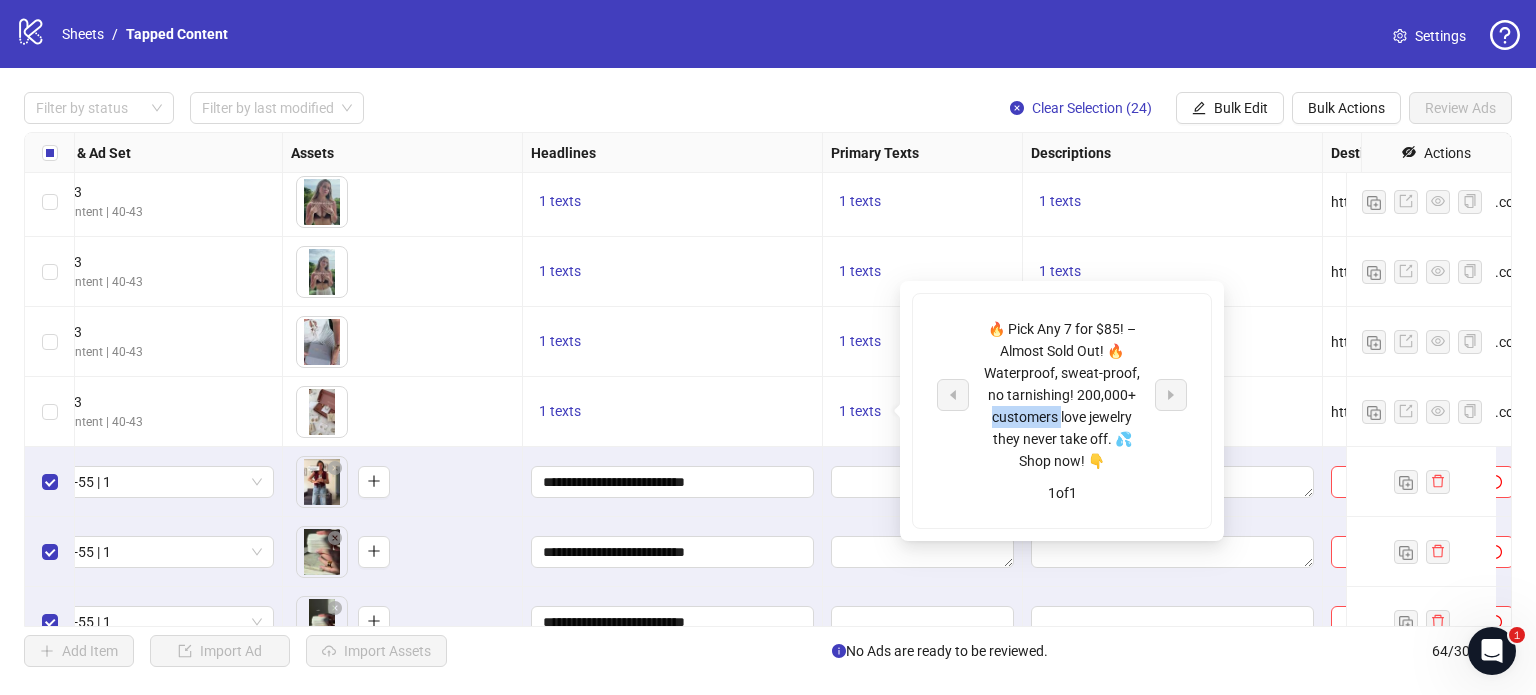 click on "🔥 Pick Any 7 for $85! – Almost Sold Out! 🔥 Waterproof, sweat-proof, no tarnishing! 200,000+ customers love jewelry they never take off. 💦 Shop now! 👇" at bounding box center [1062, 395] 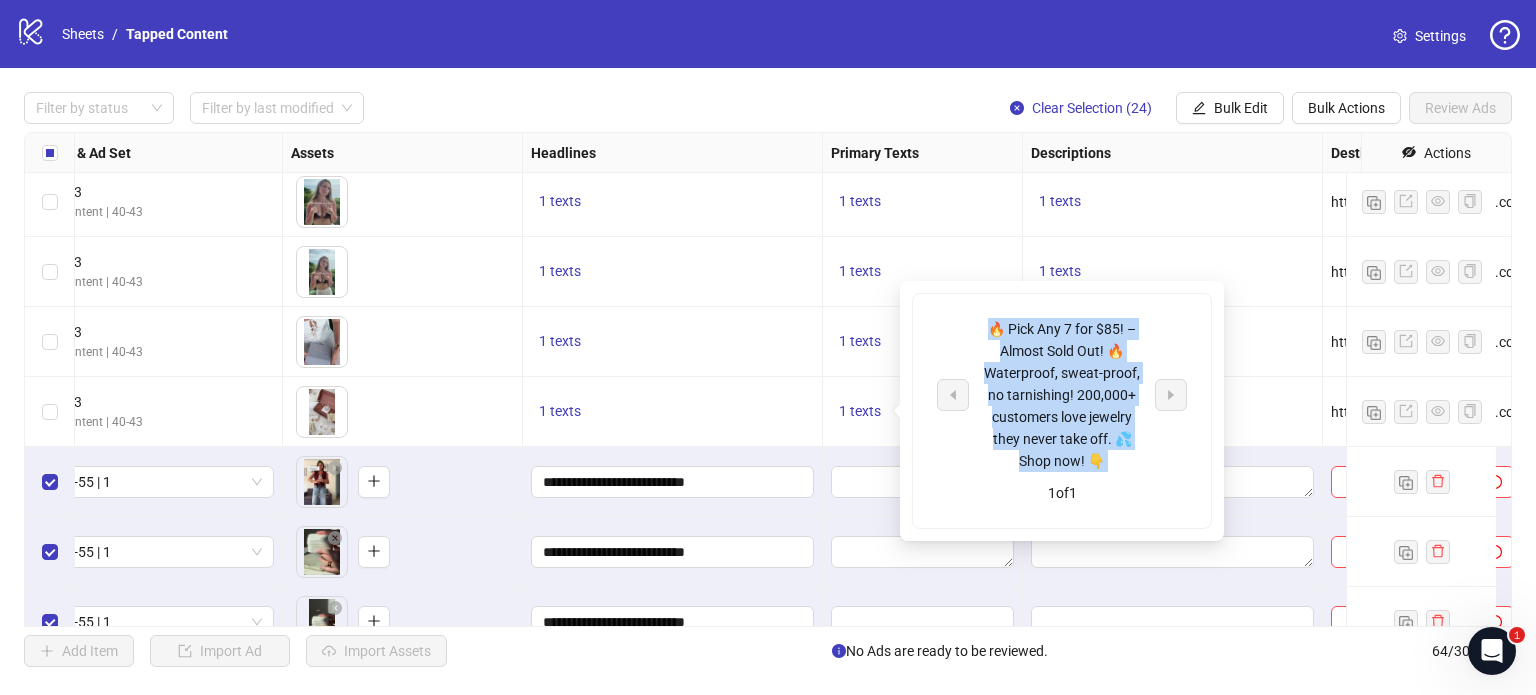 click on "🔥 Pick Any 7 for $85! – Almost Sold Out! 🔥 Waterproof, sweat-proof, no tarnishing! 200,000+ customers love jewelry they never take off. 💦 Shop now! 👇" at bounding box center [1062, 395] 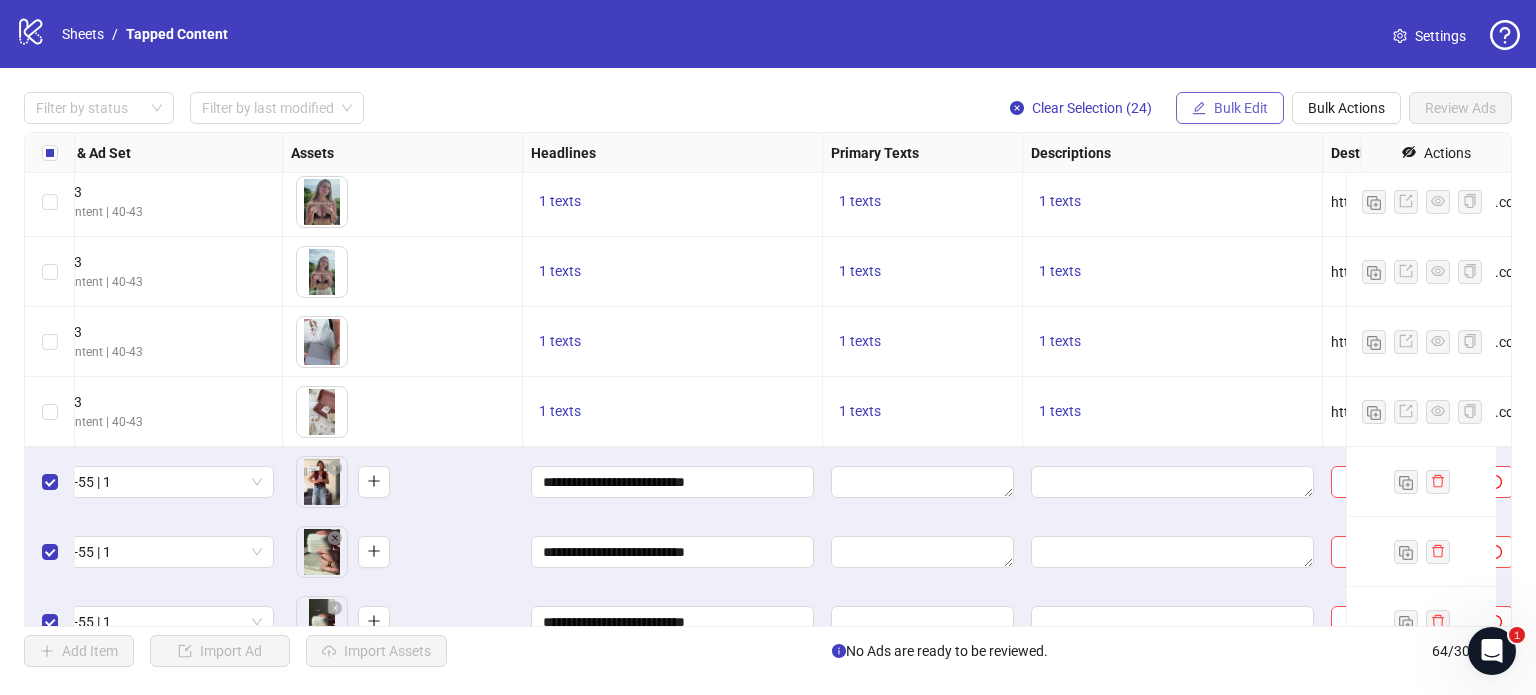 click on "Bulk Edit" at bounding box center (1230, 108) 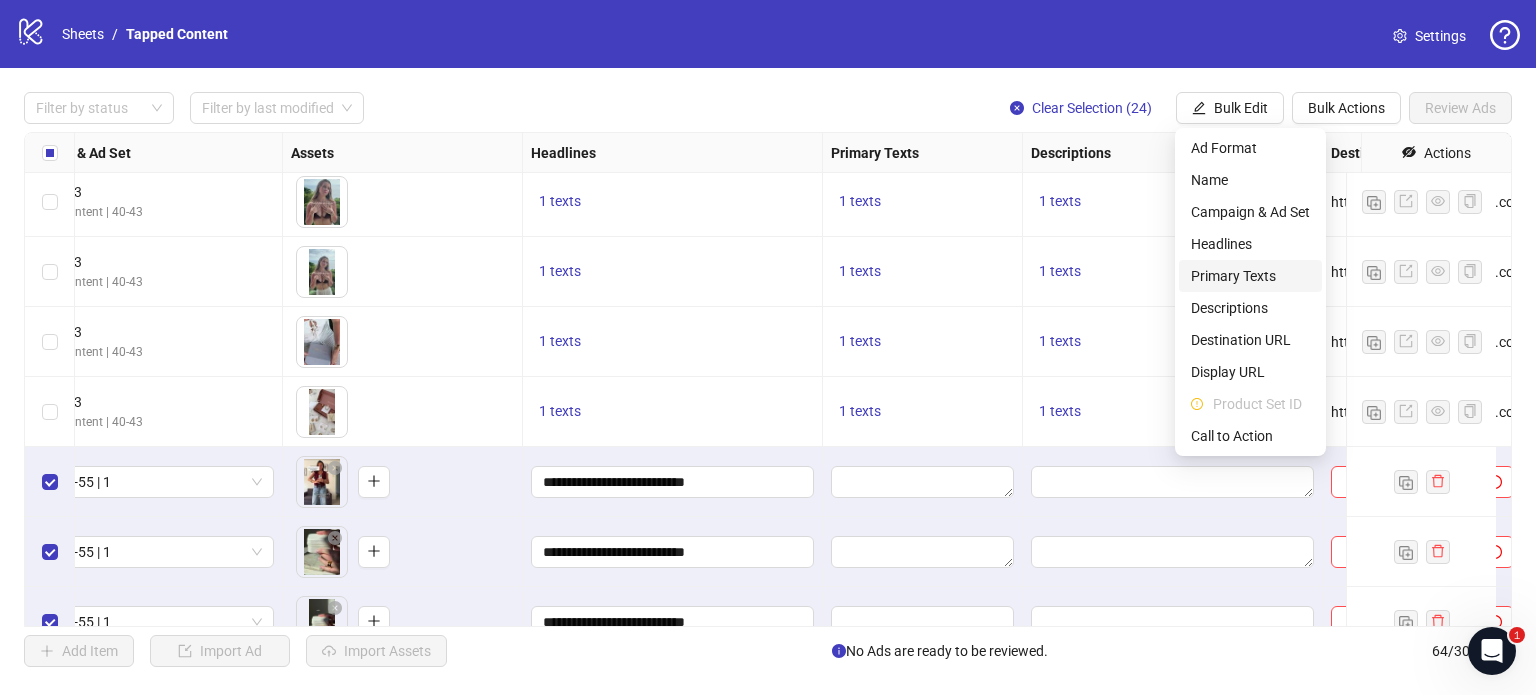 click on "Primary Texts" at bounding box center (1250, 276) 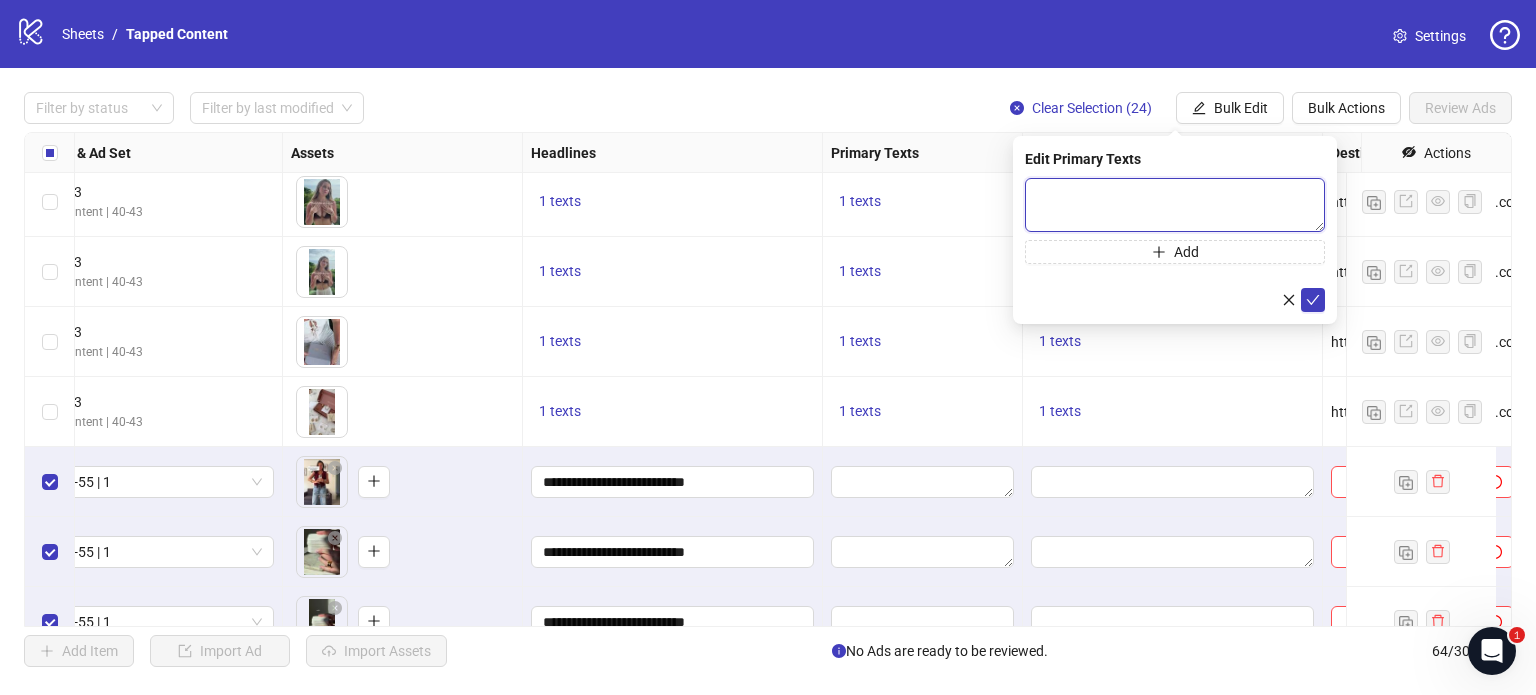 click at bounding box center (1175, 205) 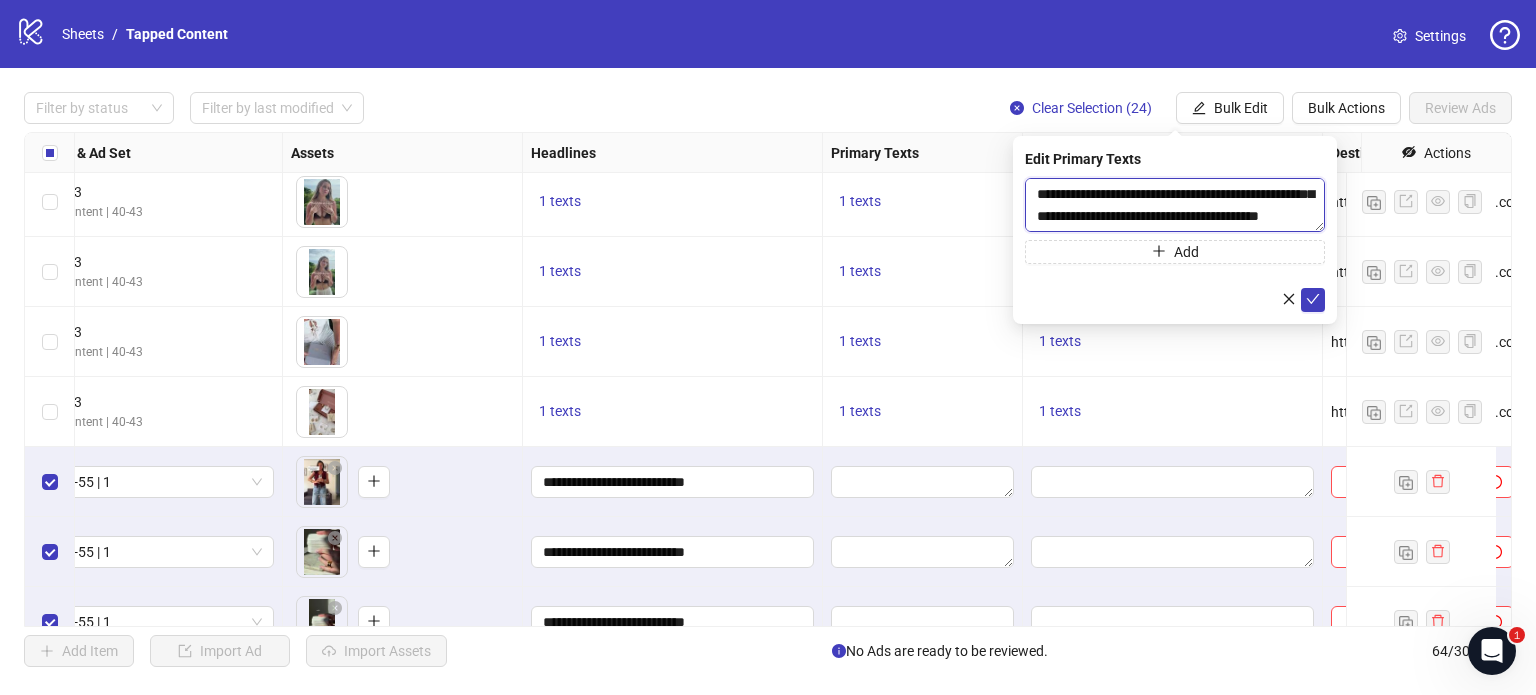 scroll, scrollTop: 81, scrollLeft: 0, axis: vertical 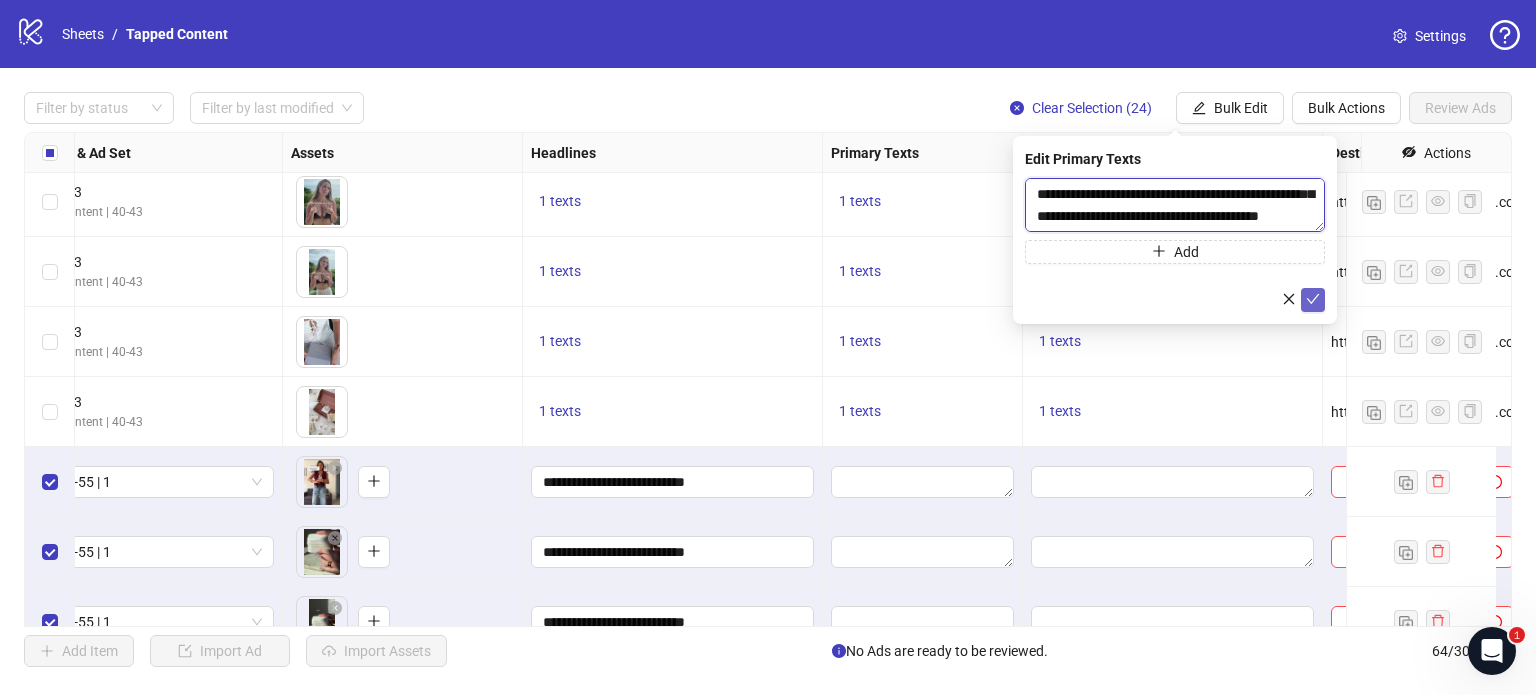 type on "**********" 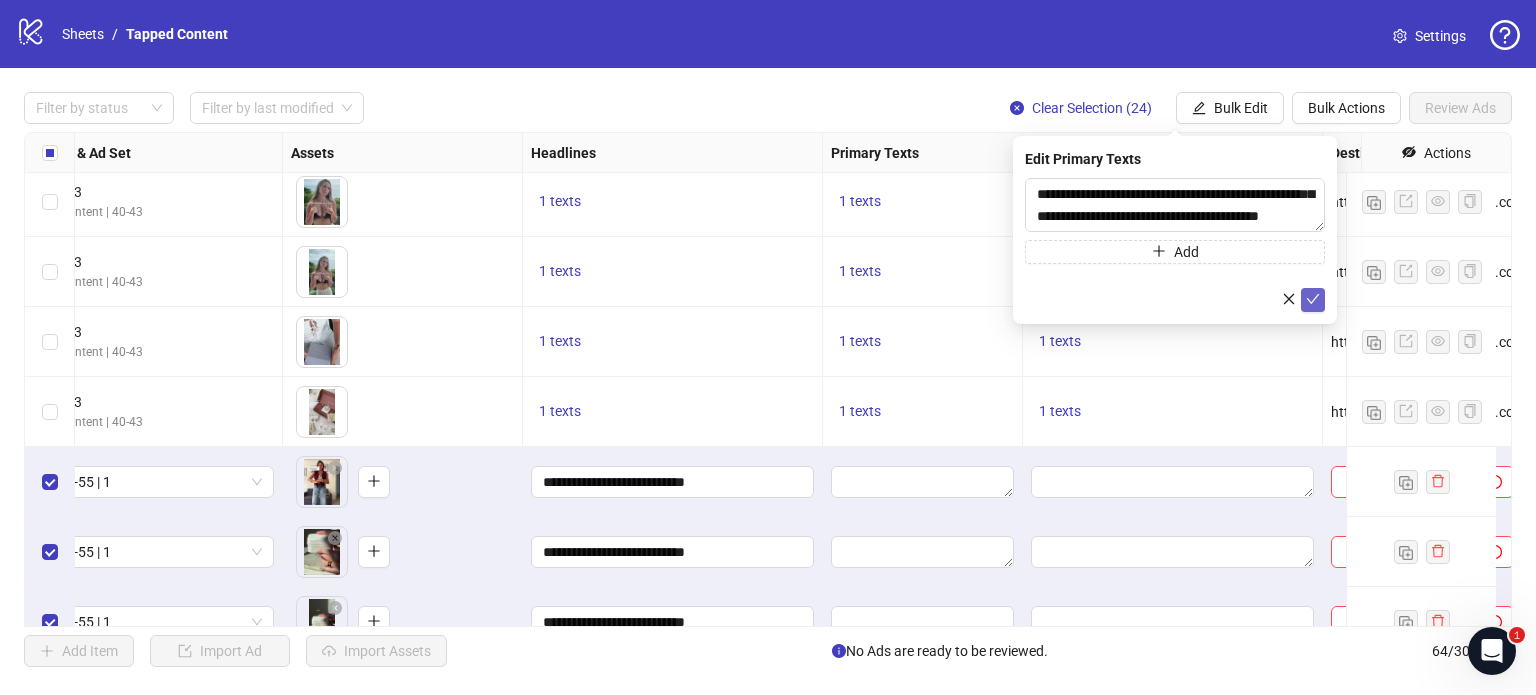 click at bounding box center (1313, 299) 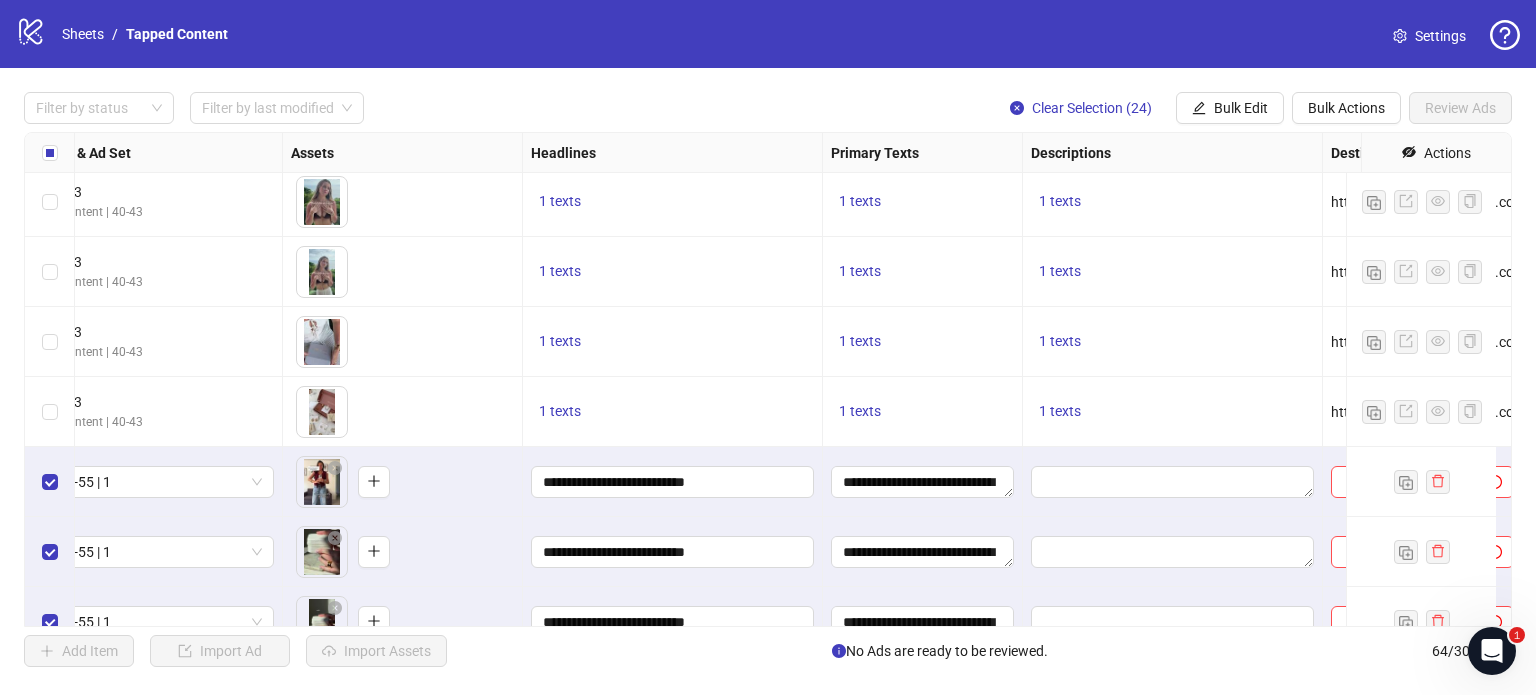 scroll, scrollTop: 2526, scrollLeft: 922, axis: both 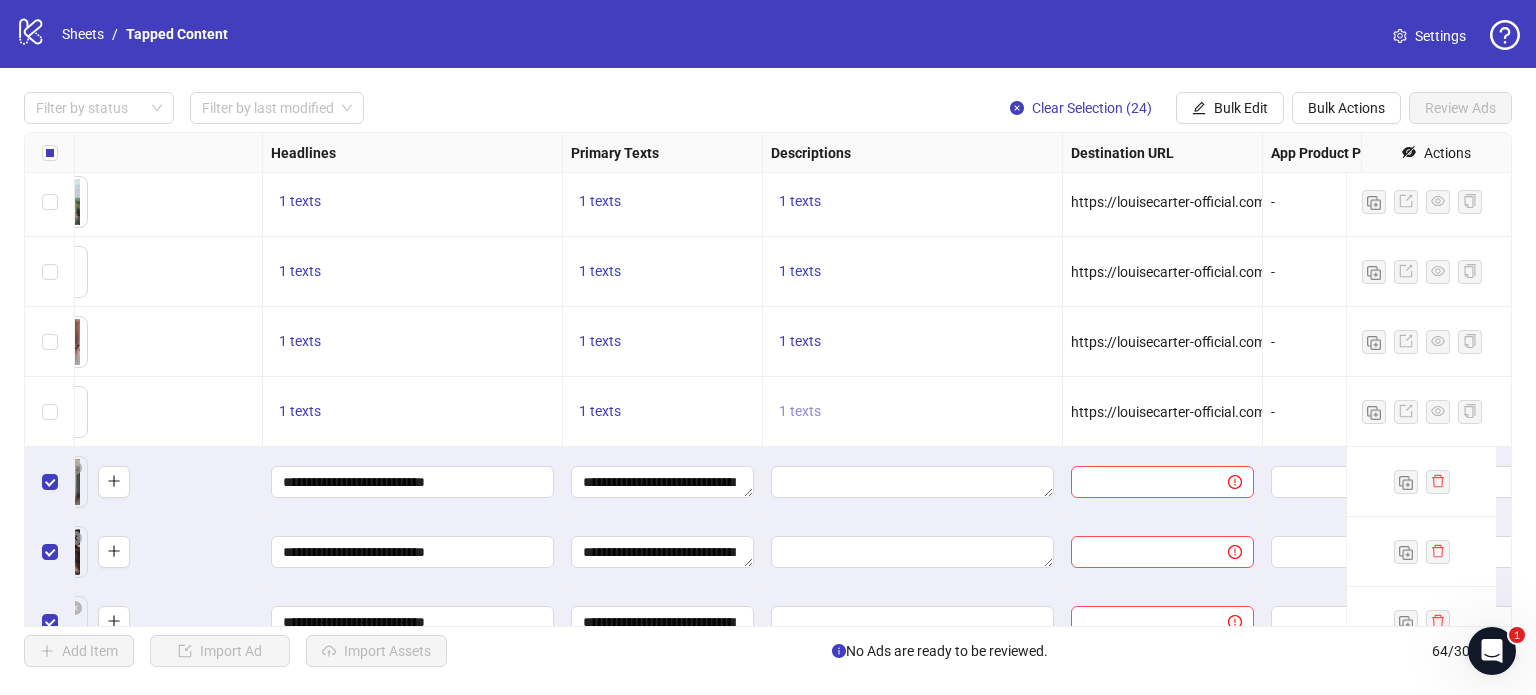 click on "1 texts" at bounding box center [800, 411] 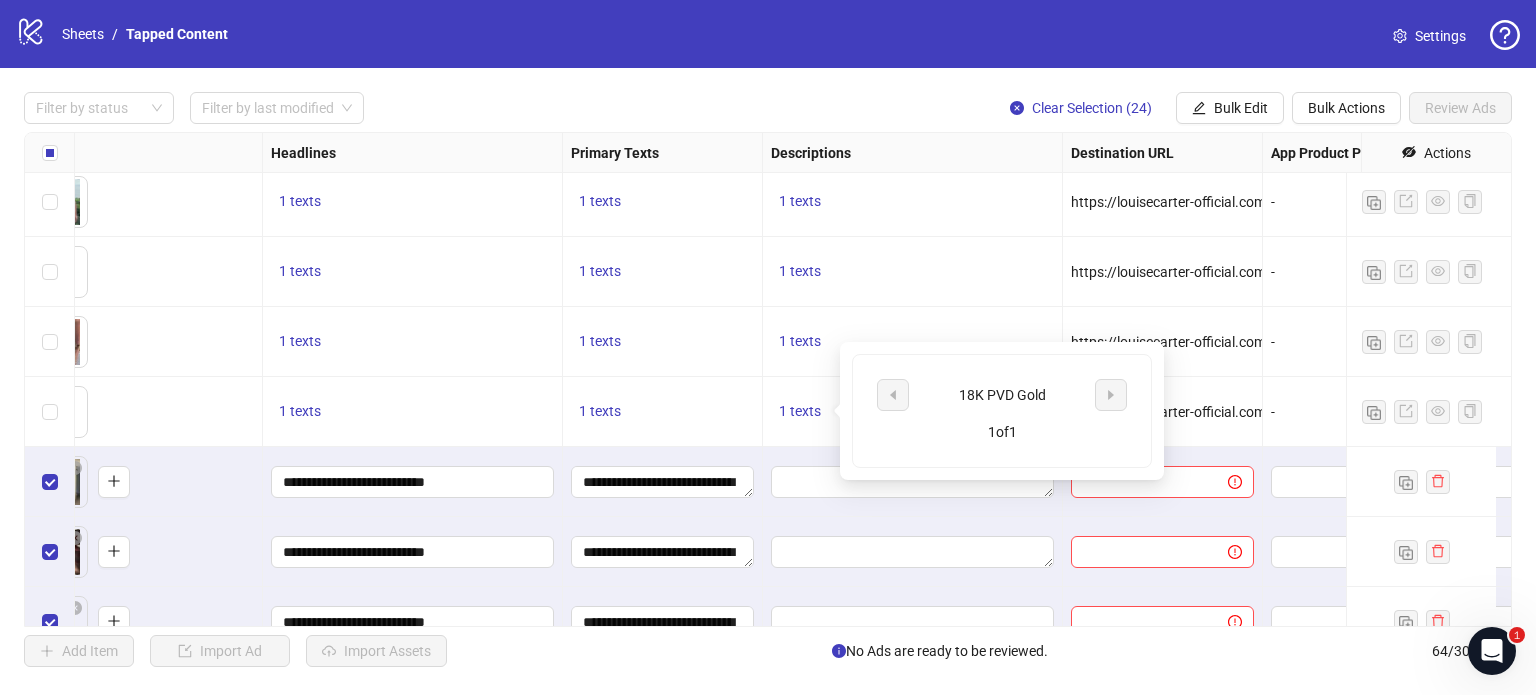 click on "18K PVD Gold" at bounding box center (1002, 395) 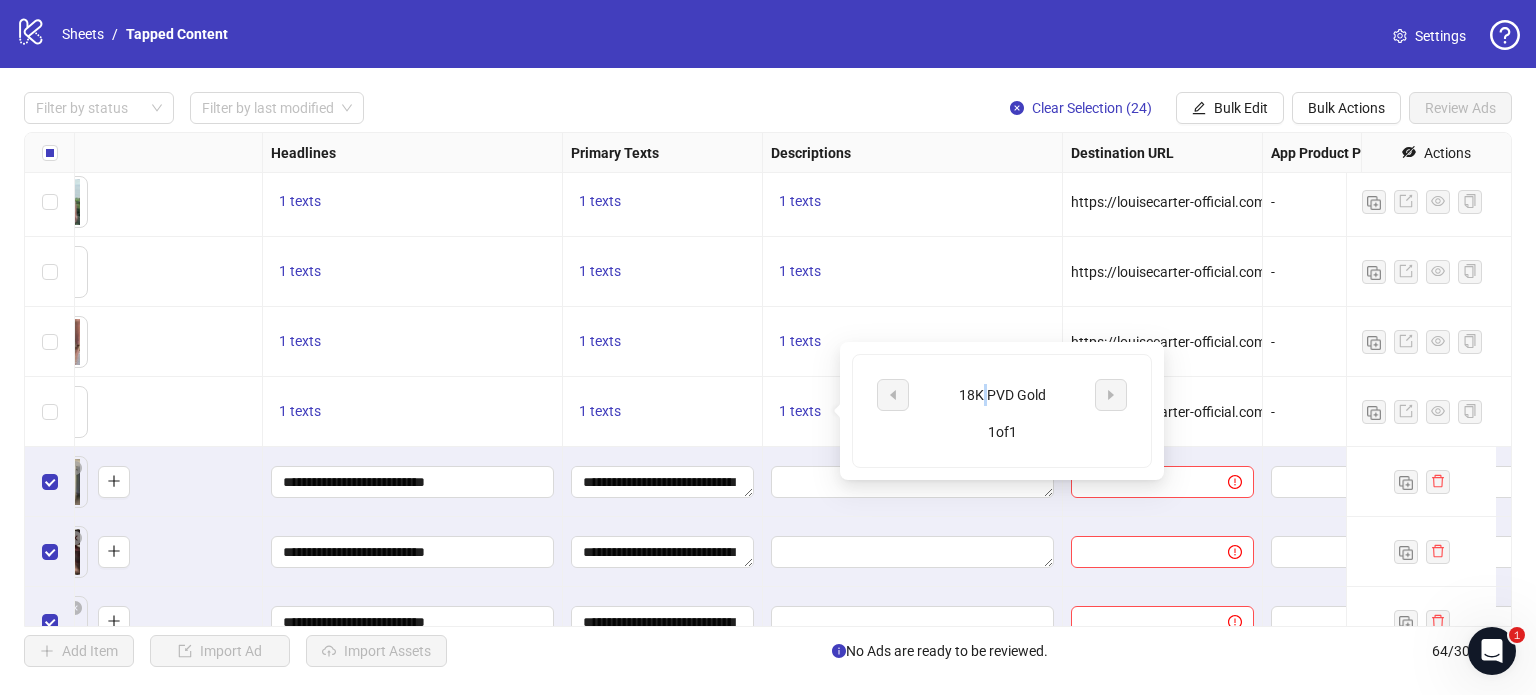 click on "18K PVD Gold" at bounding box center [1002, 395] 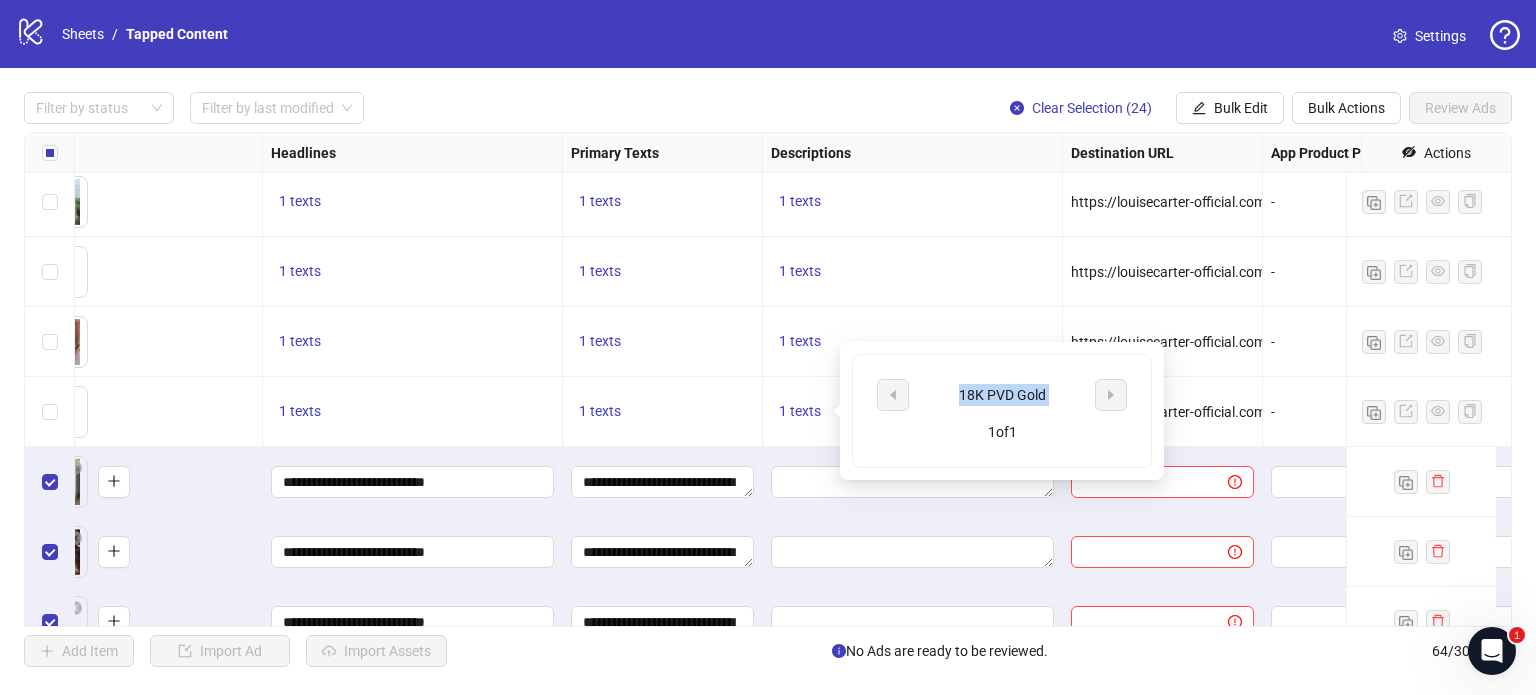 click on "18K PVD Gold" at bounding box center [1002, 395] 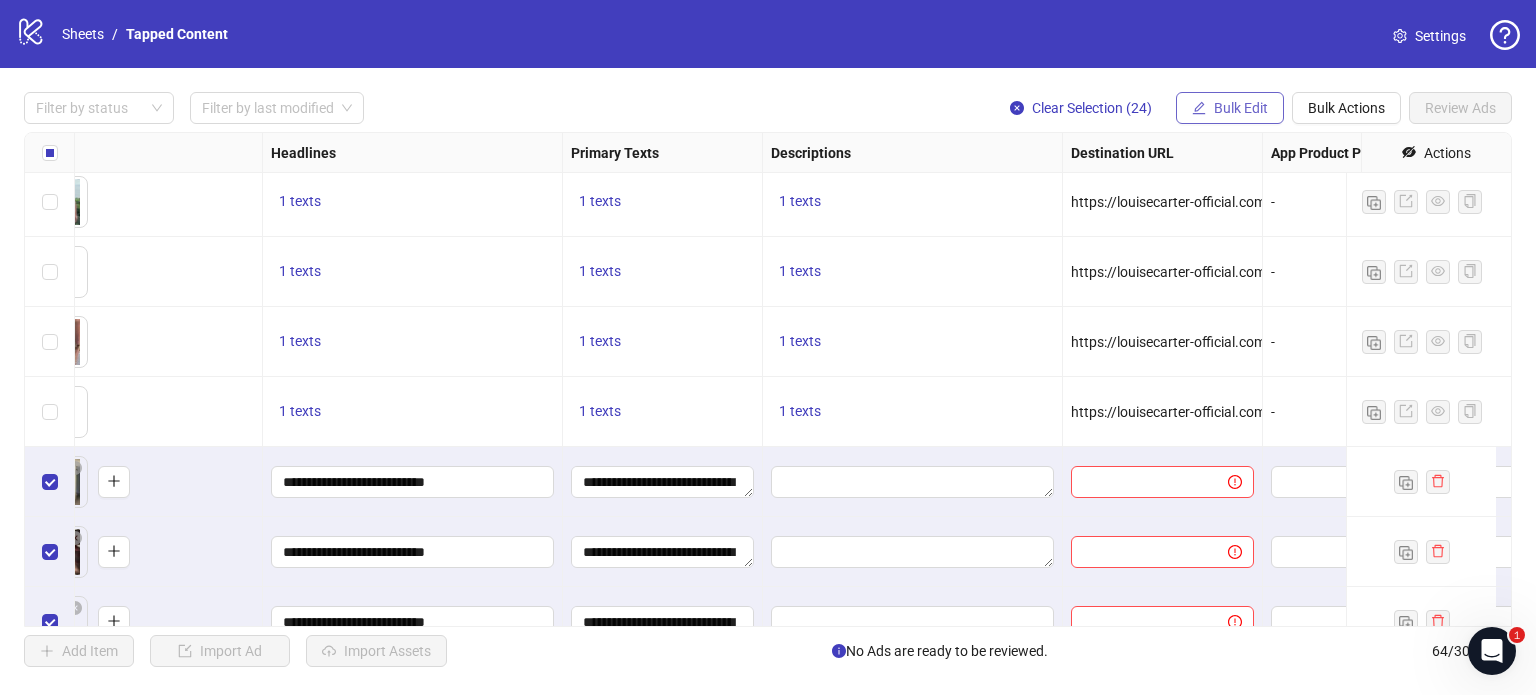 click on "Bulk Edit" at bounding box center [1241, 108] 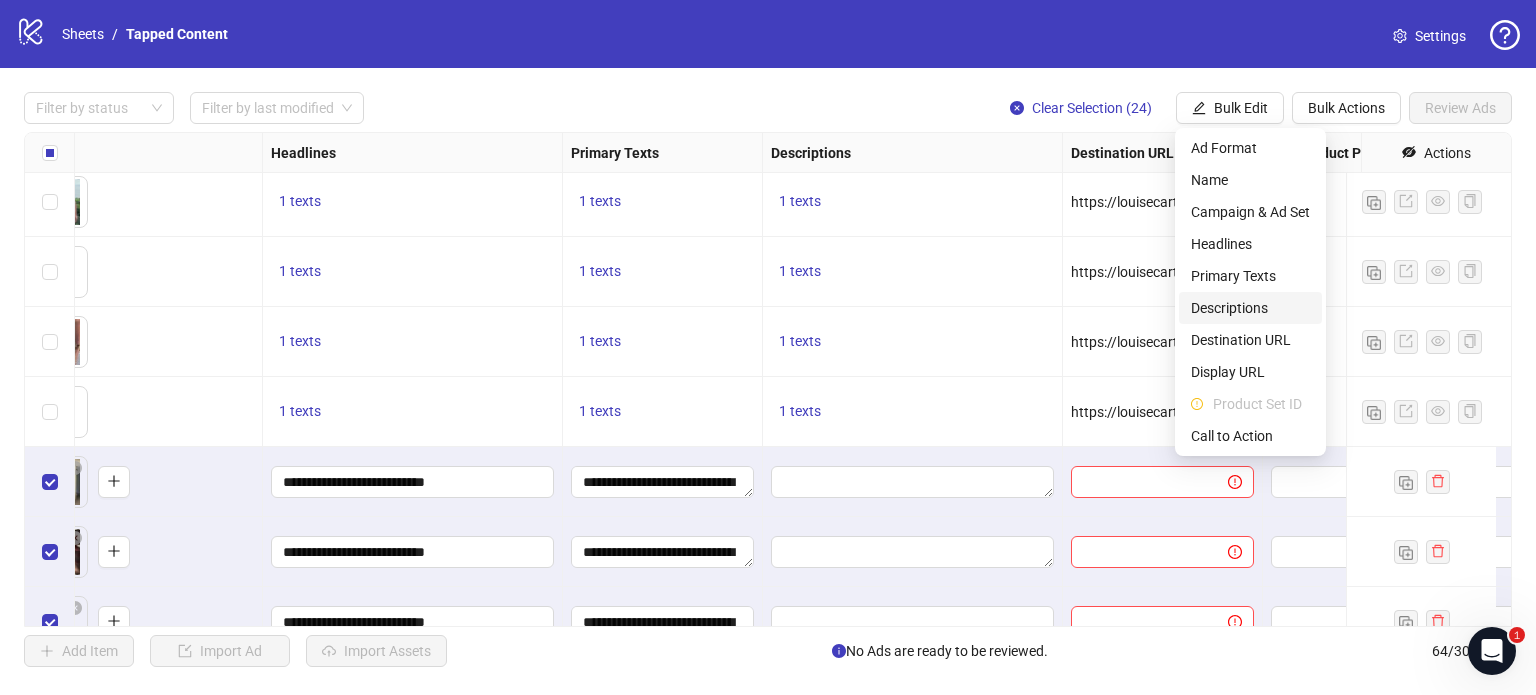 click on "Descriptions" at bounding box center (1250, 308) 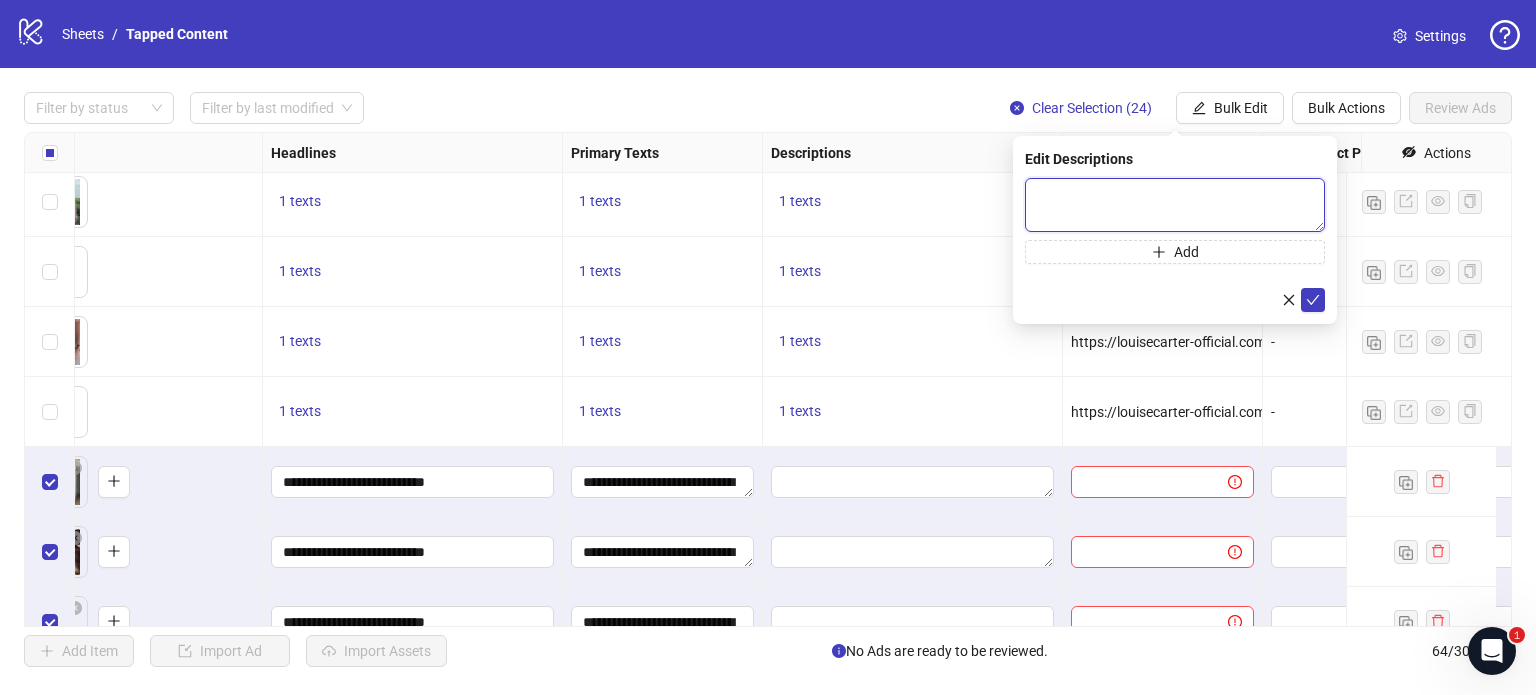 click at bounding box center [1175, 205] 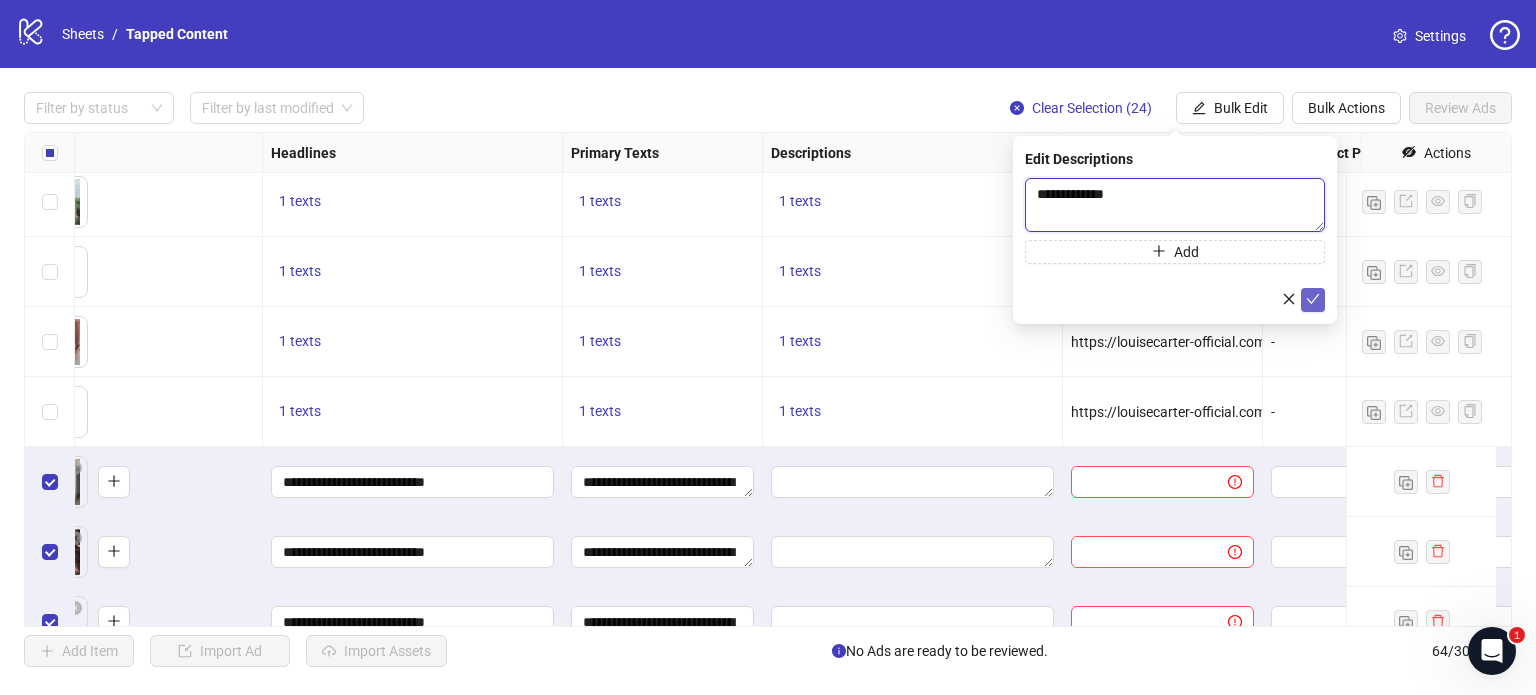 type on "**********" 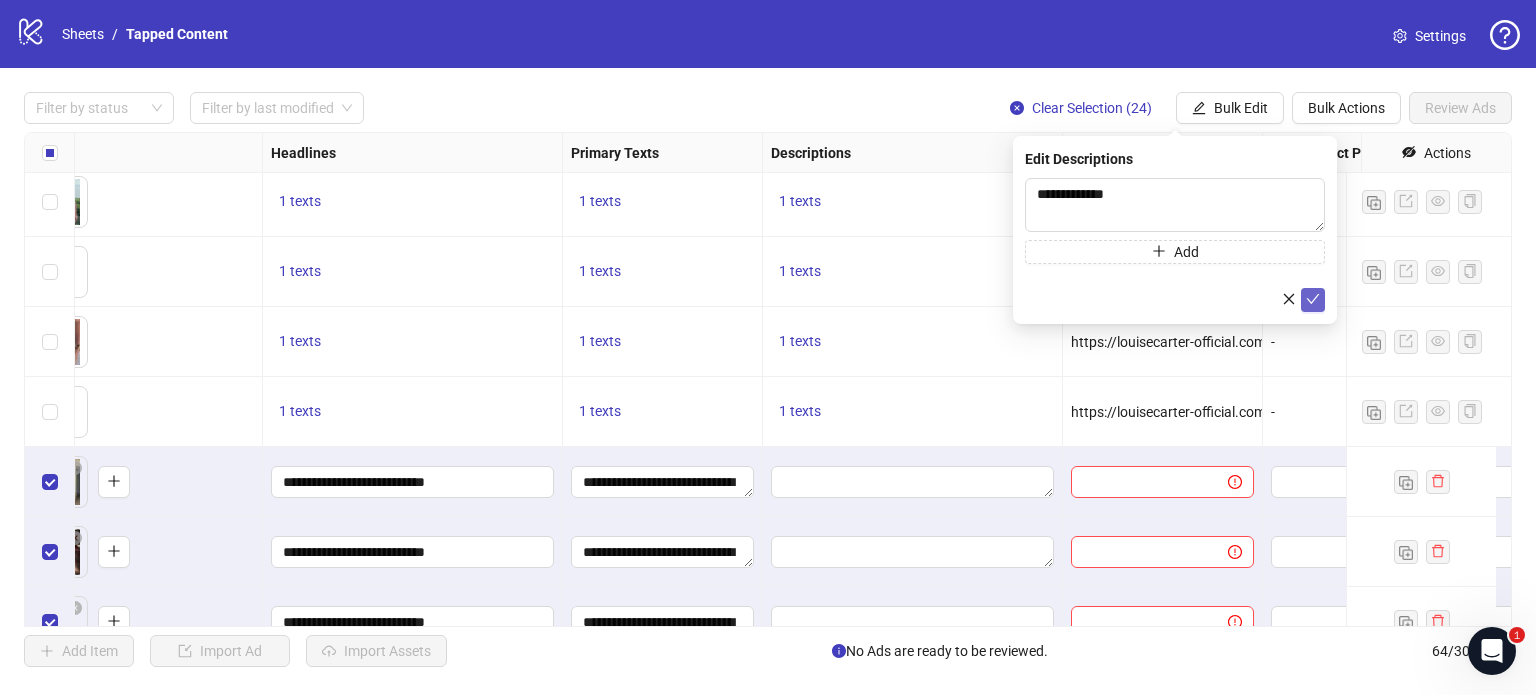 click at bounding box center (1313, 299) 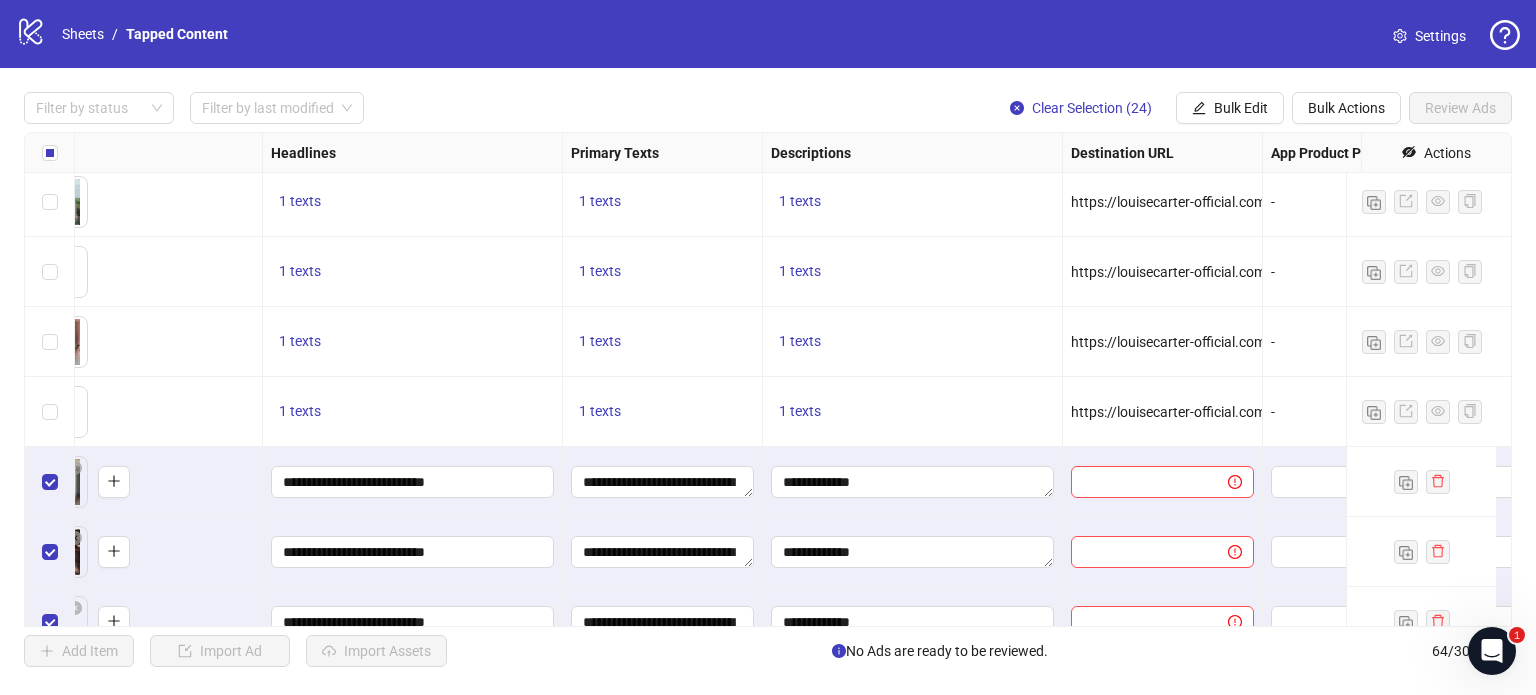 scroll, scrollTop: 2526, scrollLeft: 1242, axis: both 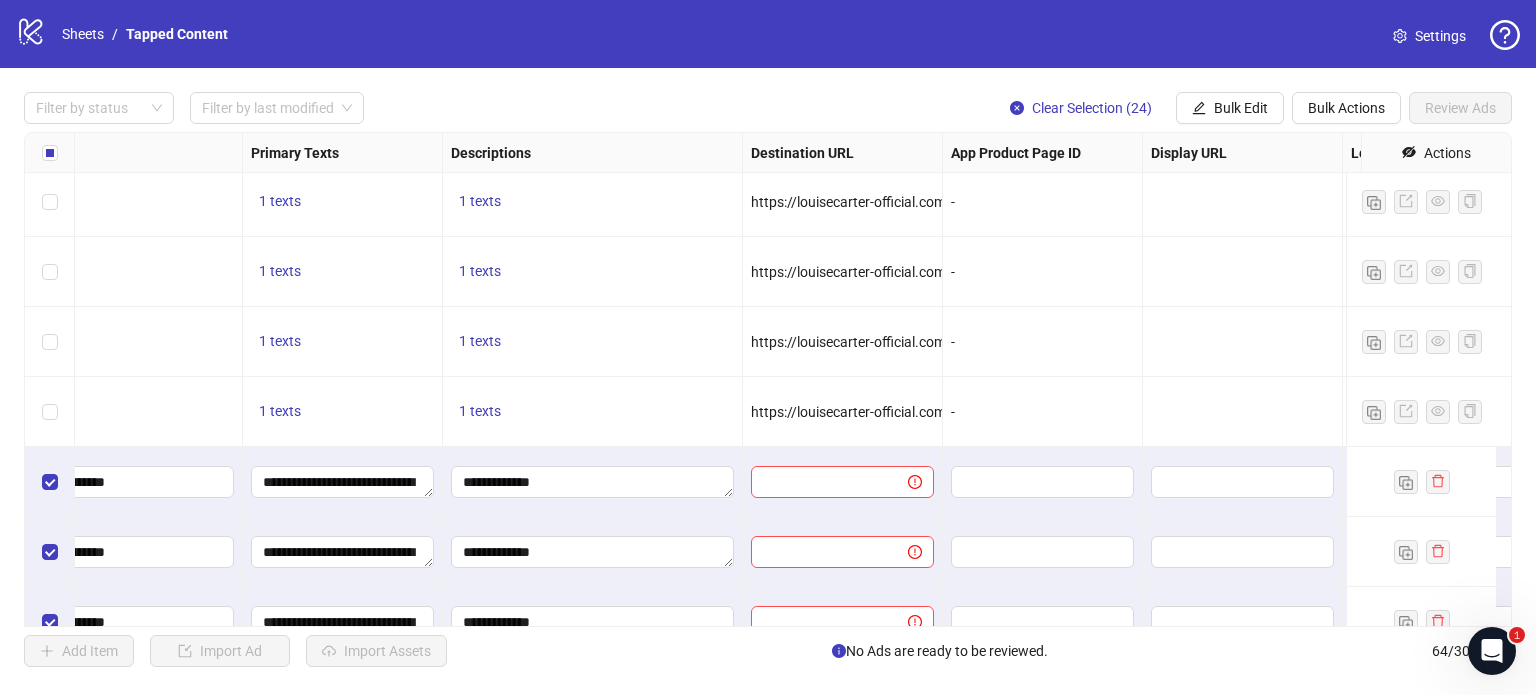 click on "https://louisecarter-official.com/collections/7-for-85-waterproof-bundle?fbclid=IwY2xjawKOy_JleHRuA2FlbQIxMABicmlkETE1R0RXQ0VJeDk1aGZpQUlvAR6VRlP3KaO3zWoRqV80v6dEYmRq9w9TEoQMcFR3obtrUokAriYCq895gB4alg_aem_sZU2yjmw8RqrBZL8aidS5A" at bounding box center (-20, 61) 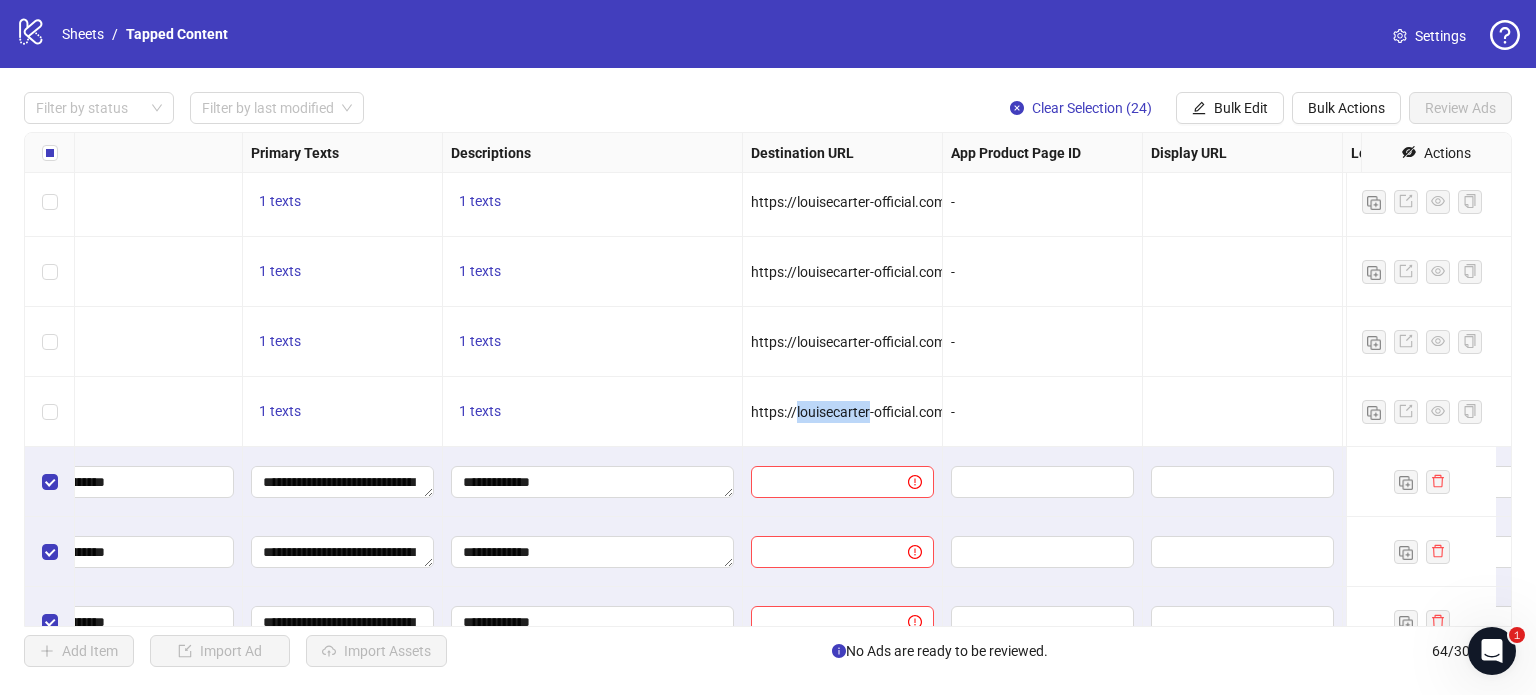 click on "https://louisecarter-official.com/collections/7-for-85-waterproof-bundle?fbclid=IwY2xjawKOy_JleHRuA2FlbQIxMABicmlkETE1R0RXQ0VJeDk1aGZpQUlvAR6VRlP3KaO3zWoRqV80v6dEYmRq9w9TEoQMcFR3obtrUokAriYCq895gB4alg_aem_sZU2yjmw8RqrBZL8aidS5A" at bounding box center (-20, 61) 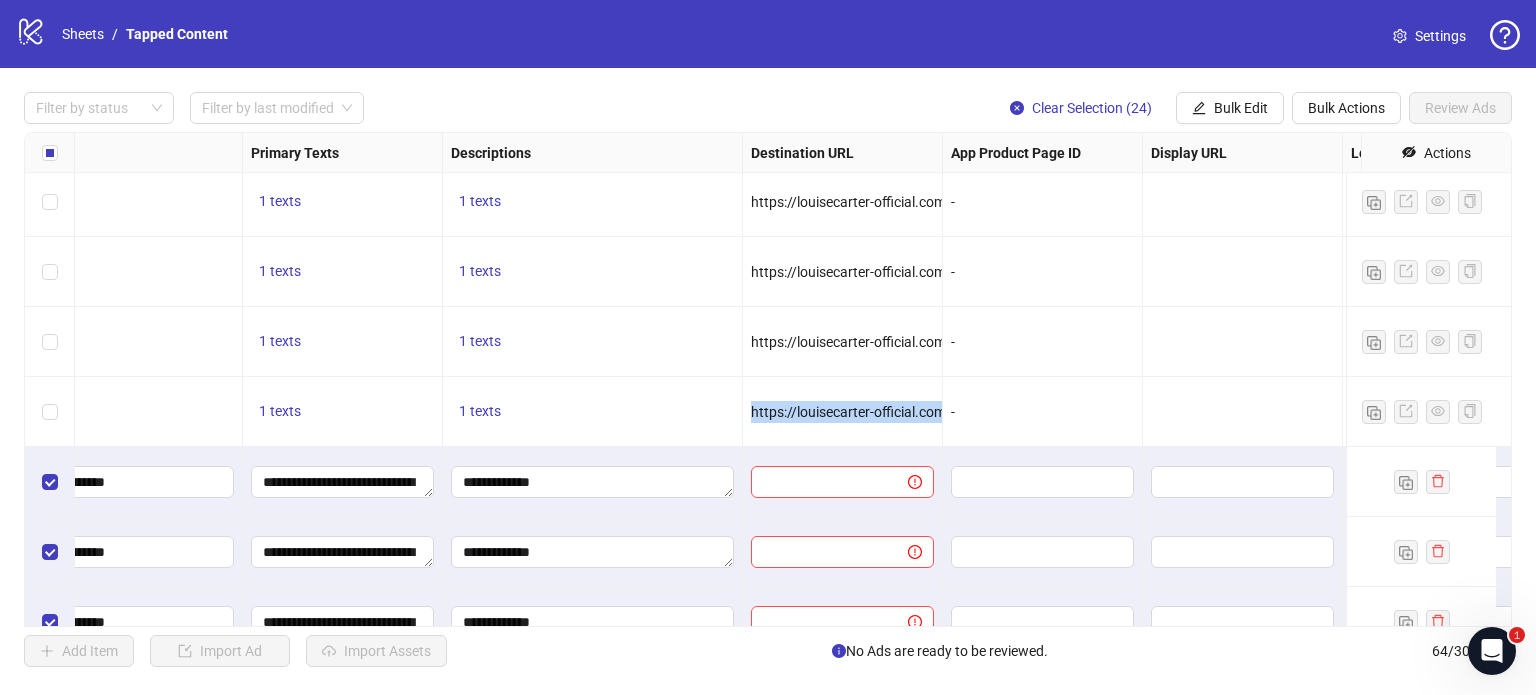 click on "https://louisecarter-official.com/collections/7-for-85-waterproof-bundle?fbclid=IwY2xjawKOy_JleHRuA2FlbQIxMABicmlkETE1R0RXQ0VJeDk1aGZpQUlvAR6VRlP3KaO3zWoRqV80v6dEYmRq9w9TEoQMcFR3obtrUokAriYCq895gB4alg_aem_sZU2yjmw8RqrBZL8aidS5A" at bounding box center (-20, 61) 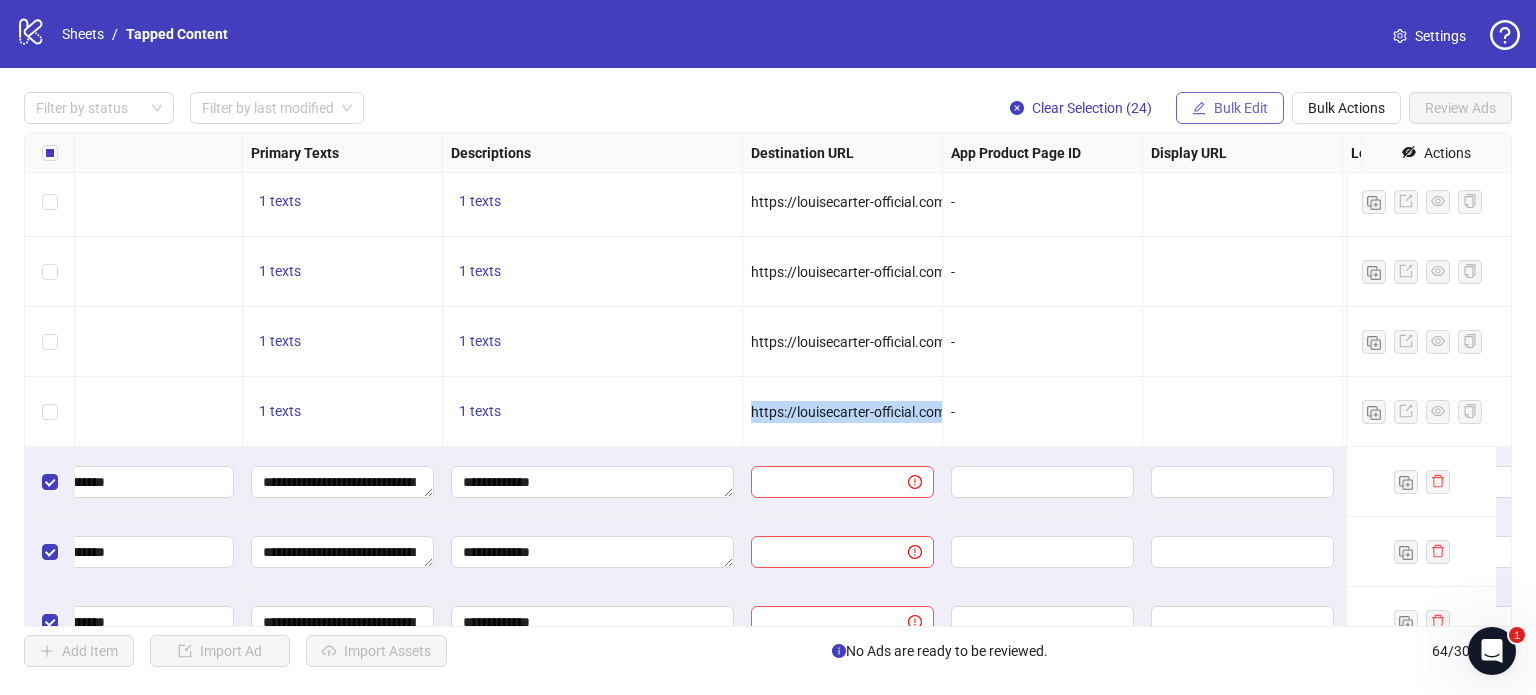 click on "Bulk Edit" at bounding box center [1241, 108] 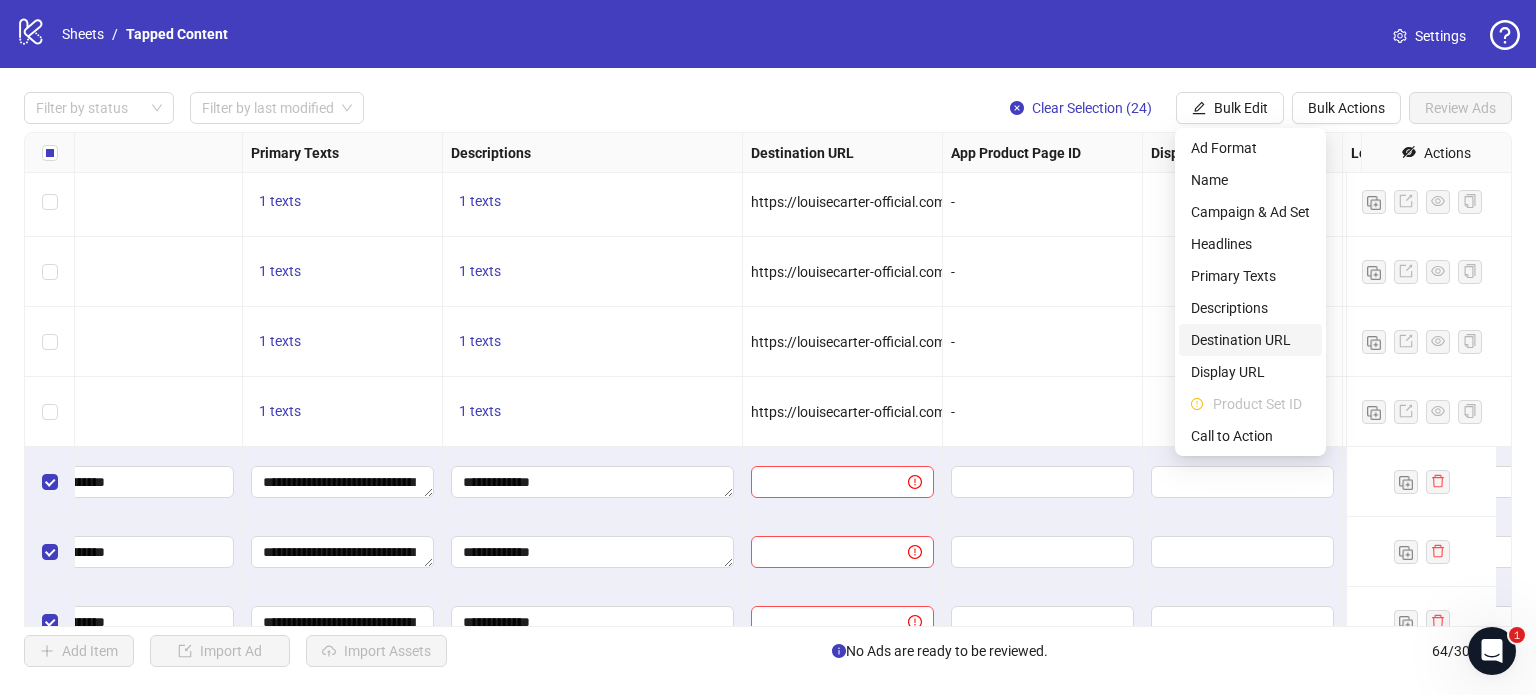 click on "Destination URL" at bounding box center (1250, 340) 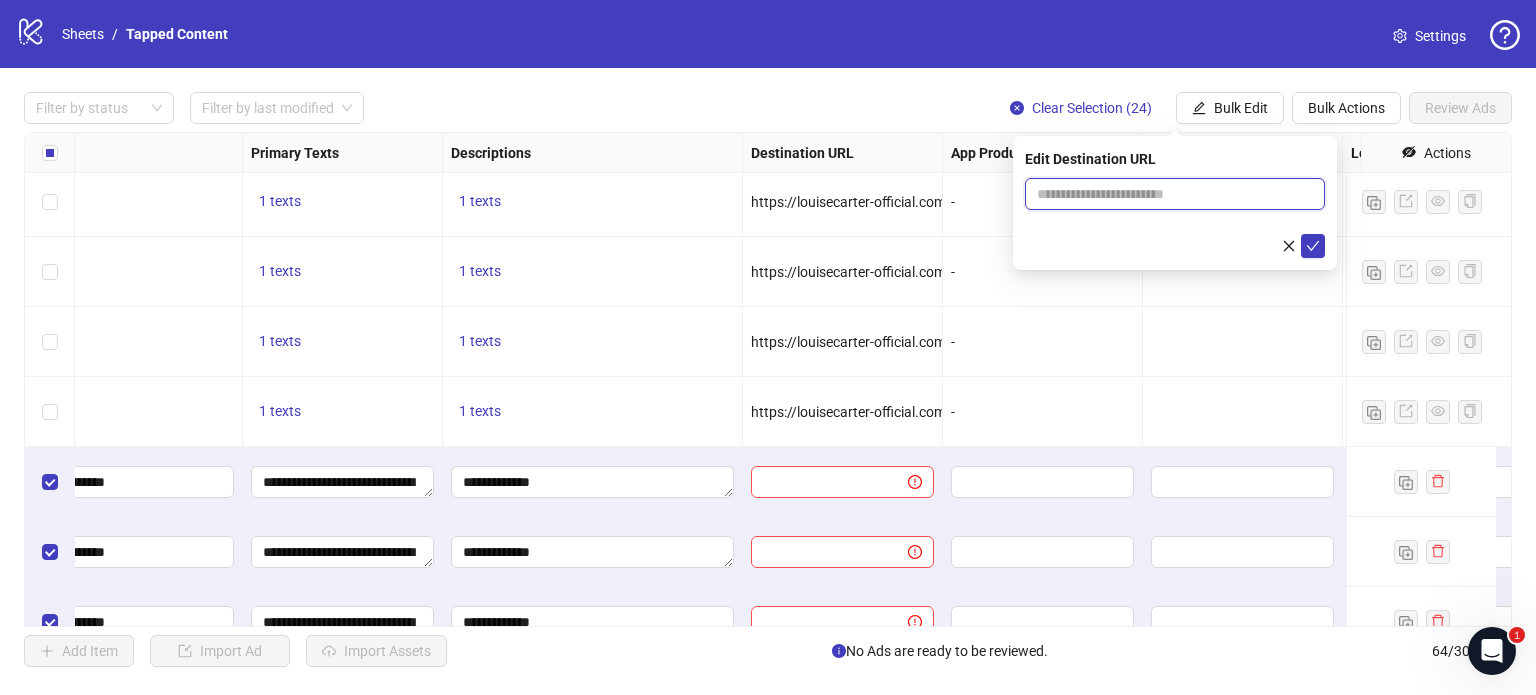 paste on "**********" 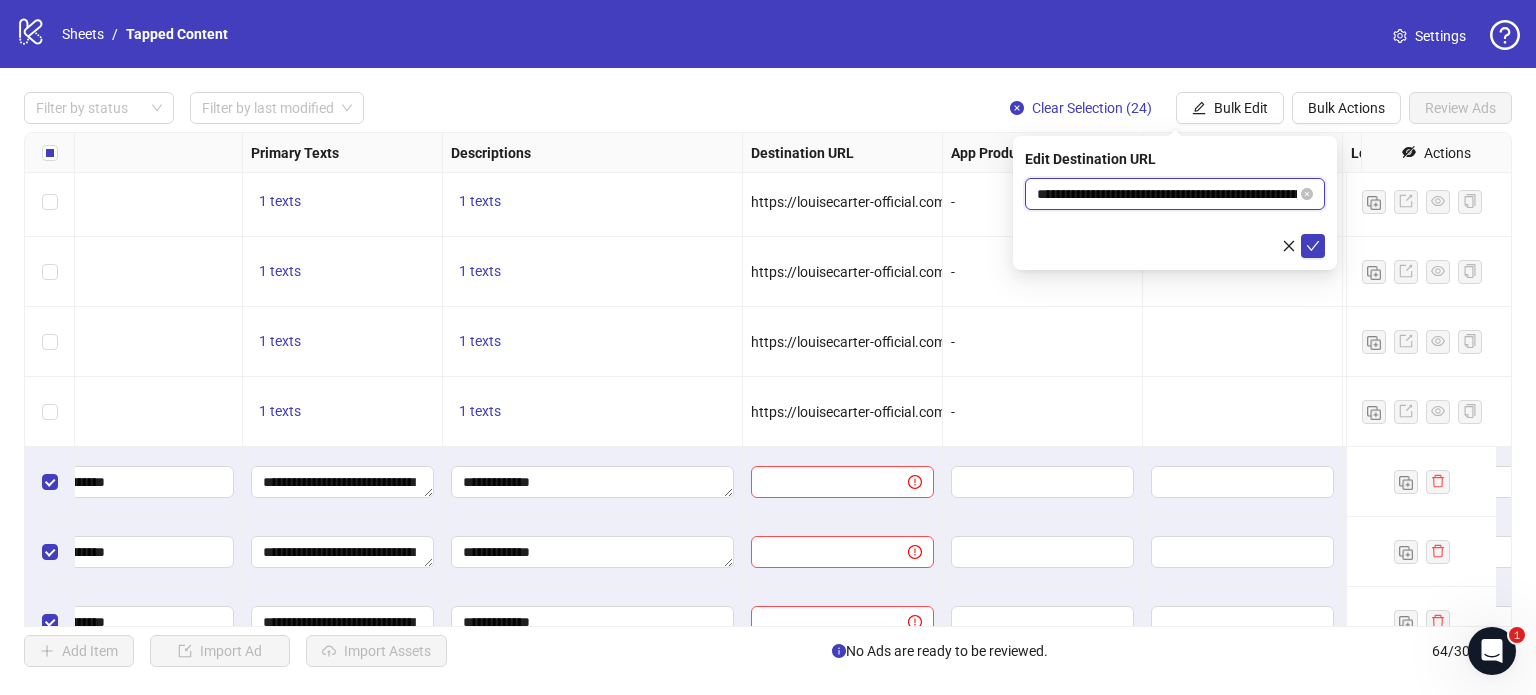 scroll, scrollTop: 0, scrollLeft: 1386, axis: horizontal 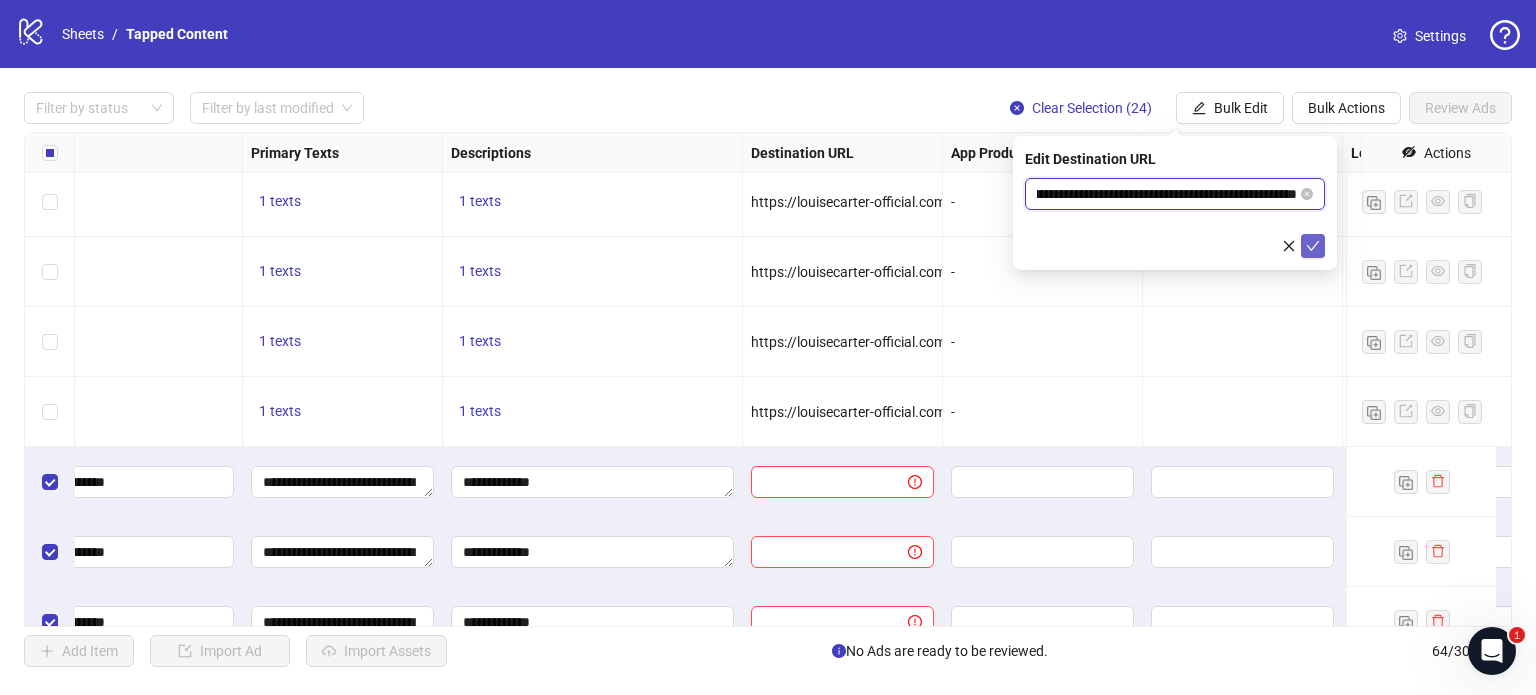 type on "**********" 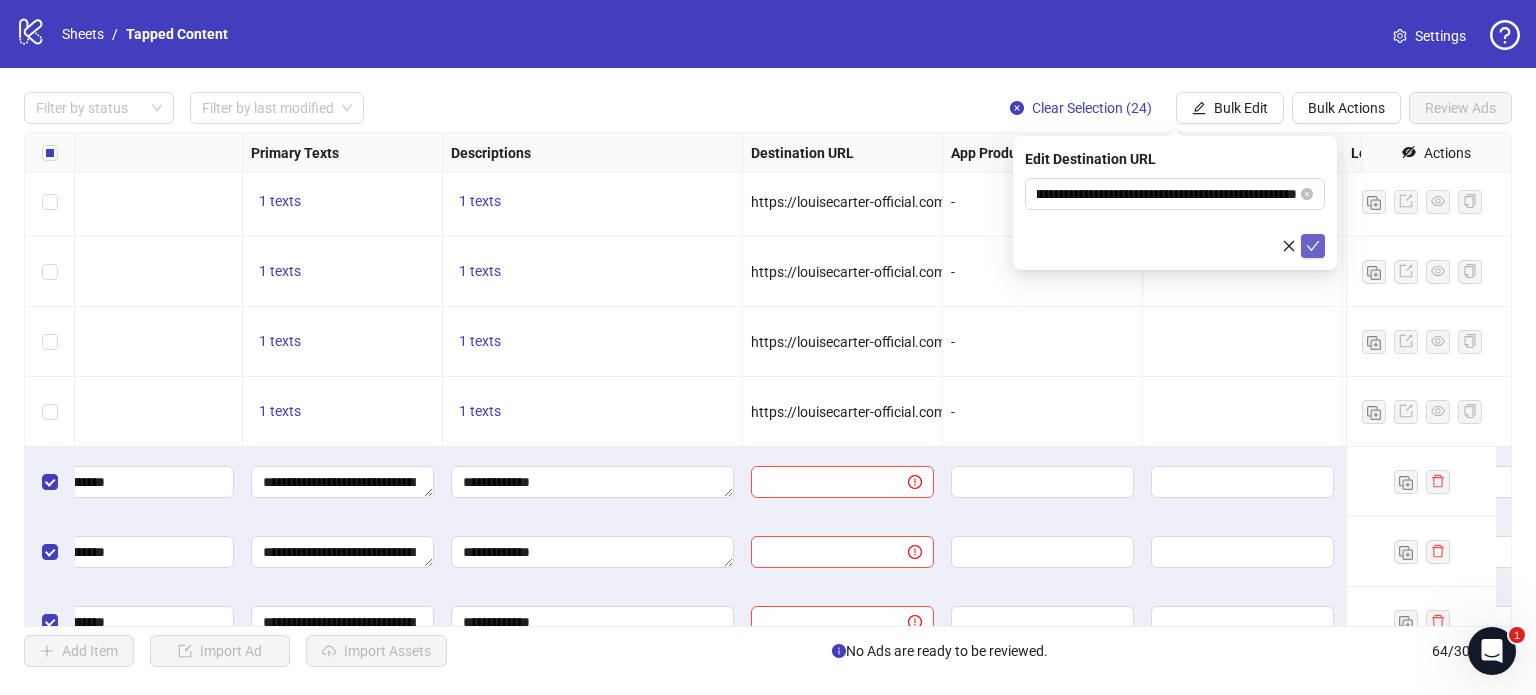scroll, scrollTop: 0, scrollLeft: 0, axis: both 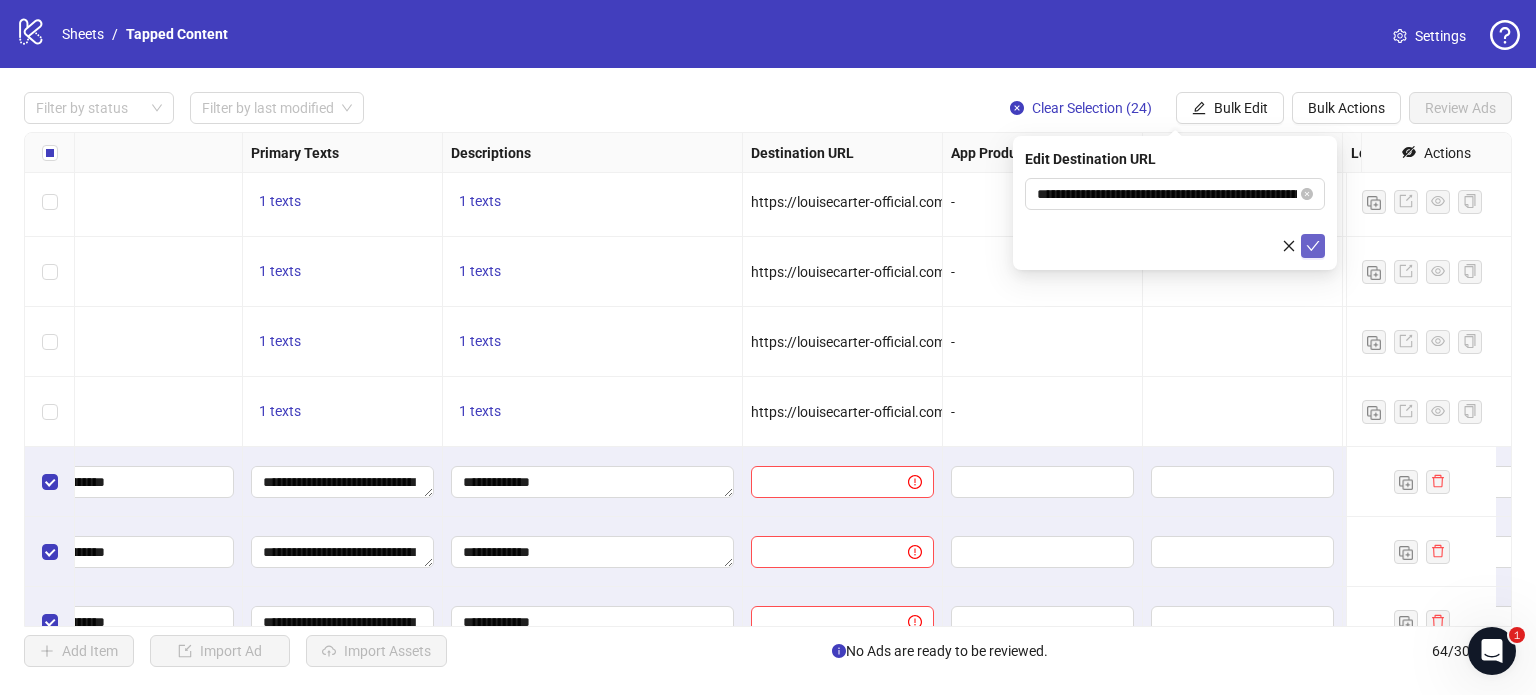 click at bounding box center [1313, 246] 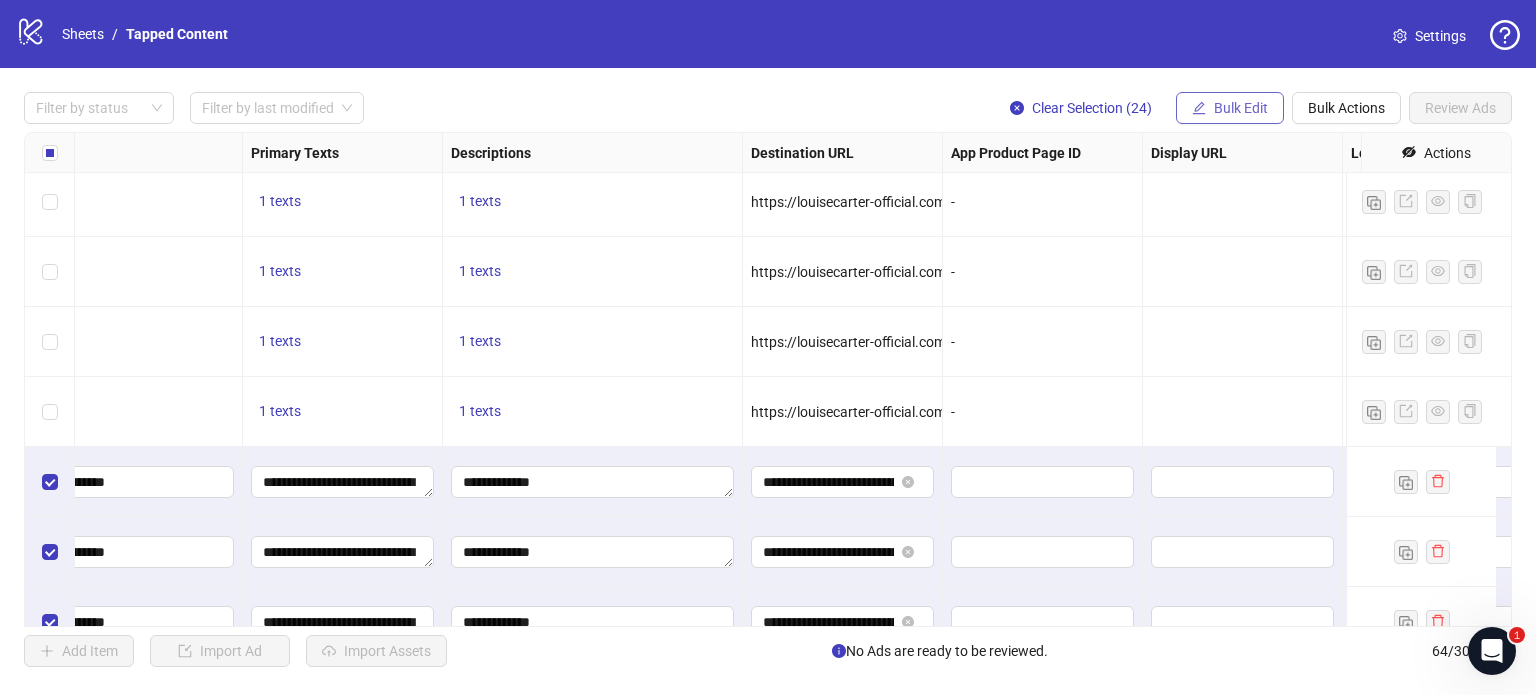 click on "Bulk Edit" at bounding box center (1241, 108) 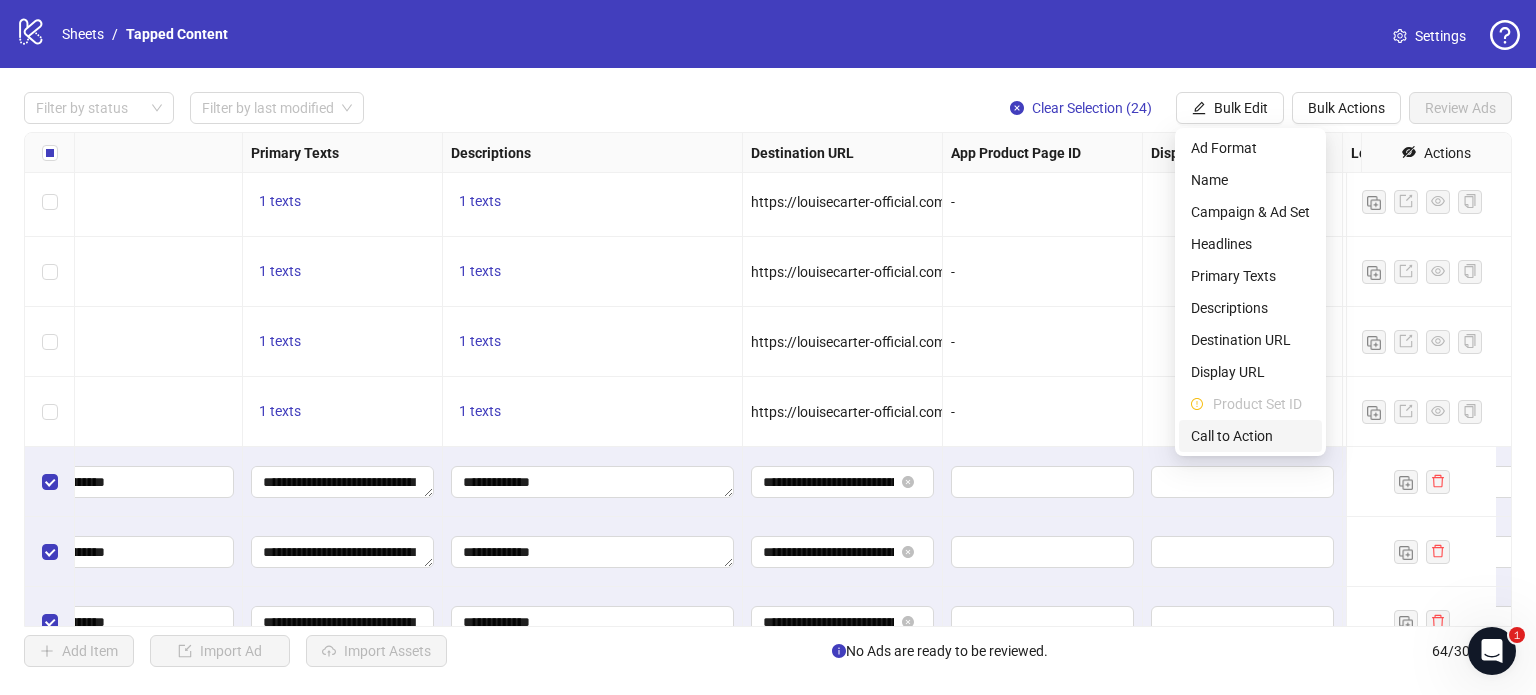 click on "Call to Action" at bounding box center [1250, 436] 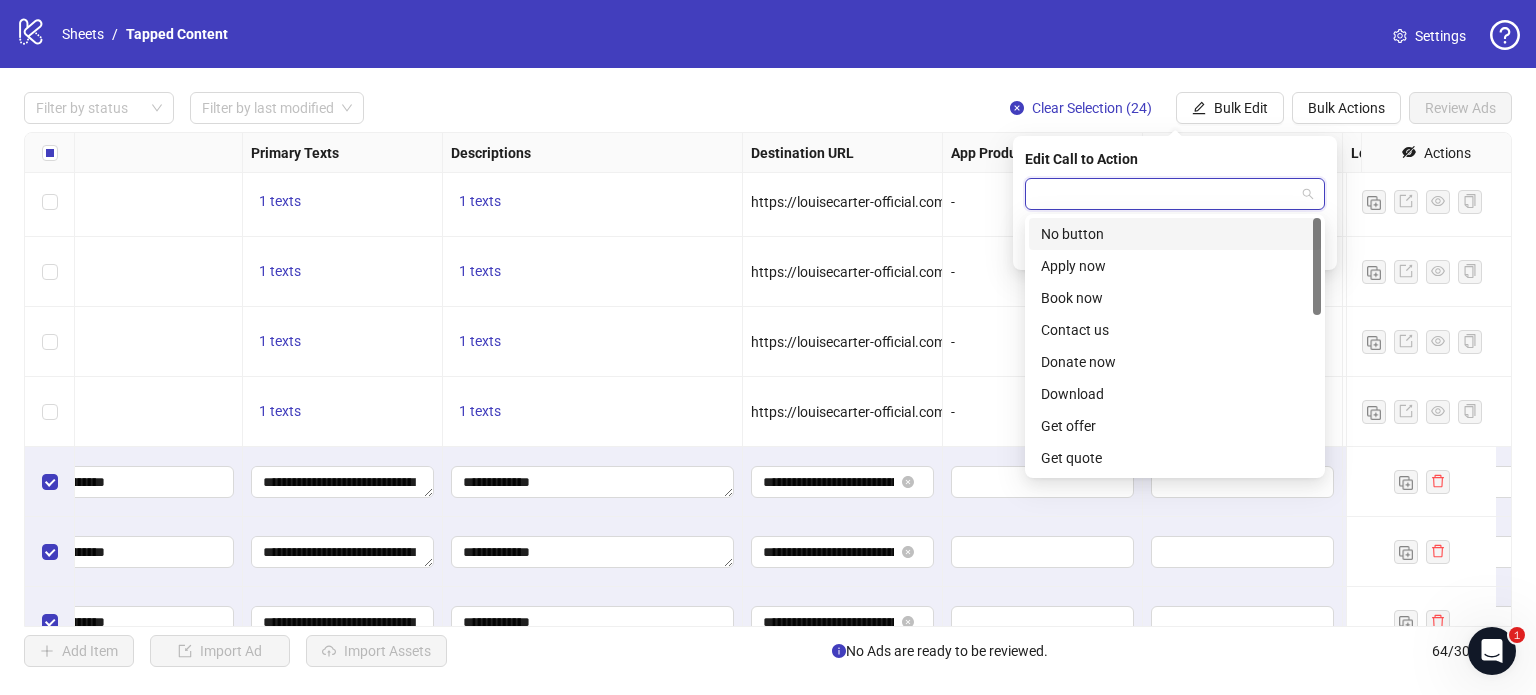 click at bounding box center [1166, 194] 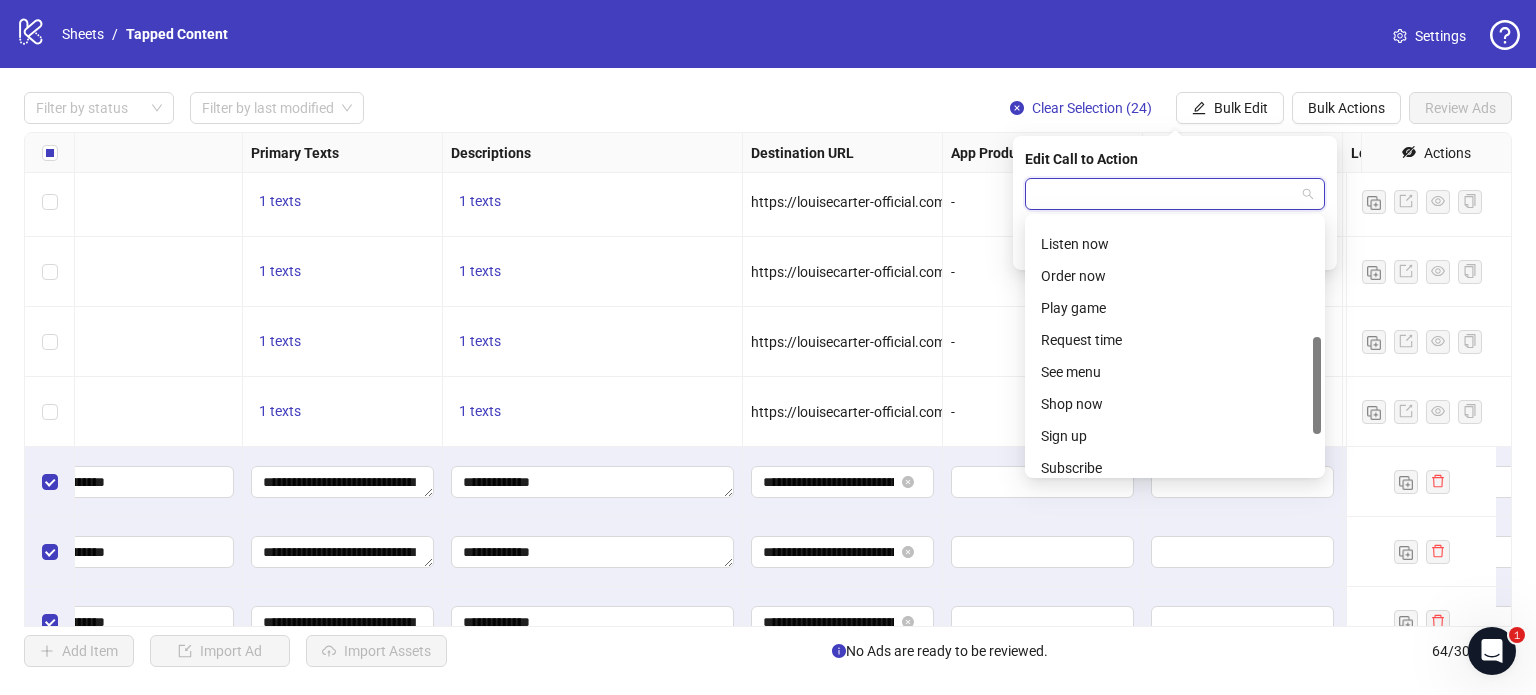 scroll, scrollTop: 312, scrollLeft: 0, axis: vertical 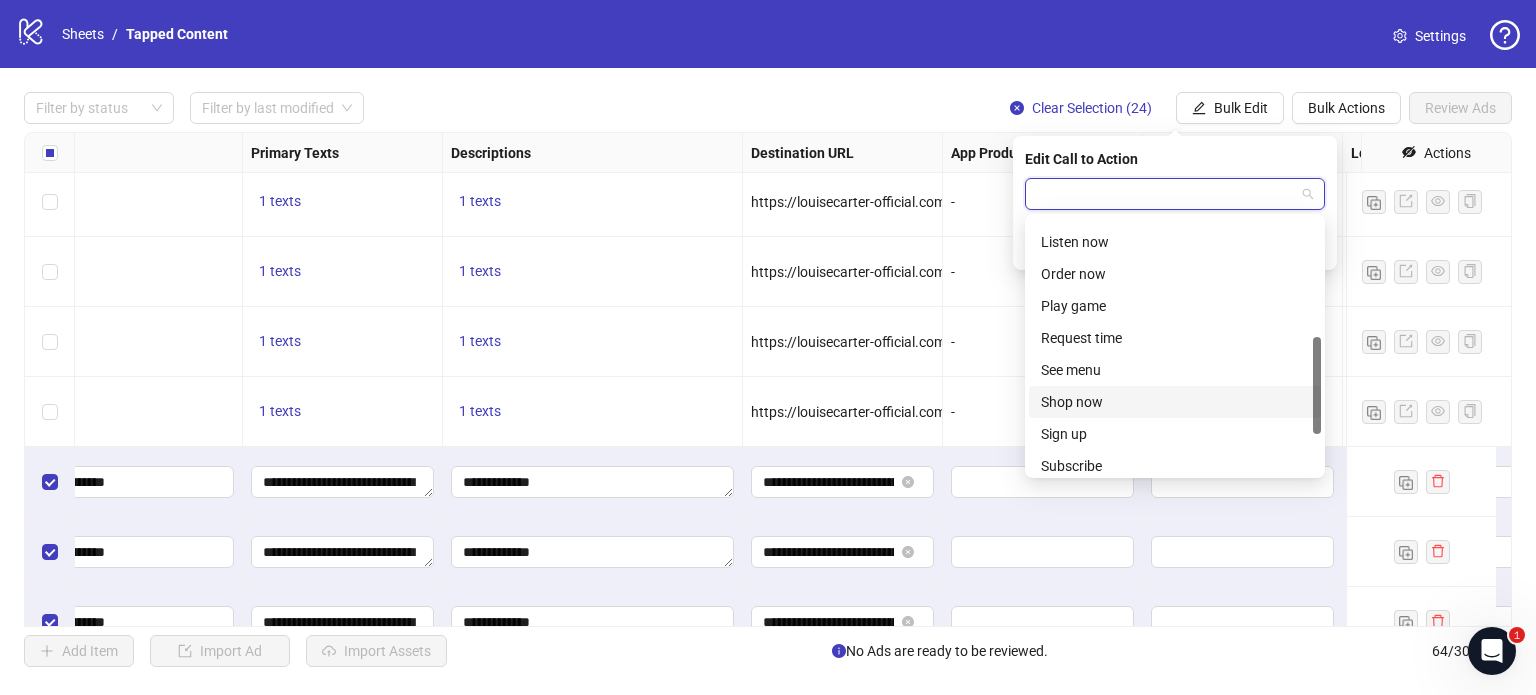 click on "Shop now" at bounding box center [1175, 402] 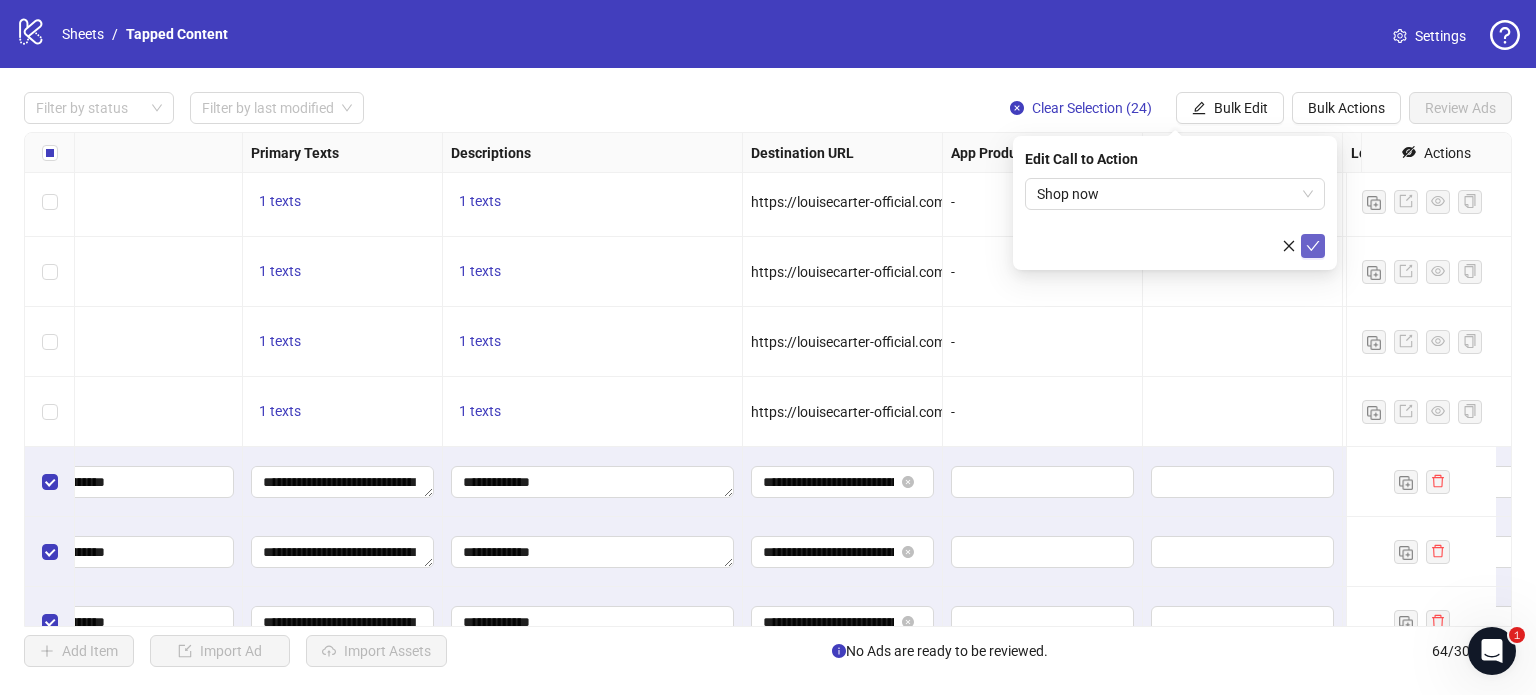 click at bounding box center [1313, 246] 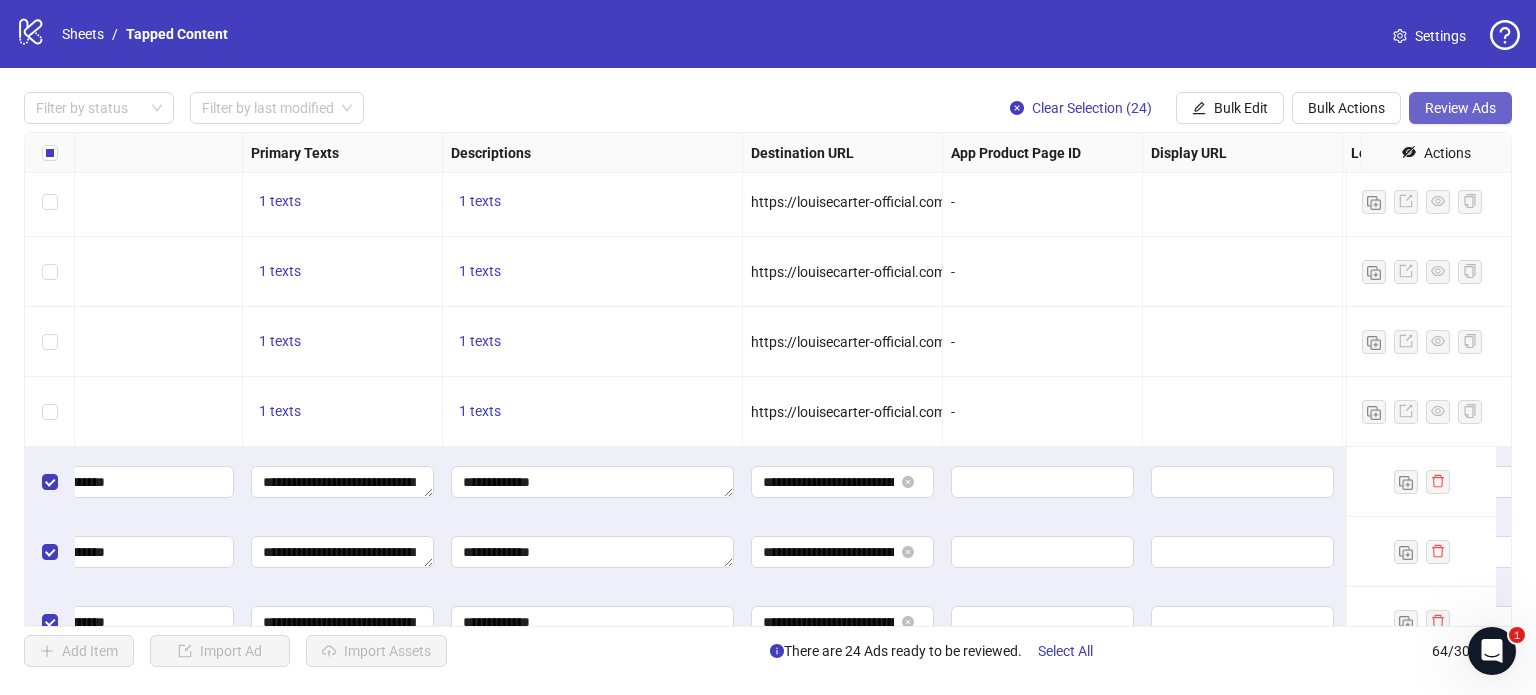 click on "Review Ads" at bounding box center (1460, 108) 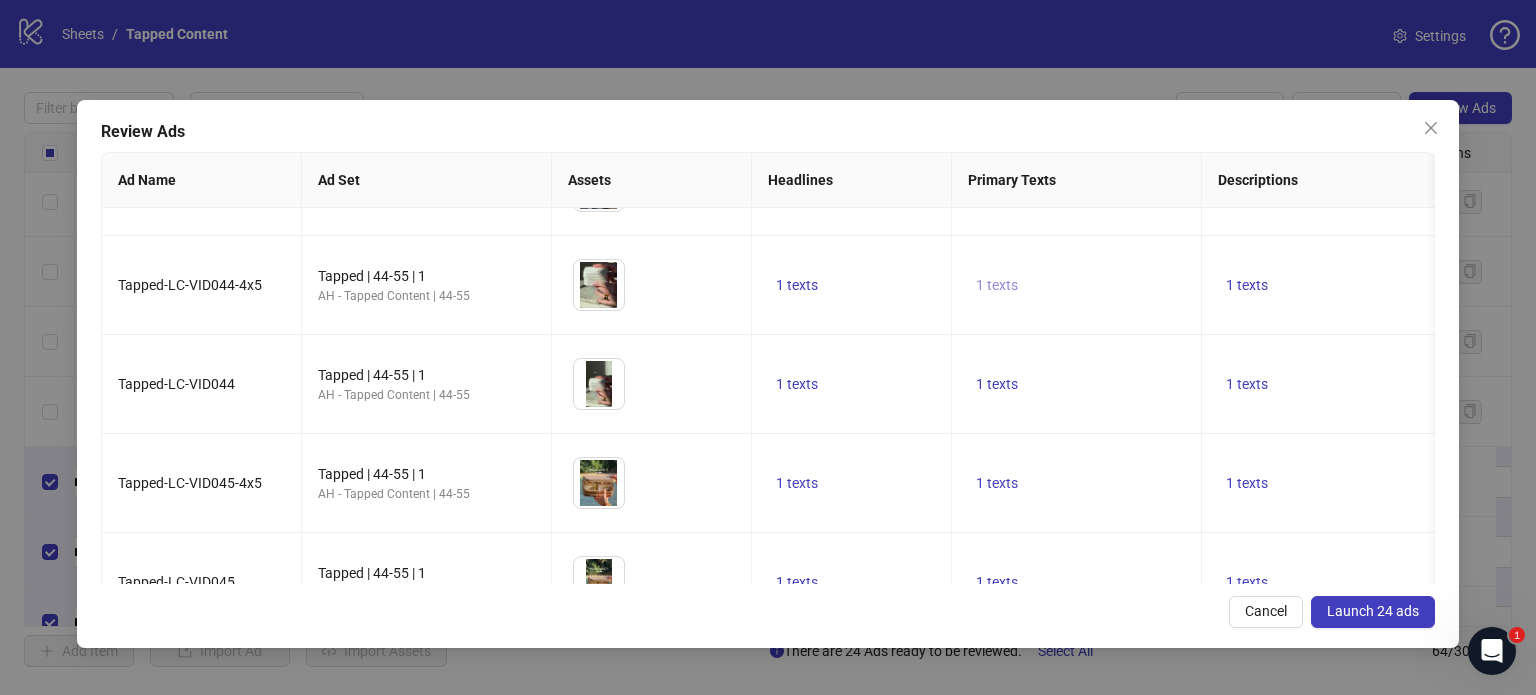 scroll, scrollTop: 0, scrollLeft: 0, axis: both 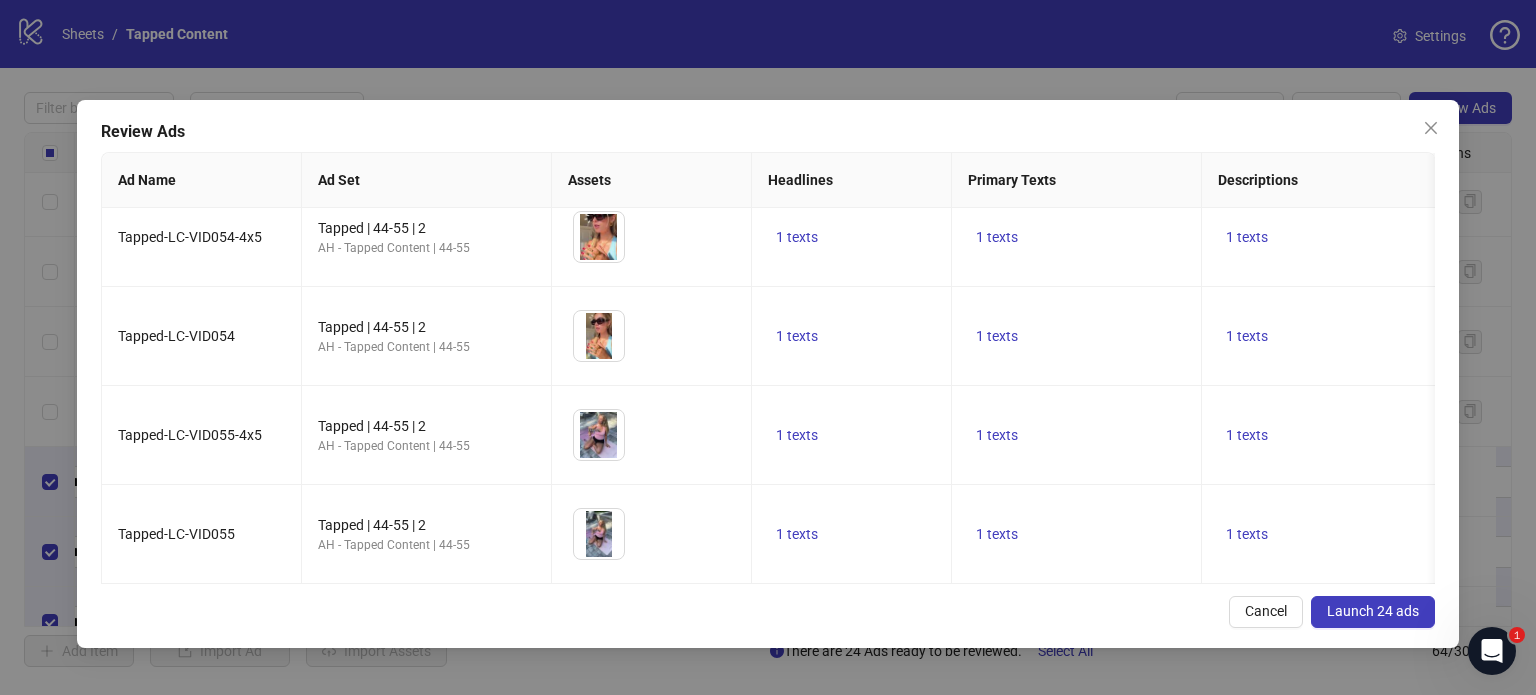 click on "Launch 24 ads" at bounding box center (1373, 611) 